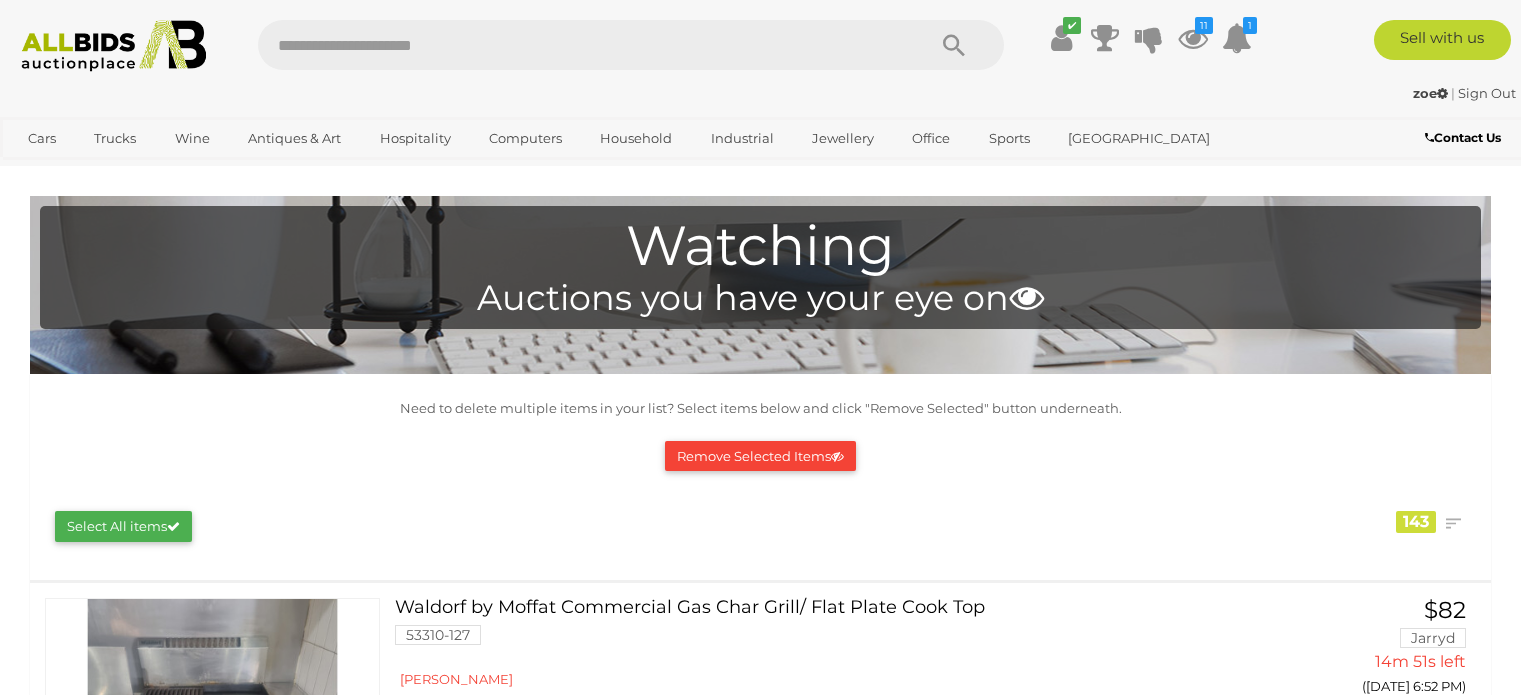 scroll, scrollTop: 2612, scrollLeft: 0, axis: vertical 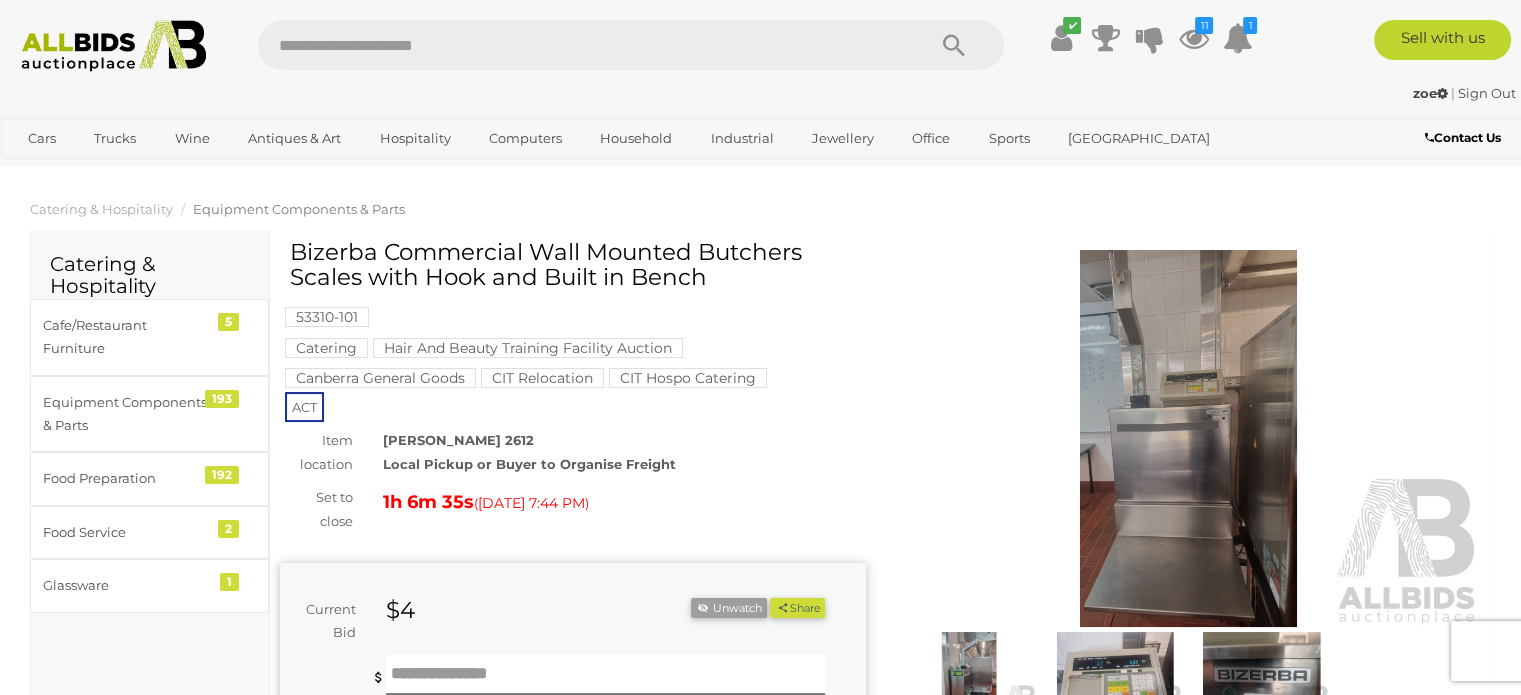click at bounding box center (1189, 438) 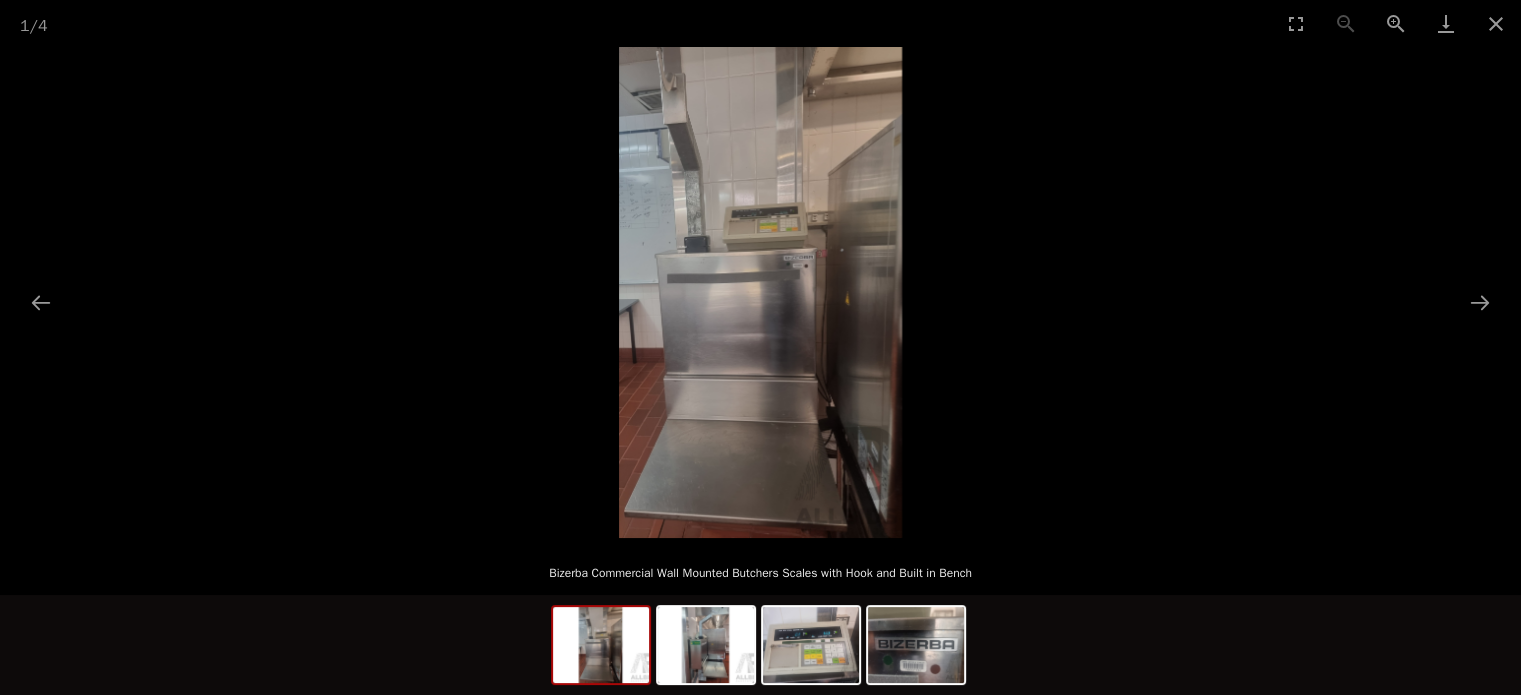 click at bounding box center [760, 292] 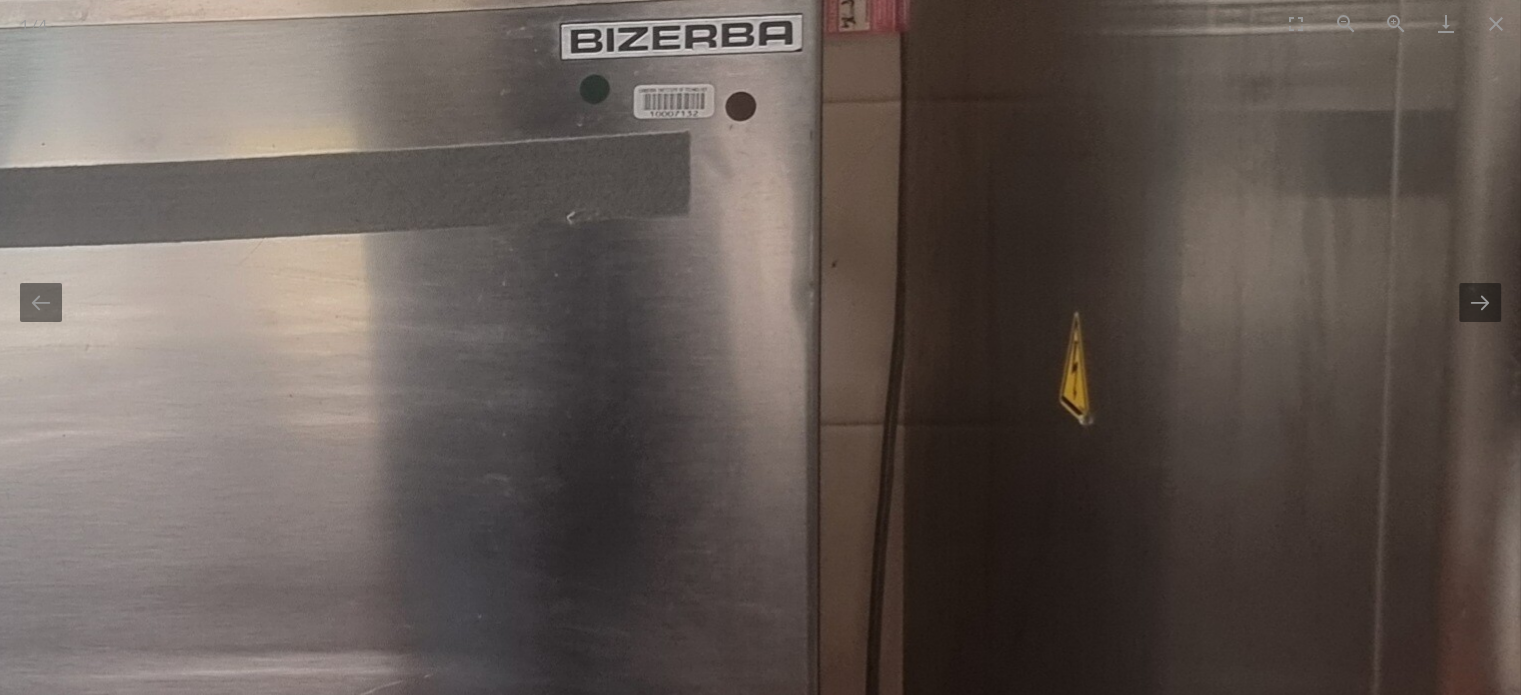scroll, scrollTop: 0, scrollLeft: 0, axis: both 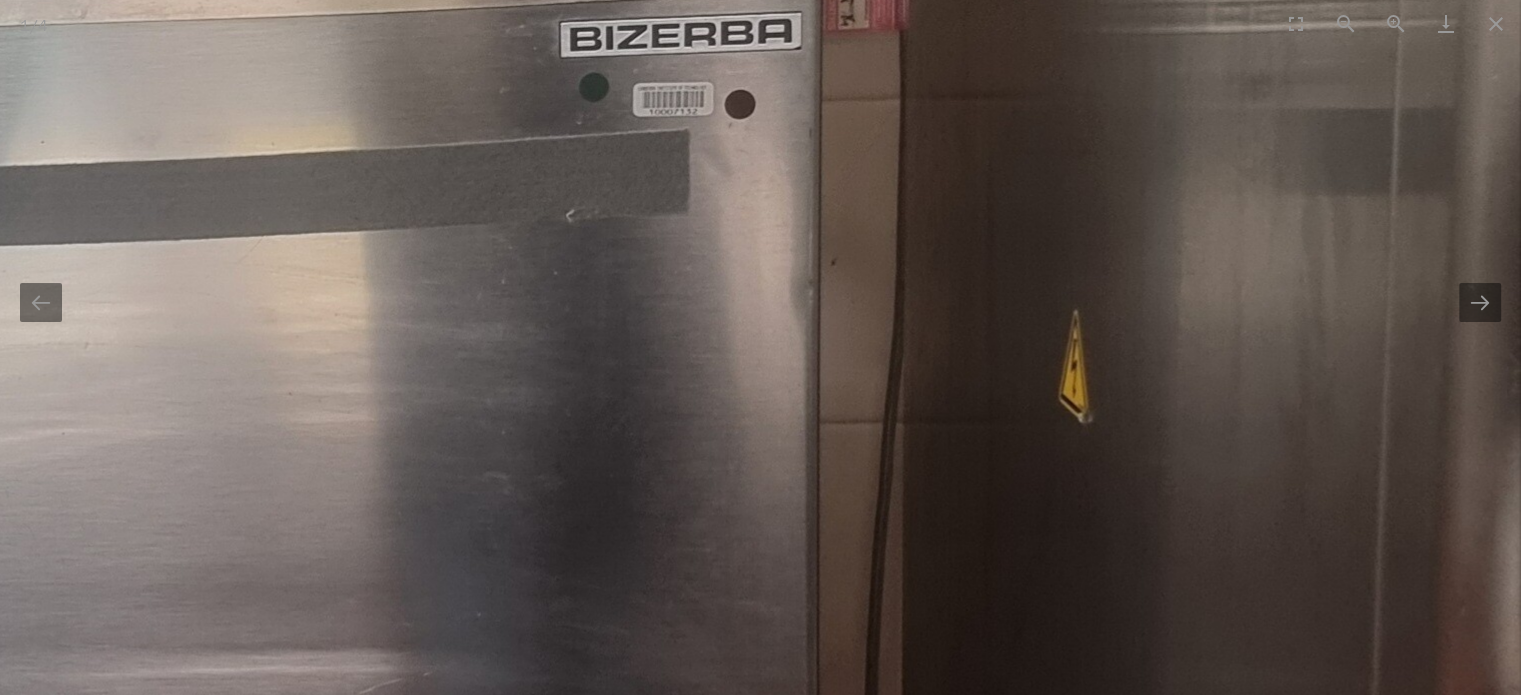 click at bounding box center (369, 319) 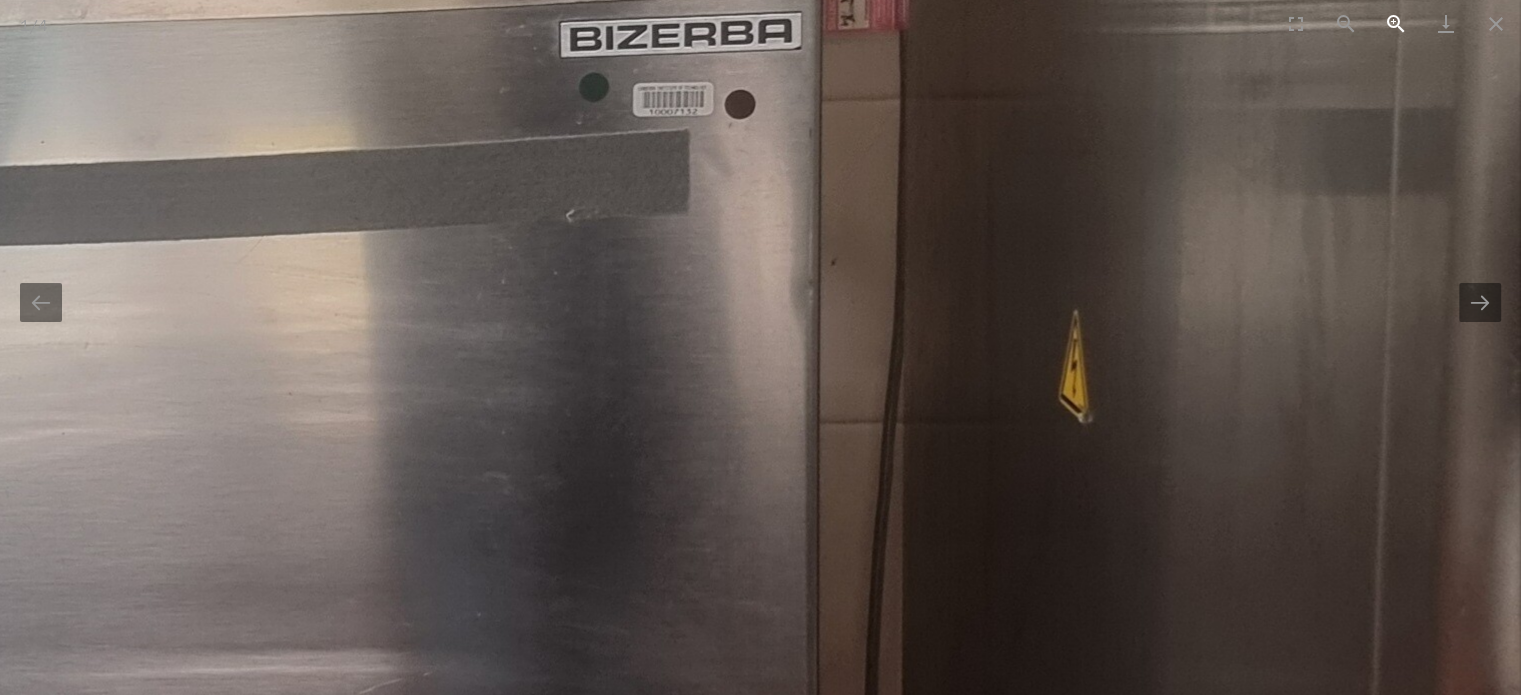click at bounding box center [1396, 23] 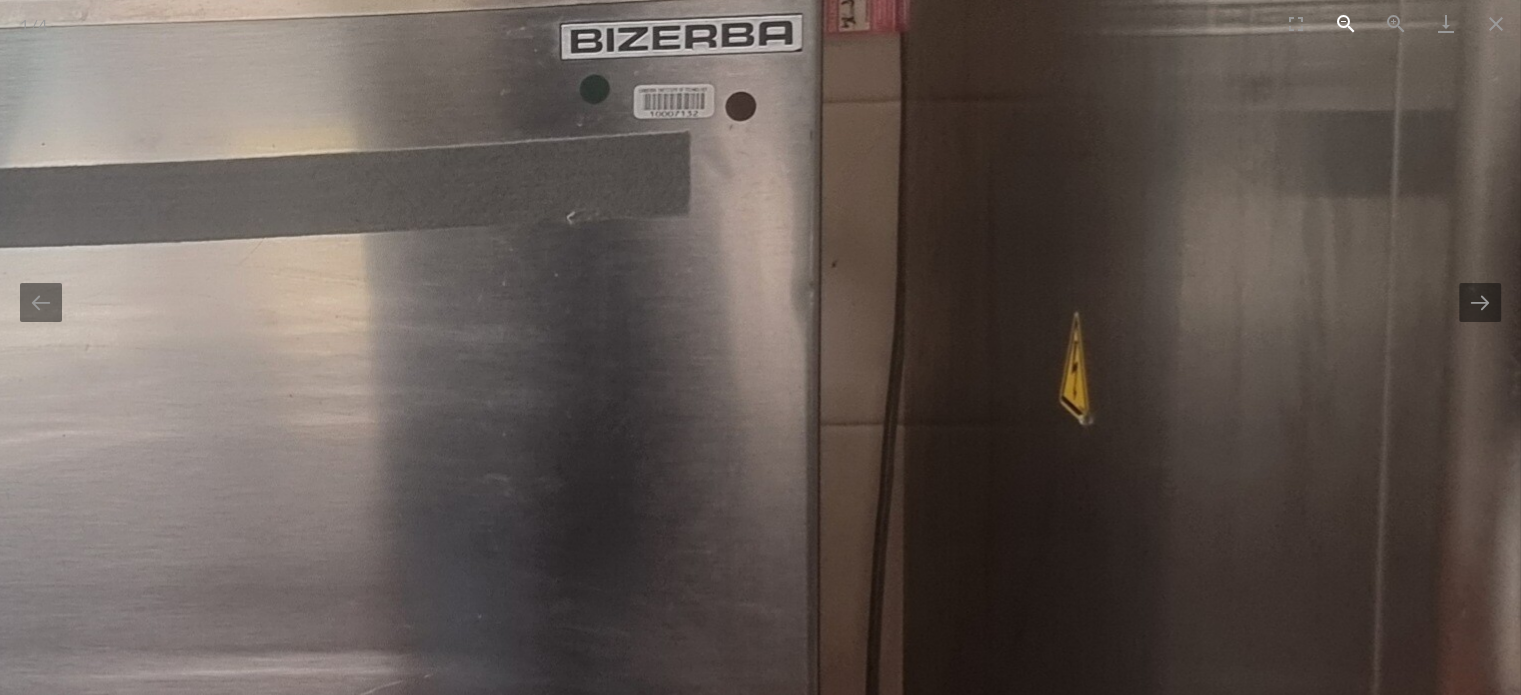 click at bounding box center [1346, 23] 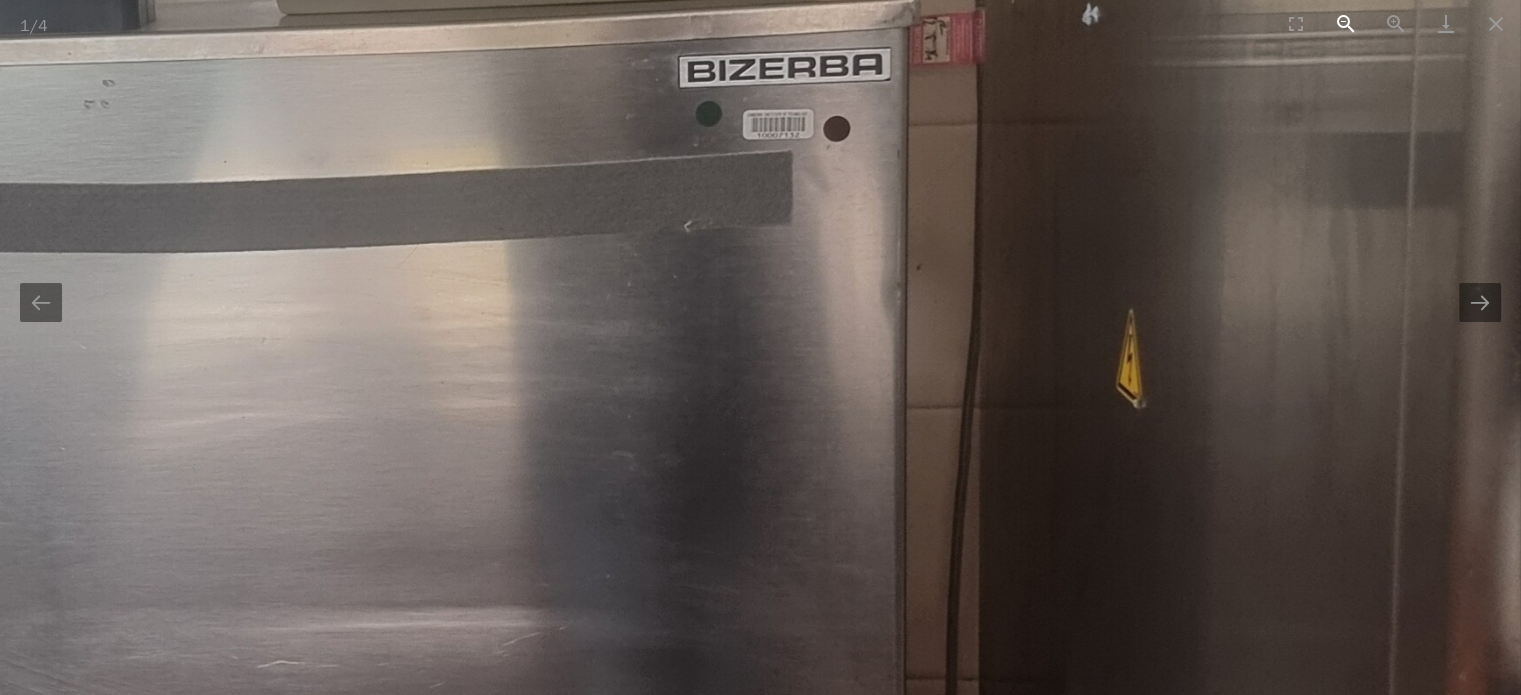 click at bounding box center [1346, 23] 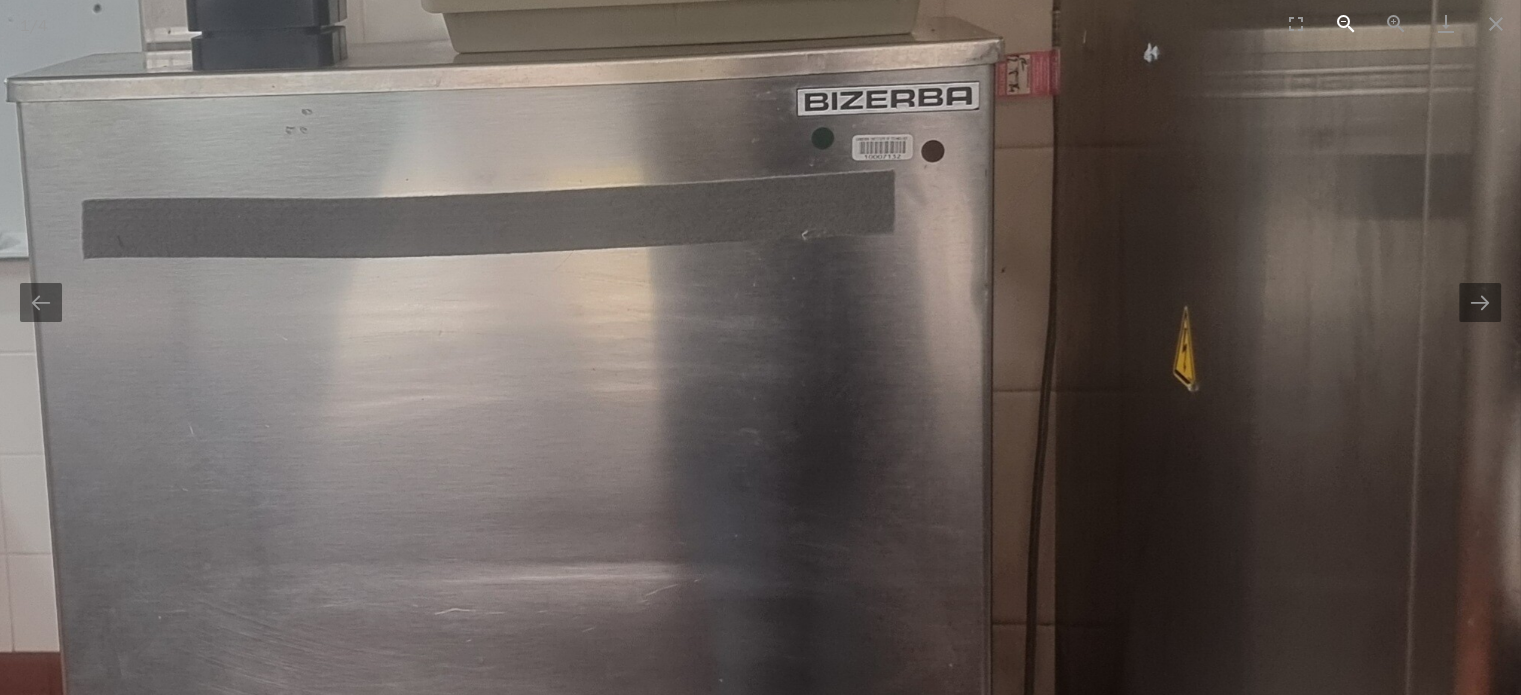 click at bounding box center (1346, 23) 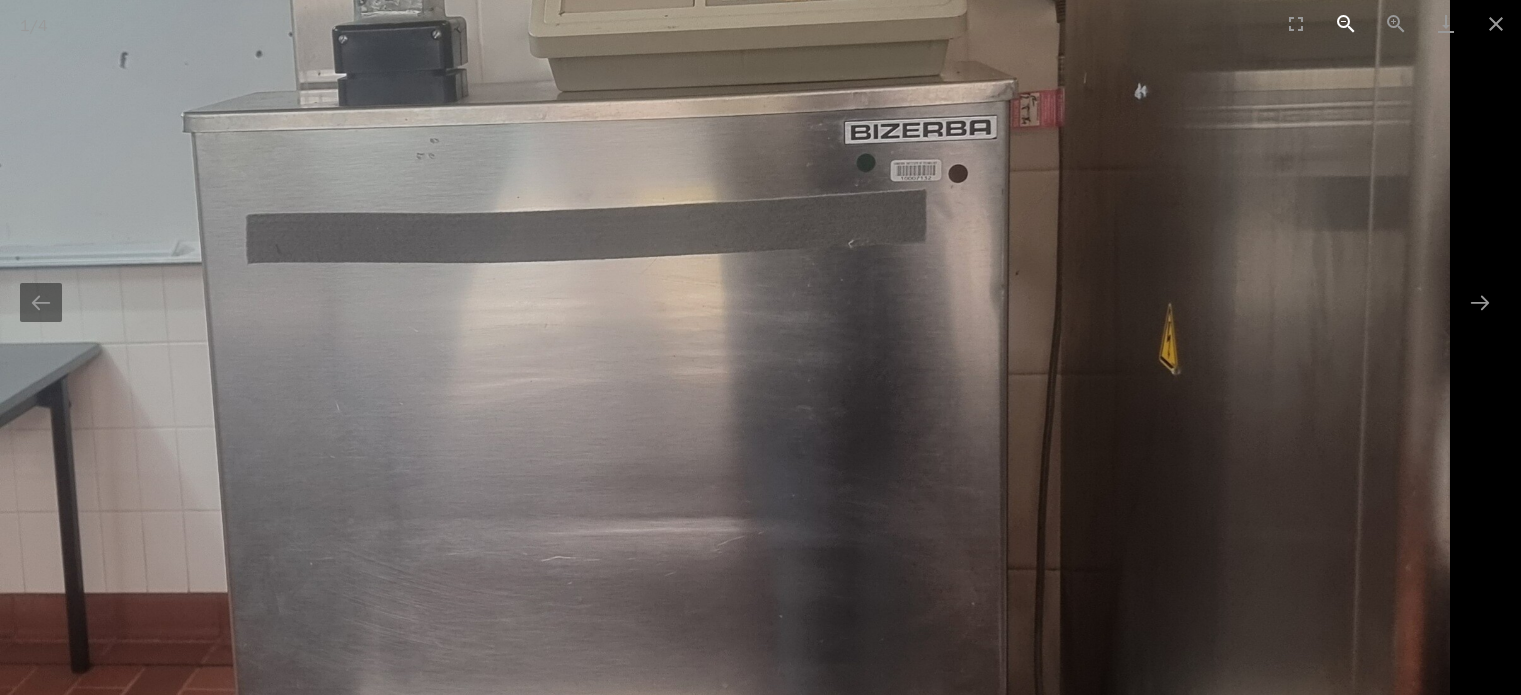 click at bounding box center (1346, 23) 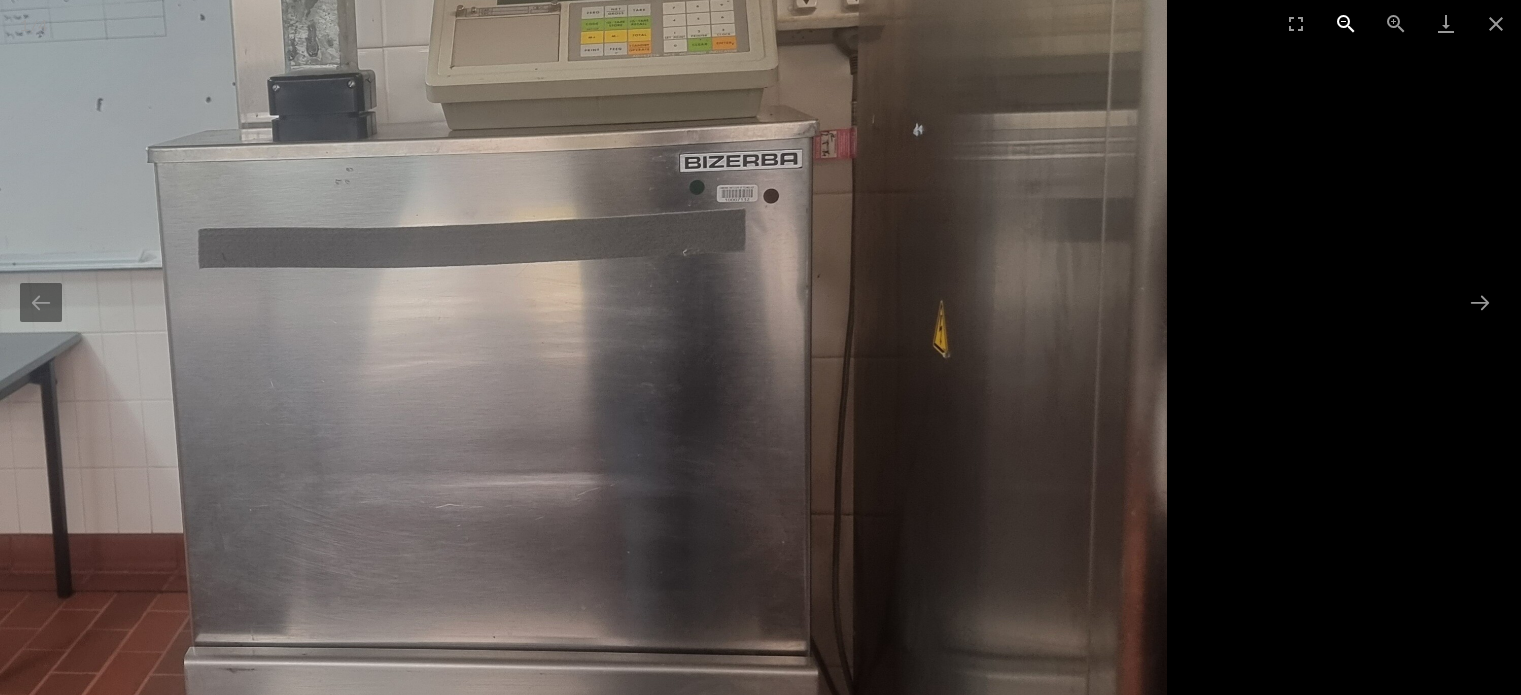 click at bounding box center [1346, 23] 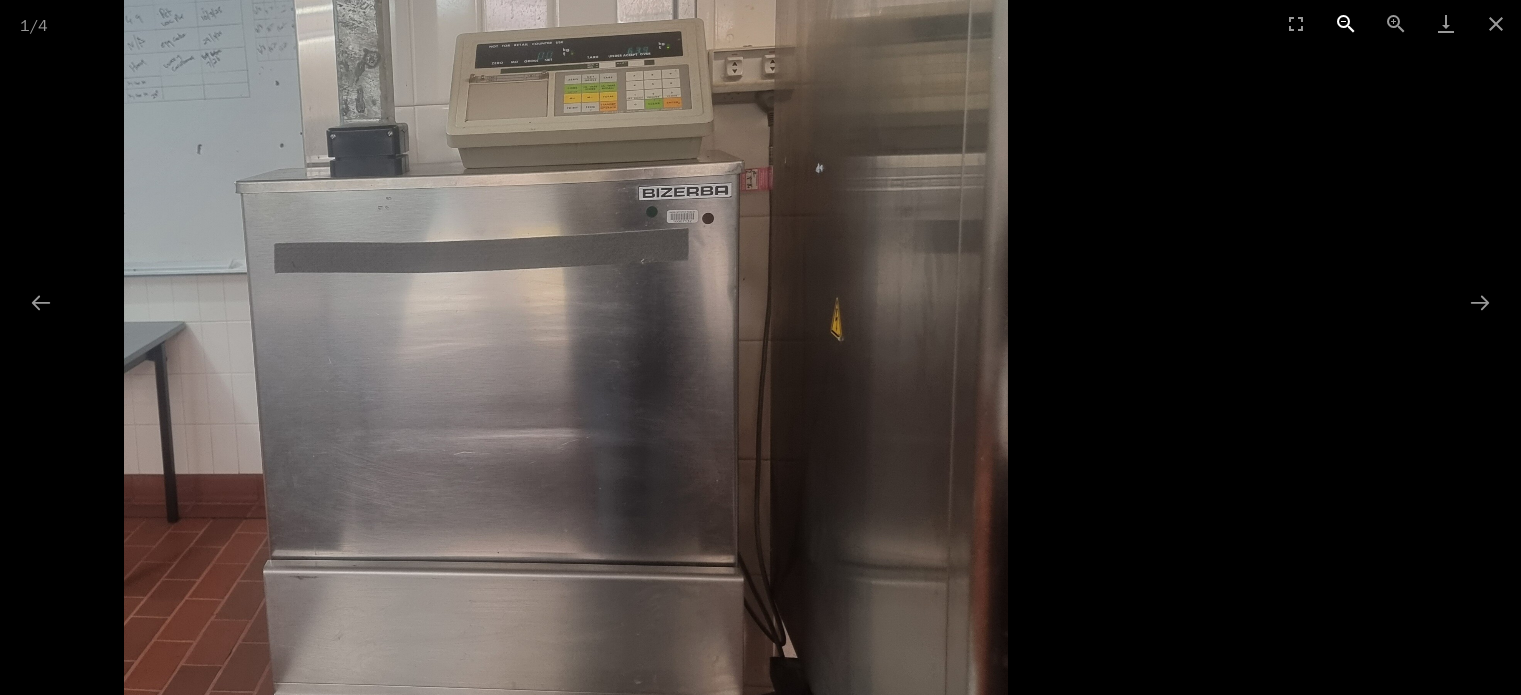 click at bounding box center (1346, 23) 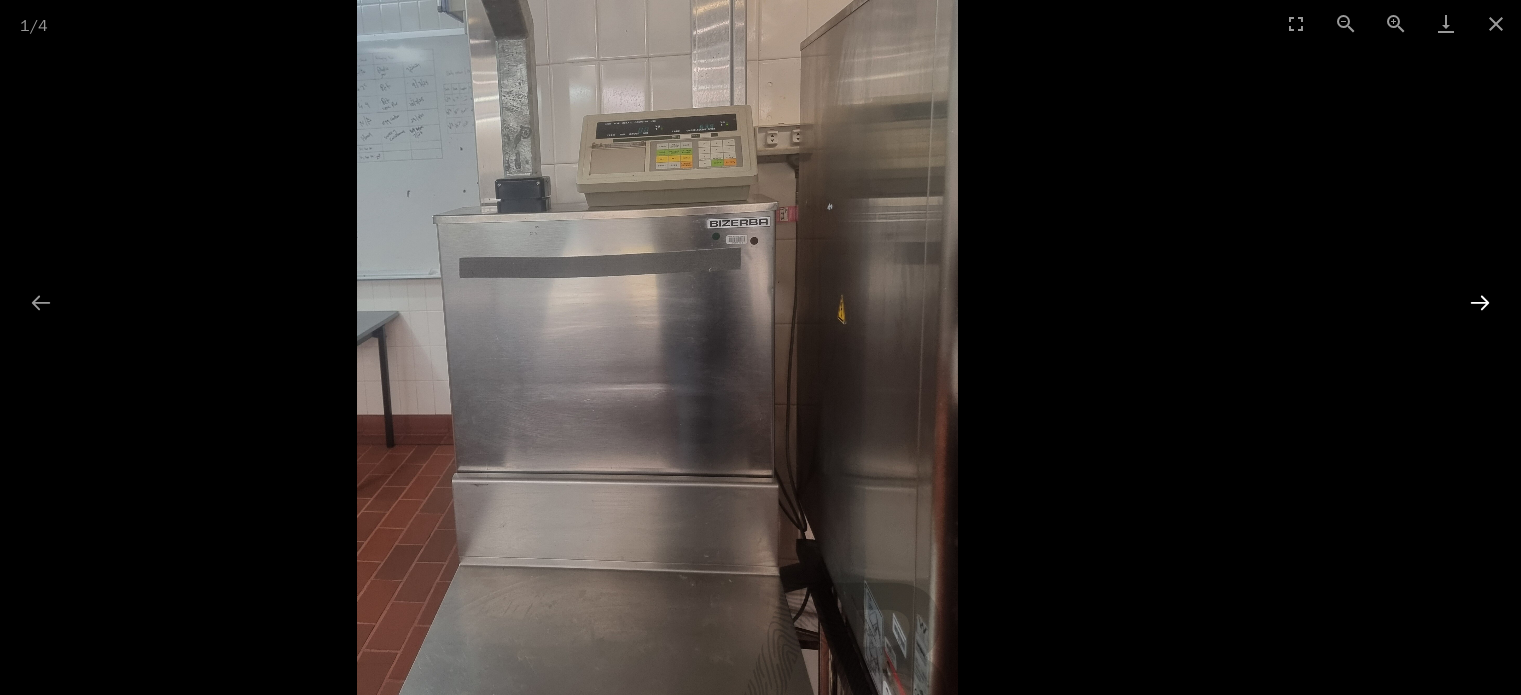click at bounding box center [1480, 302] 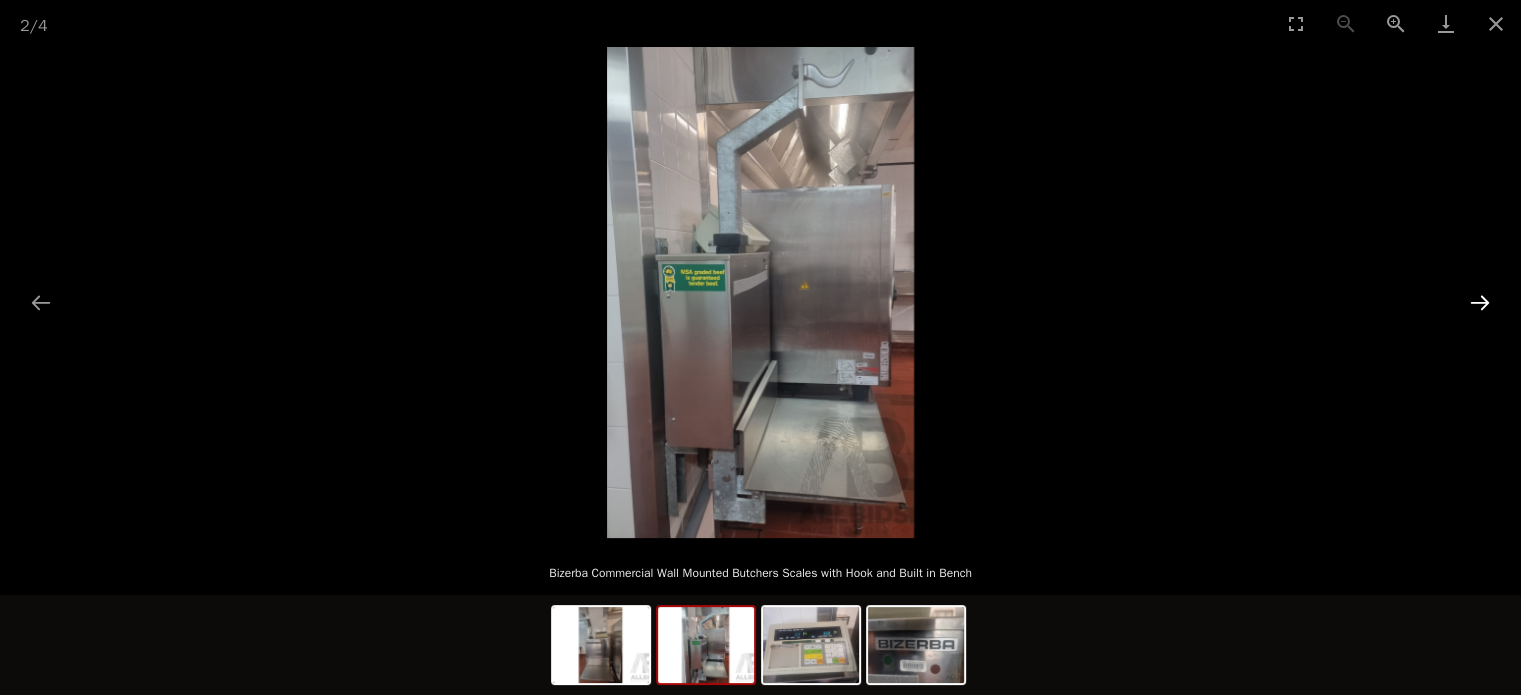 click at bounding box center [1480, 302] 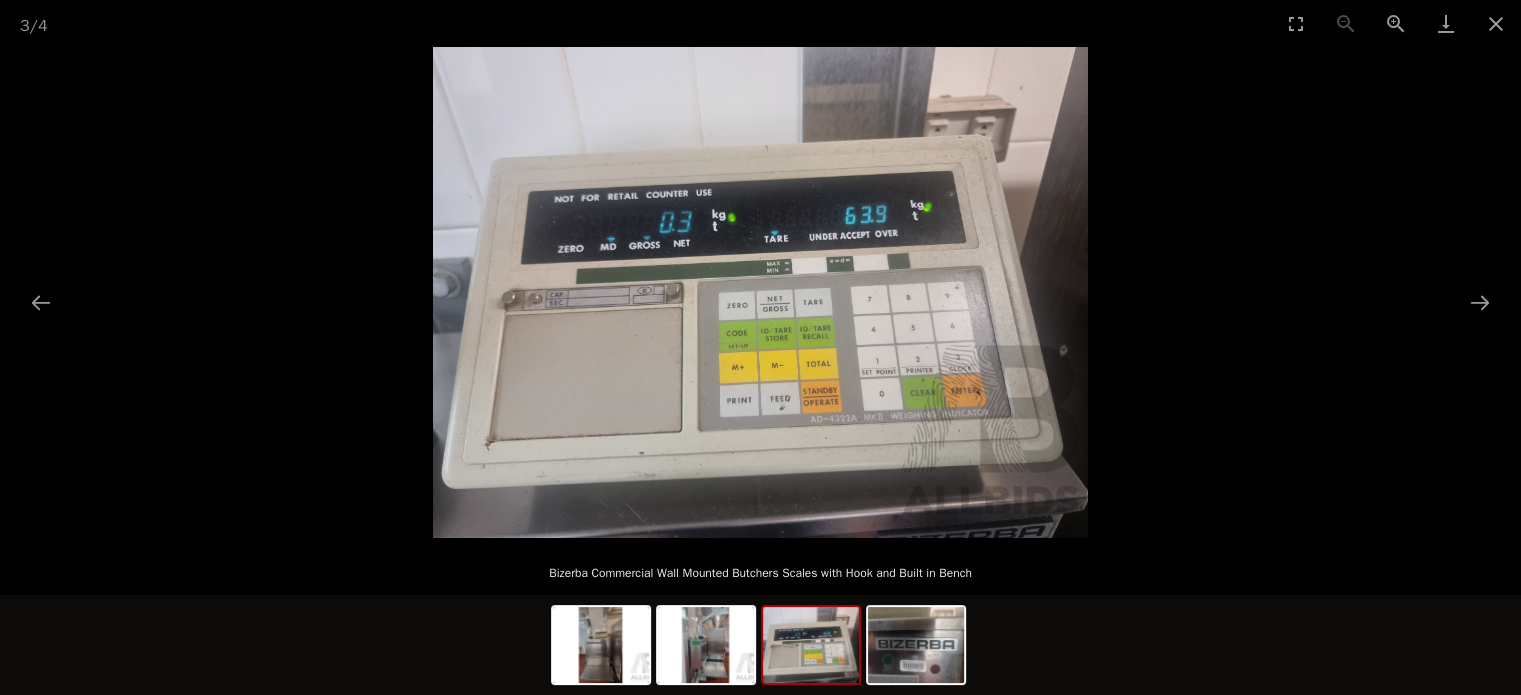 scroll, scrollTop: 300, scrollLeft: 0, axis: vertical 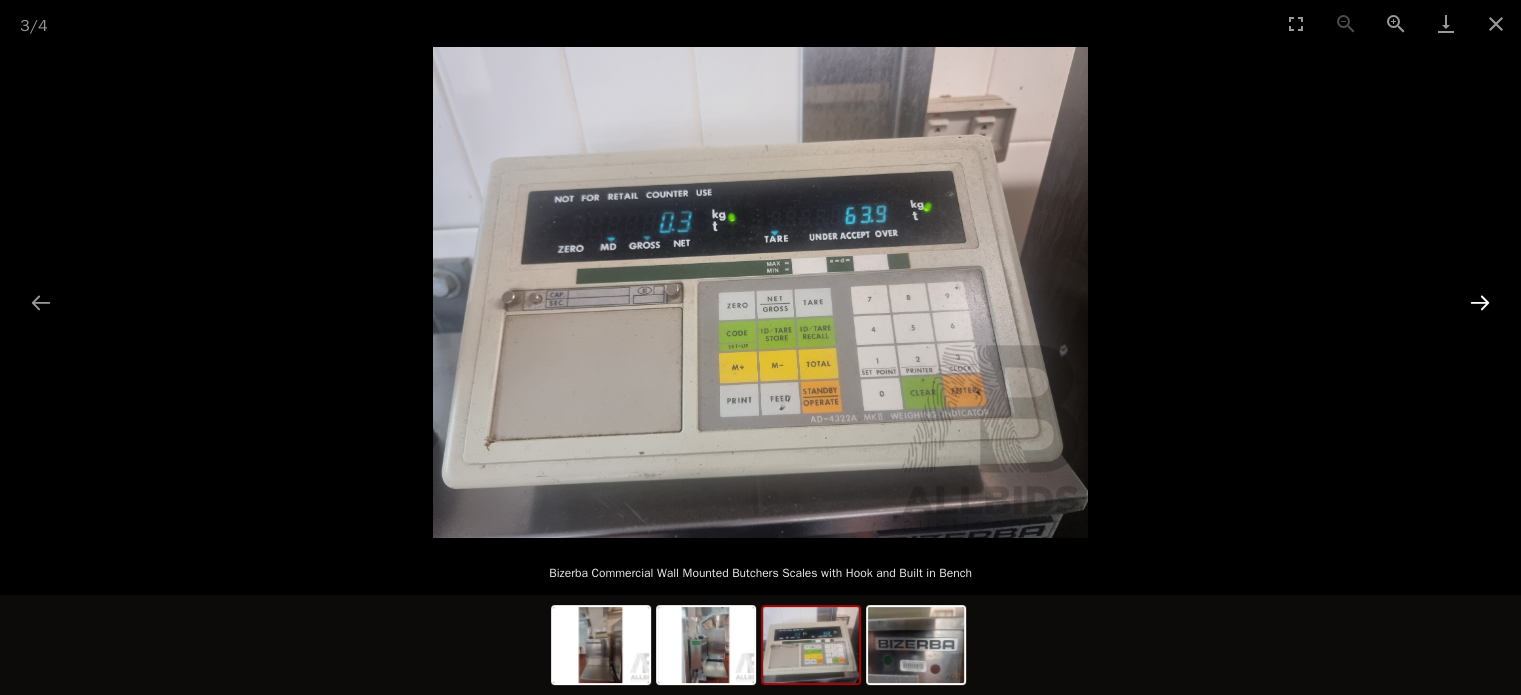 click at bounding box center (1480, 302) 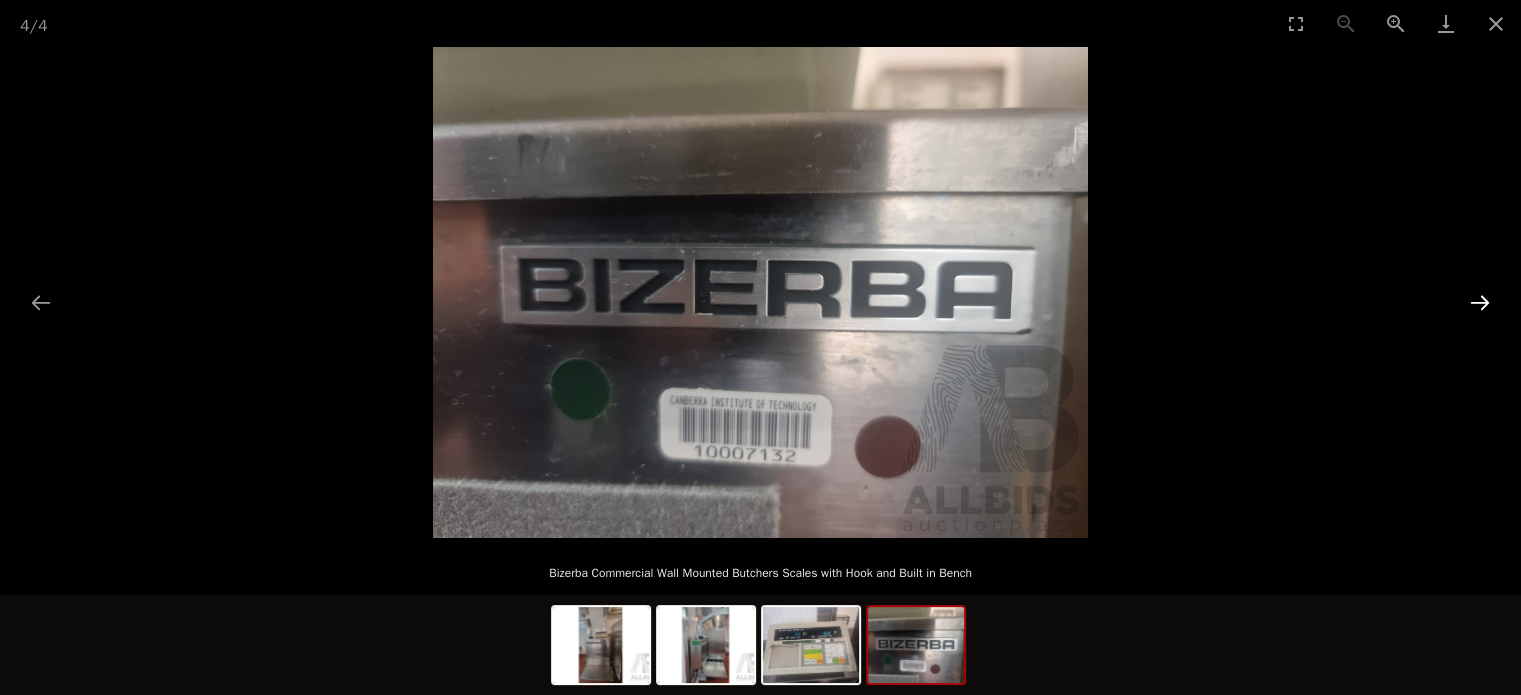 click at bounding box center [1480, 302] 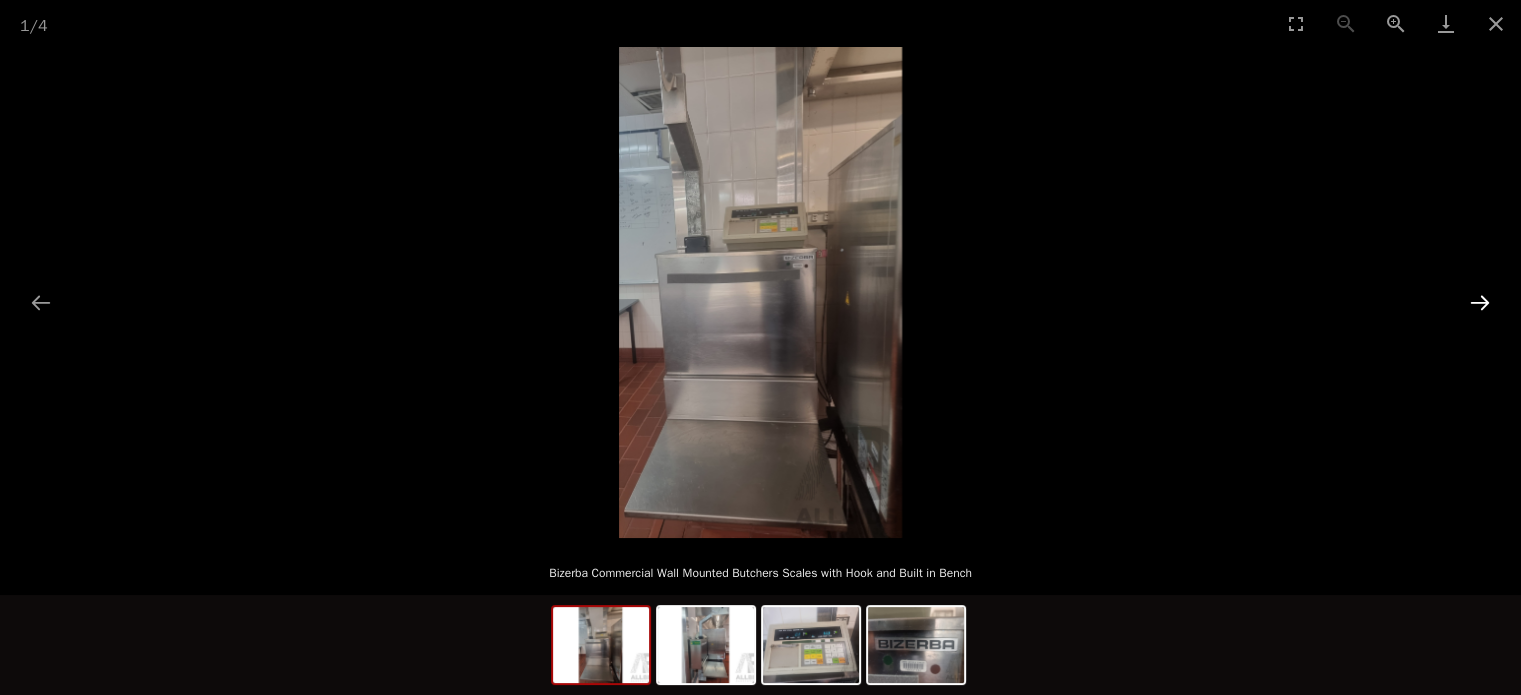 click at bounding box center (1480, 302) 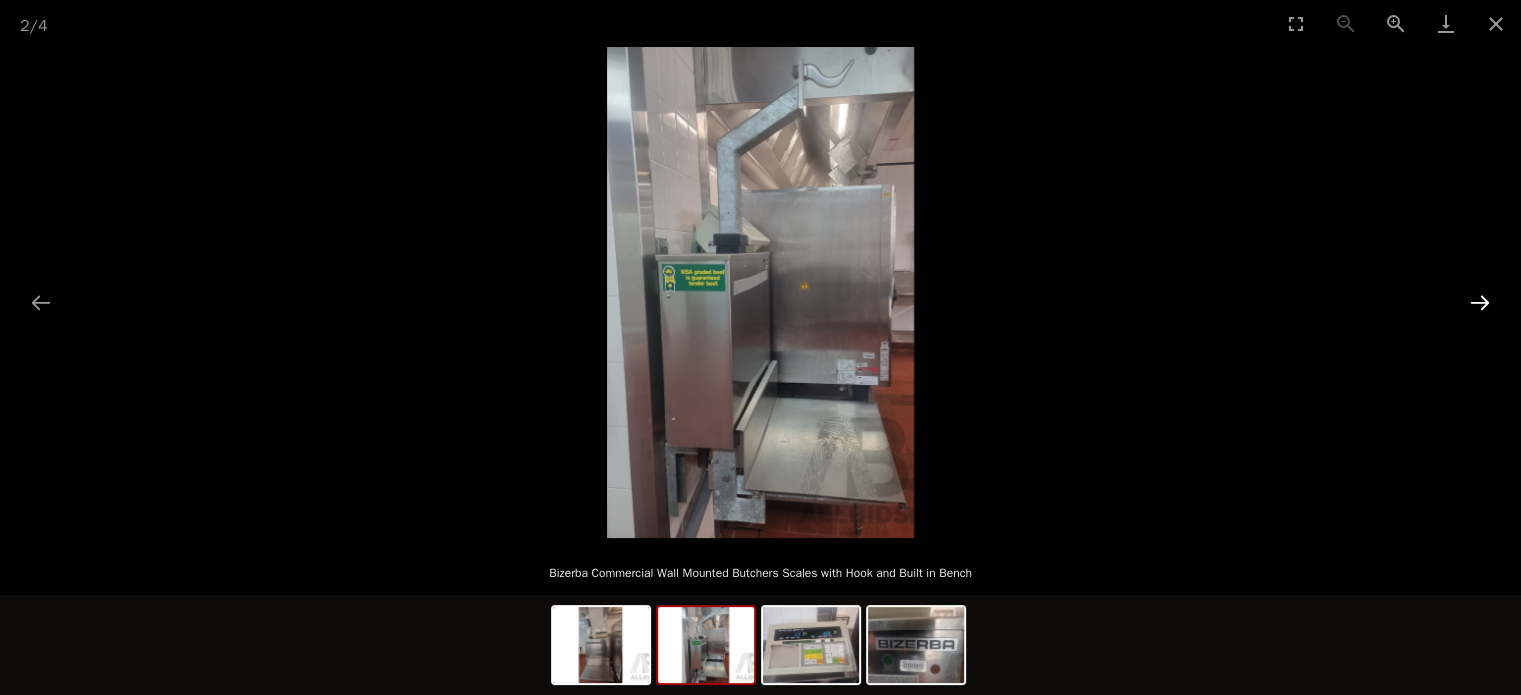 click at bounding box center (1480, 302) 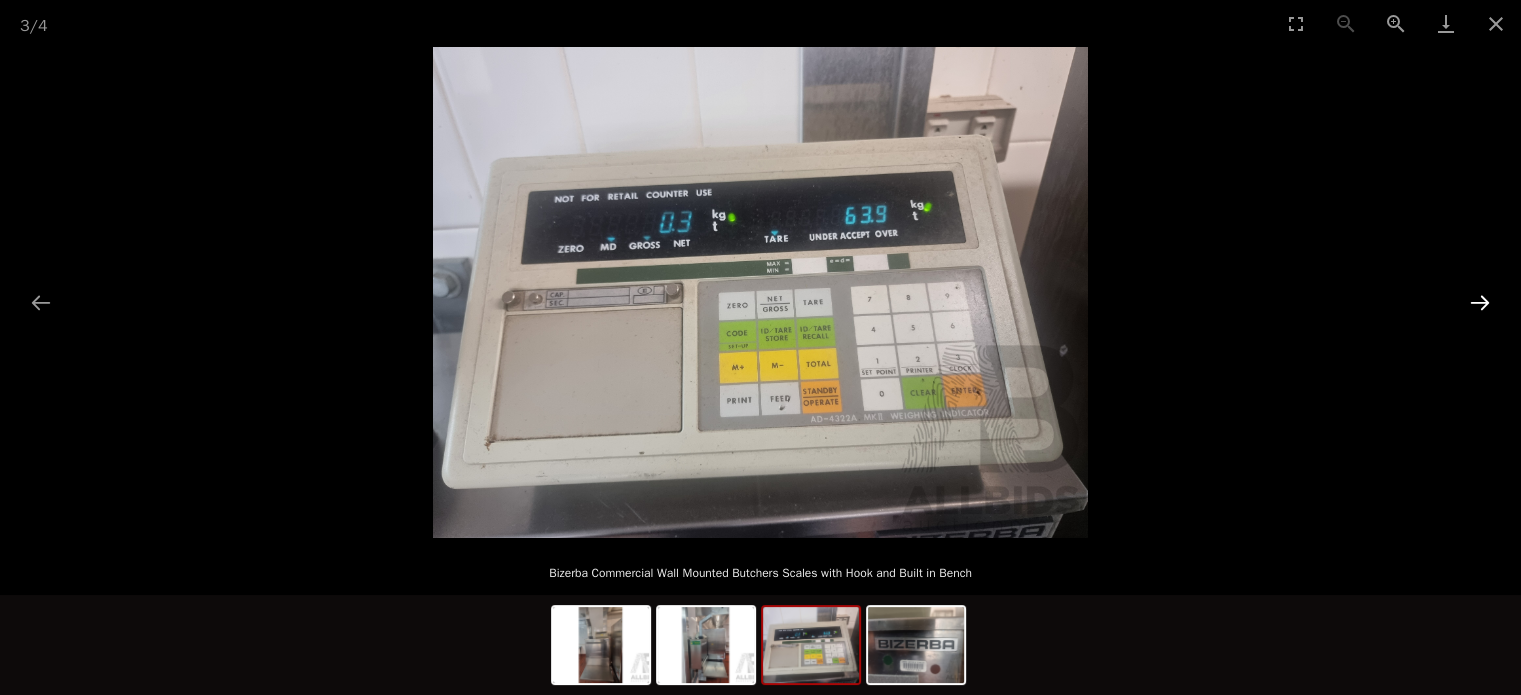 click at bounding box center [1480, 302] 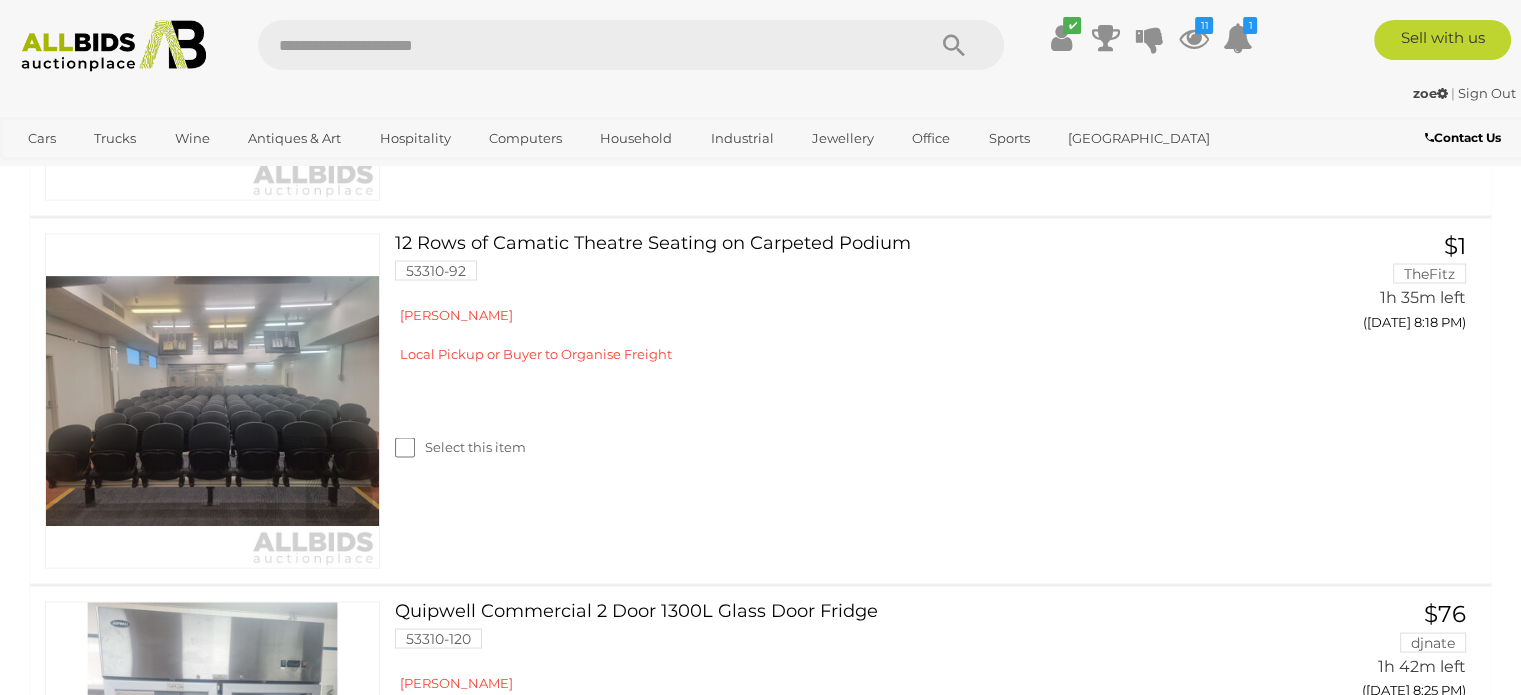 scroll, scrollTop: 3683, scrollLeft: 0, axis: vertical 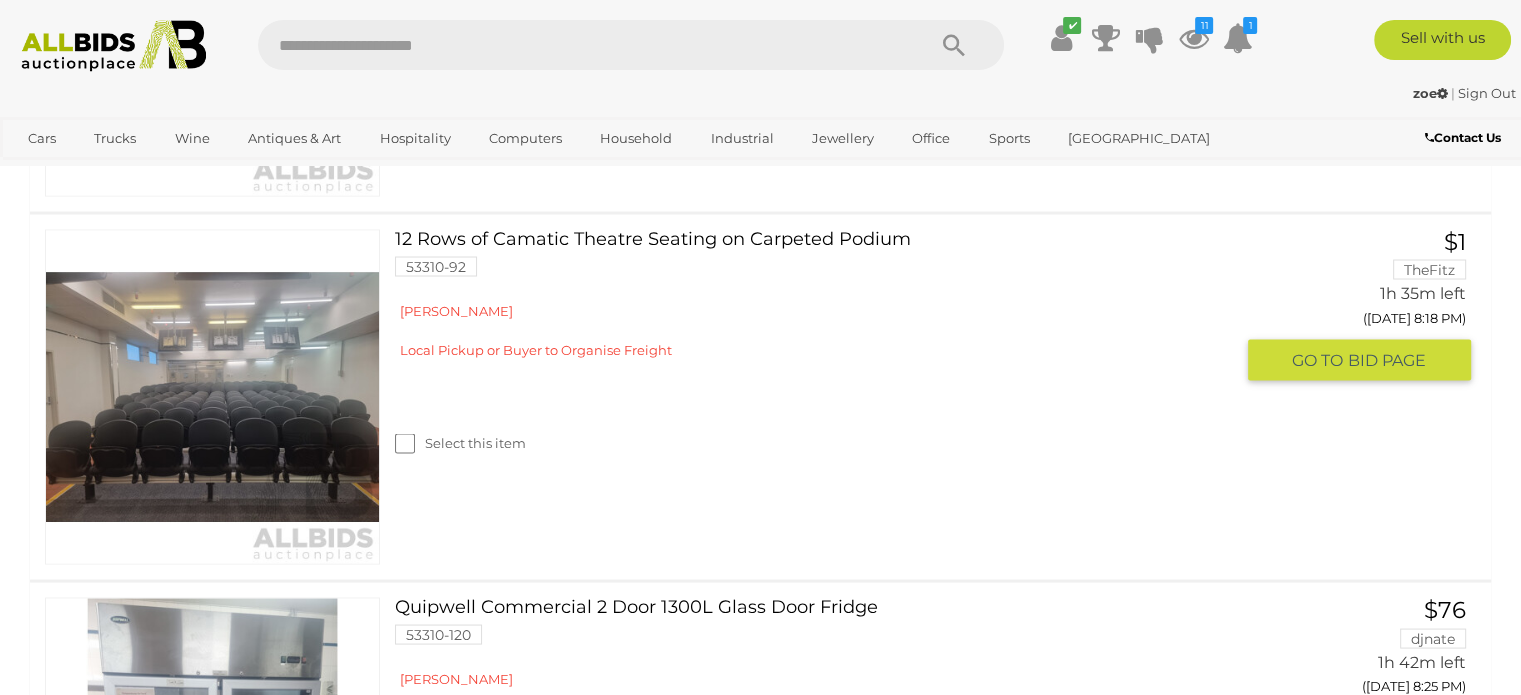 click at bounding box center (212, 396) 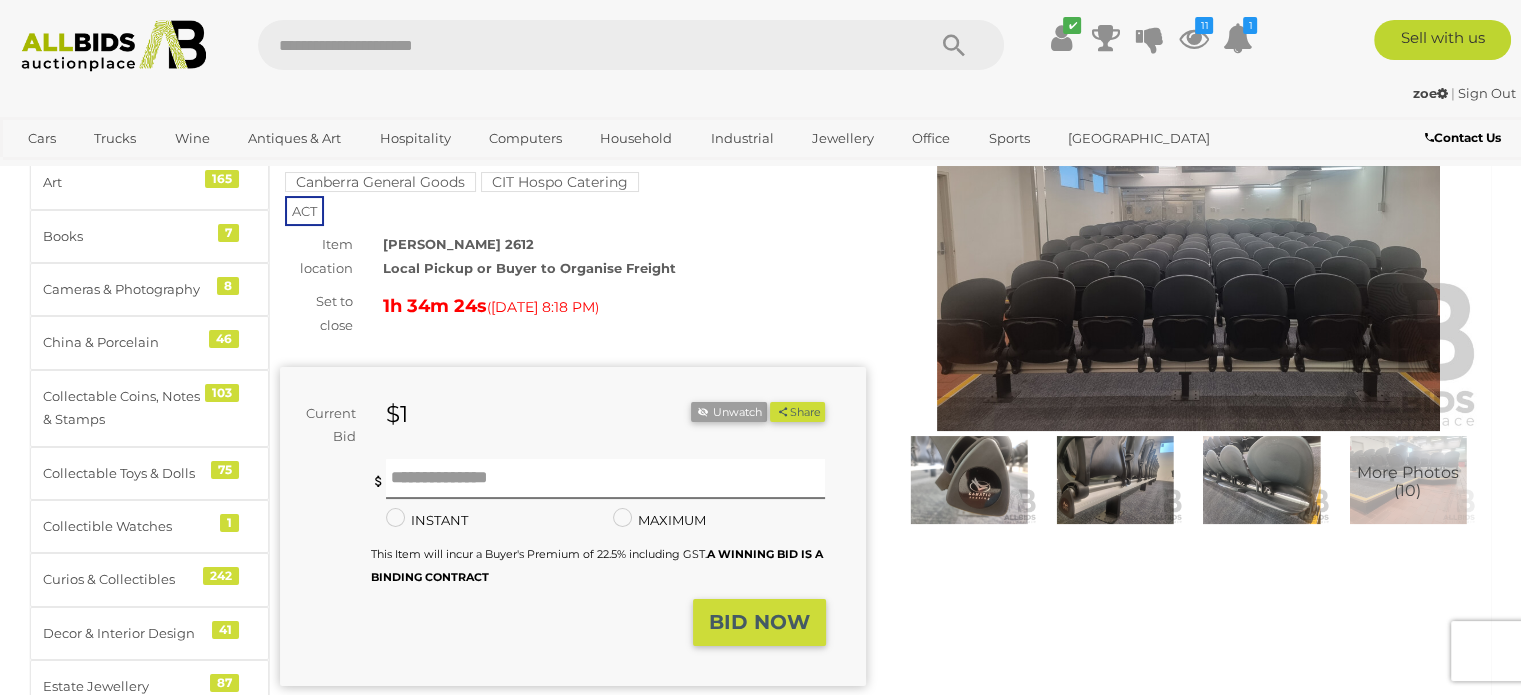 scroll, scrollTop: 200, scrollLeft: 0, axis: vertical 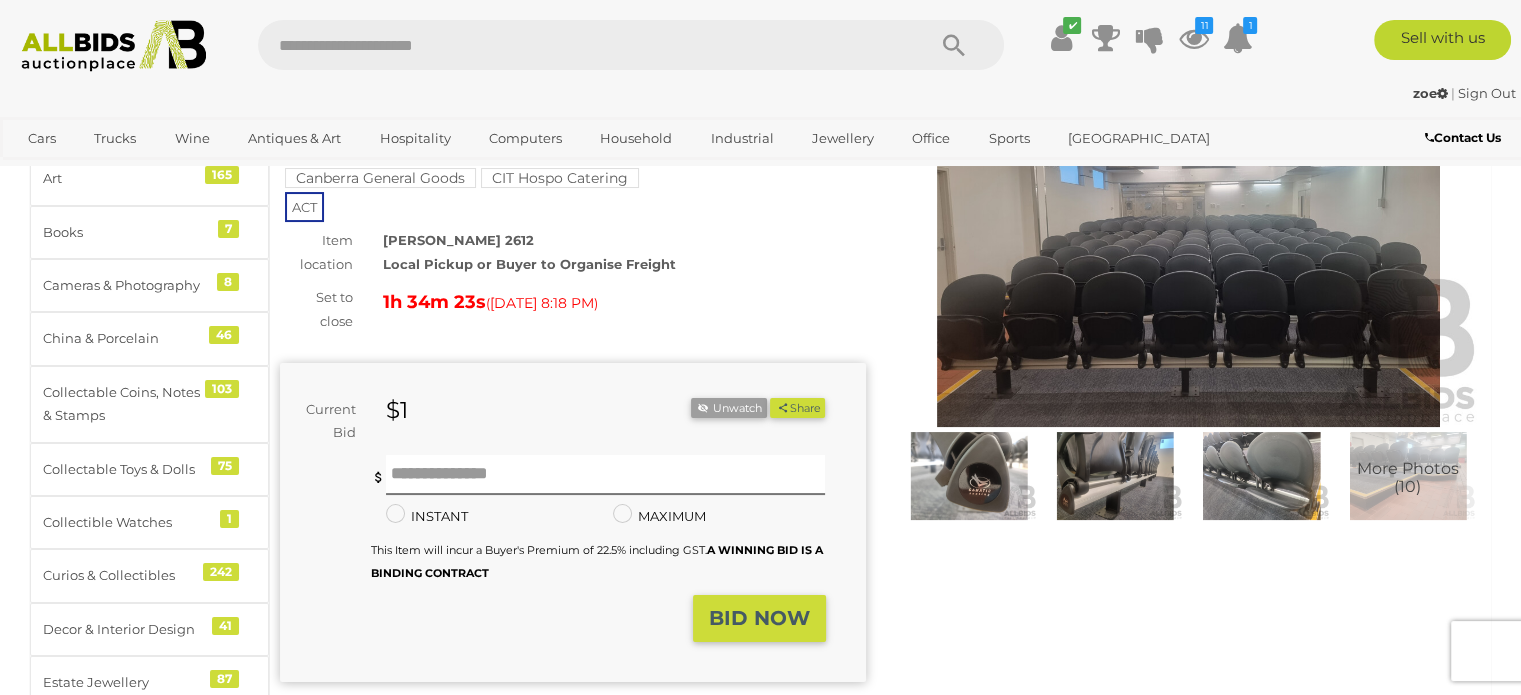 click at bounding box center [1189, 238] 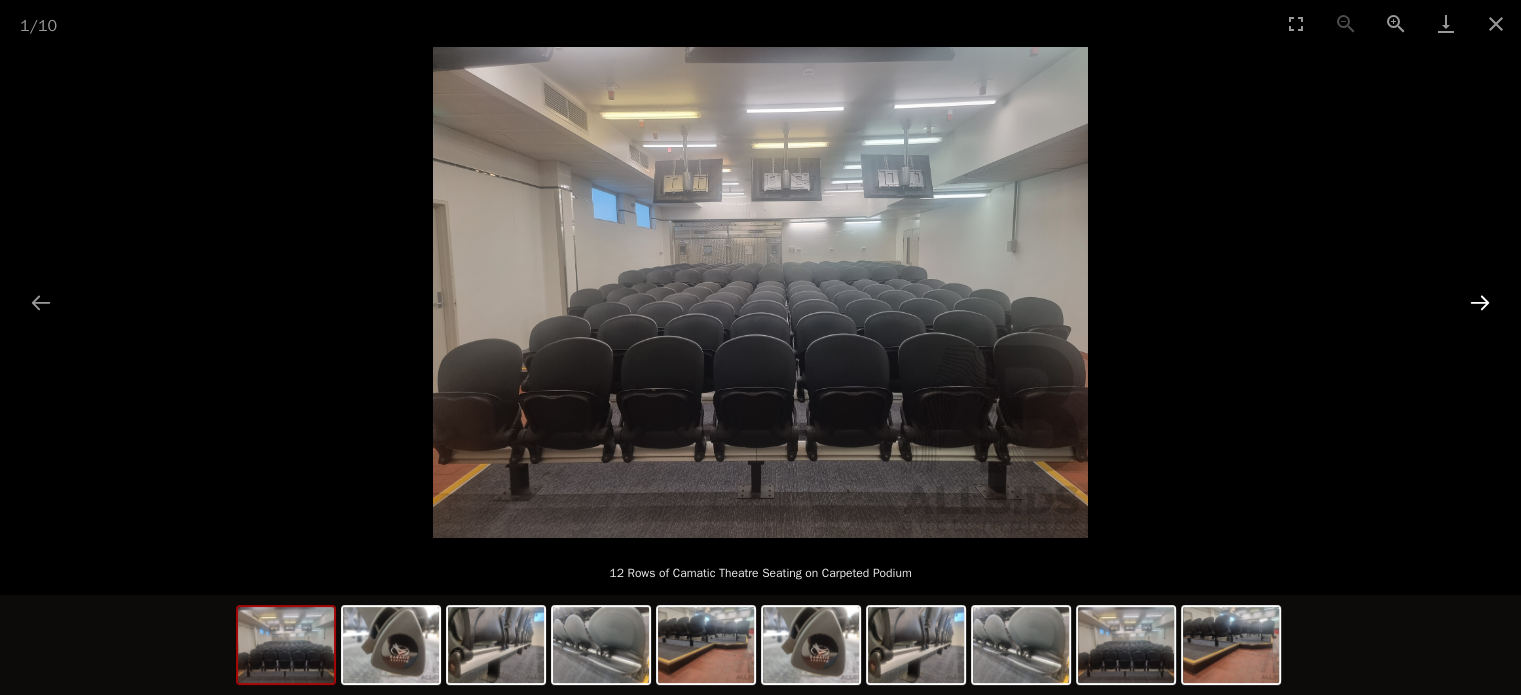click at bounding box center [1480, 302] 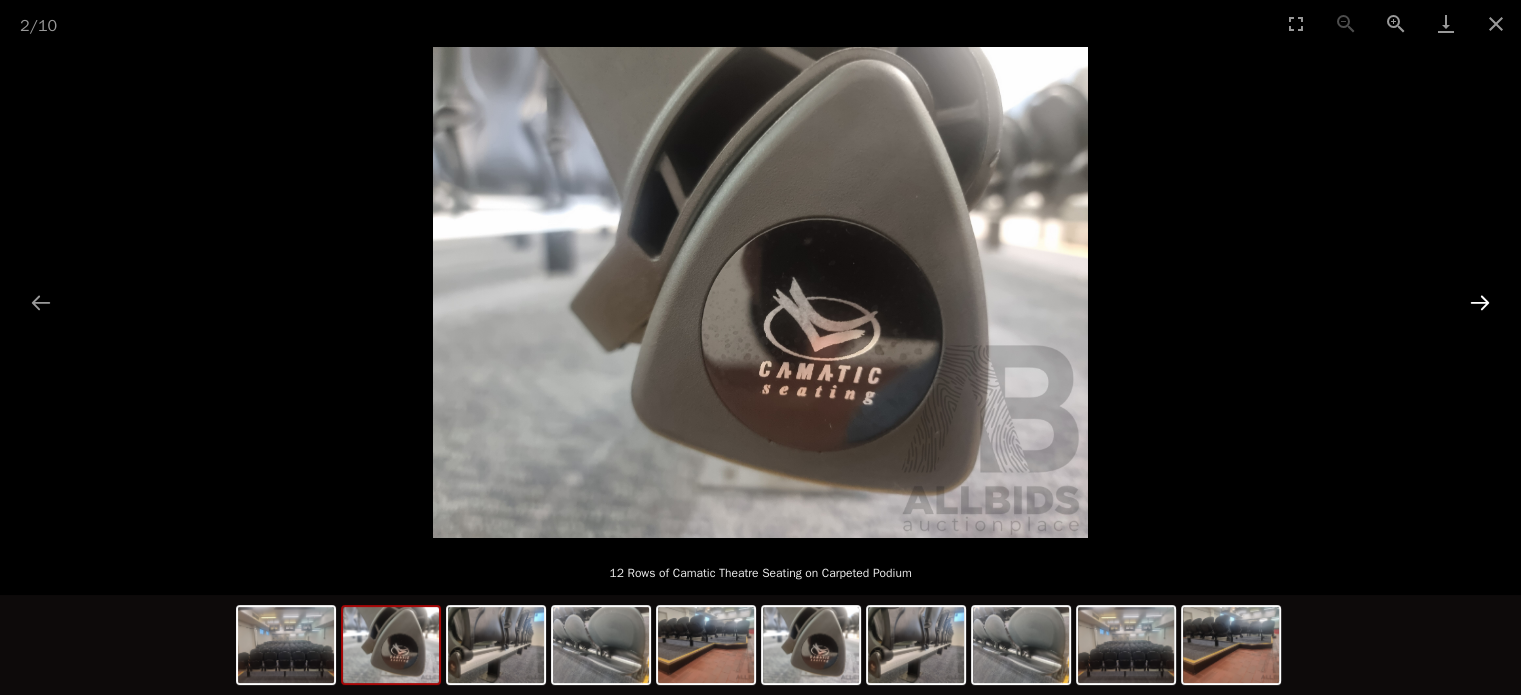 click at bounding box center [1480, 302] 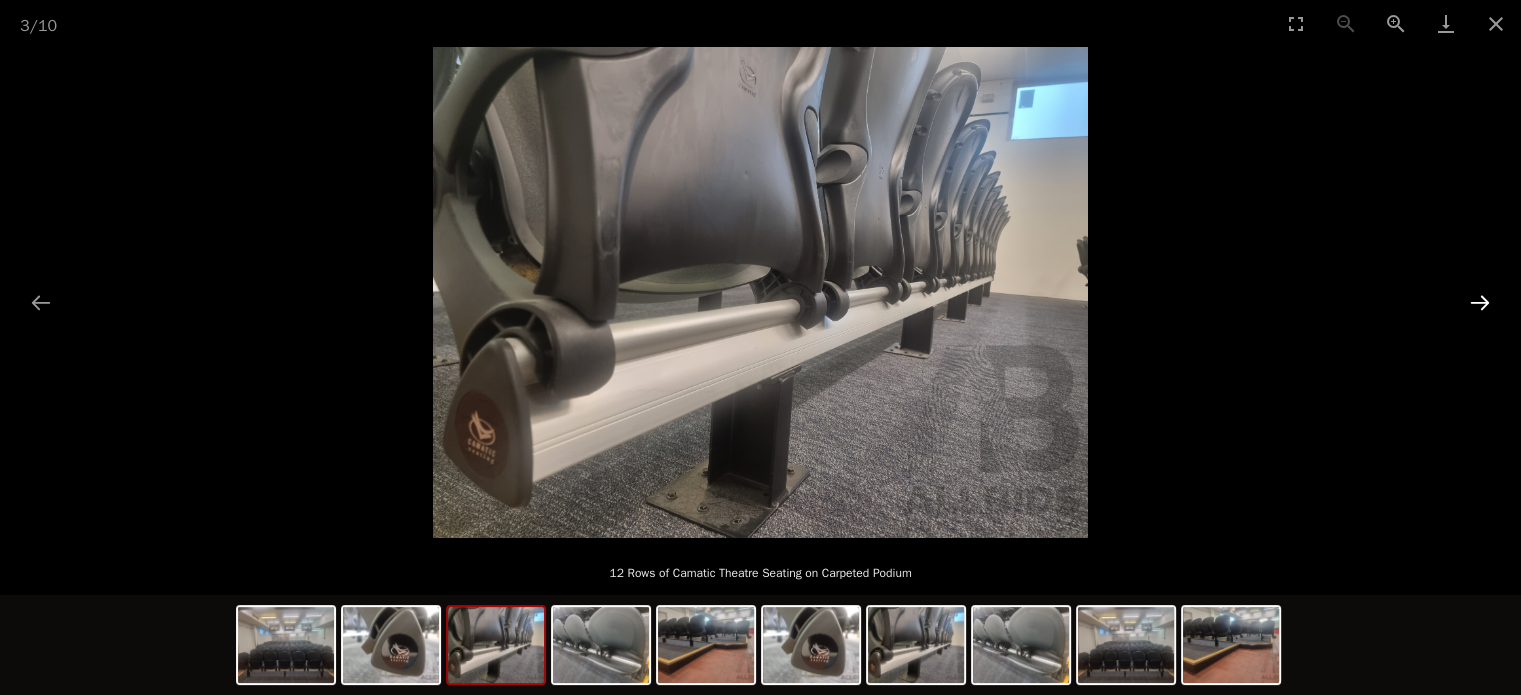 click at bounding box center (1480, 302) 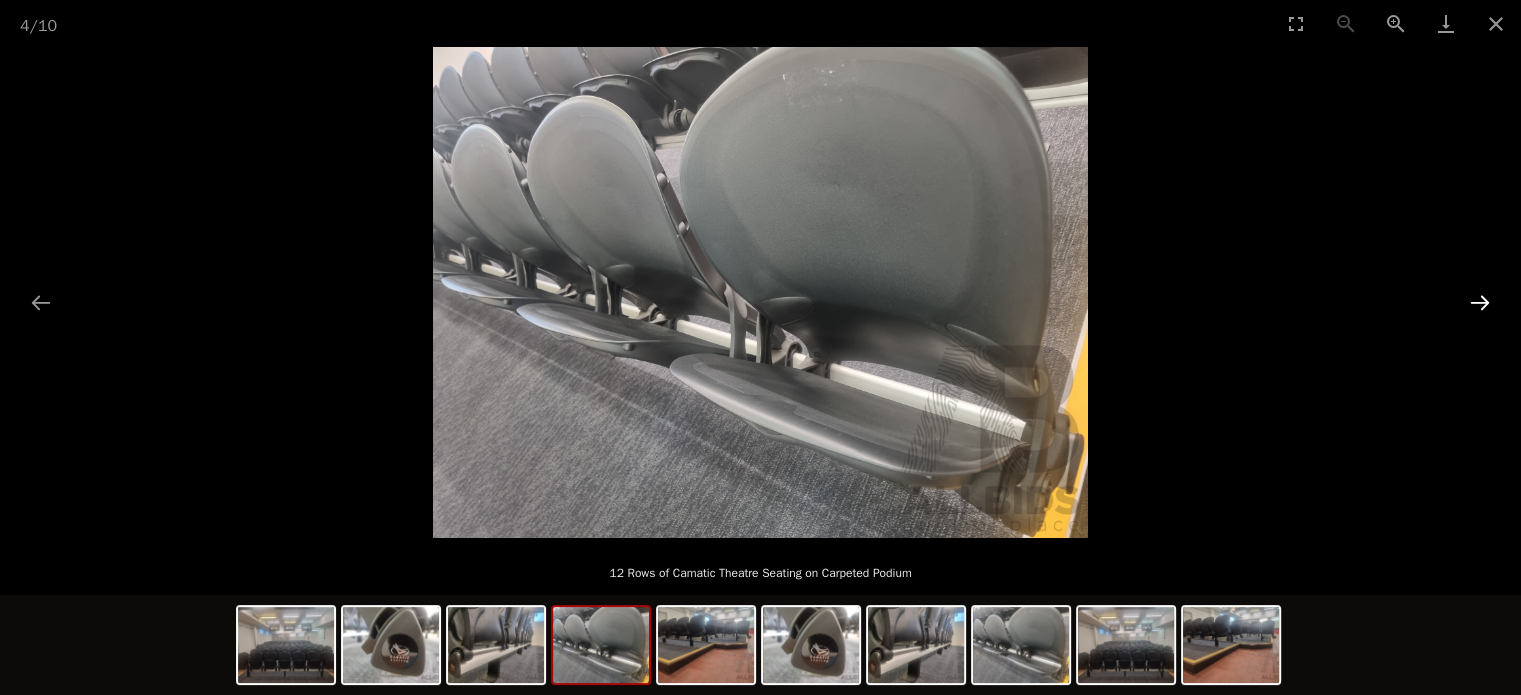 click at bounding box center (1480, 302) 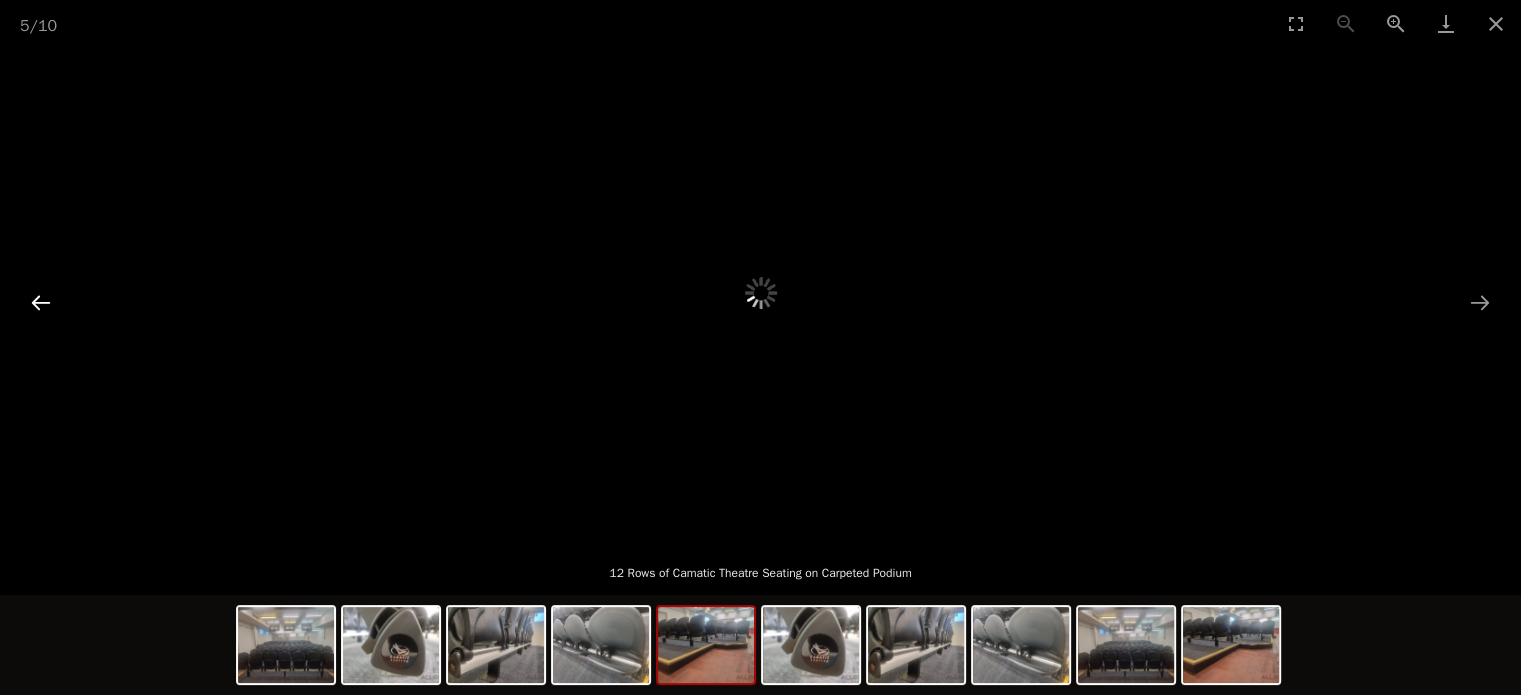 click at bounding box center (41, 302) 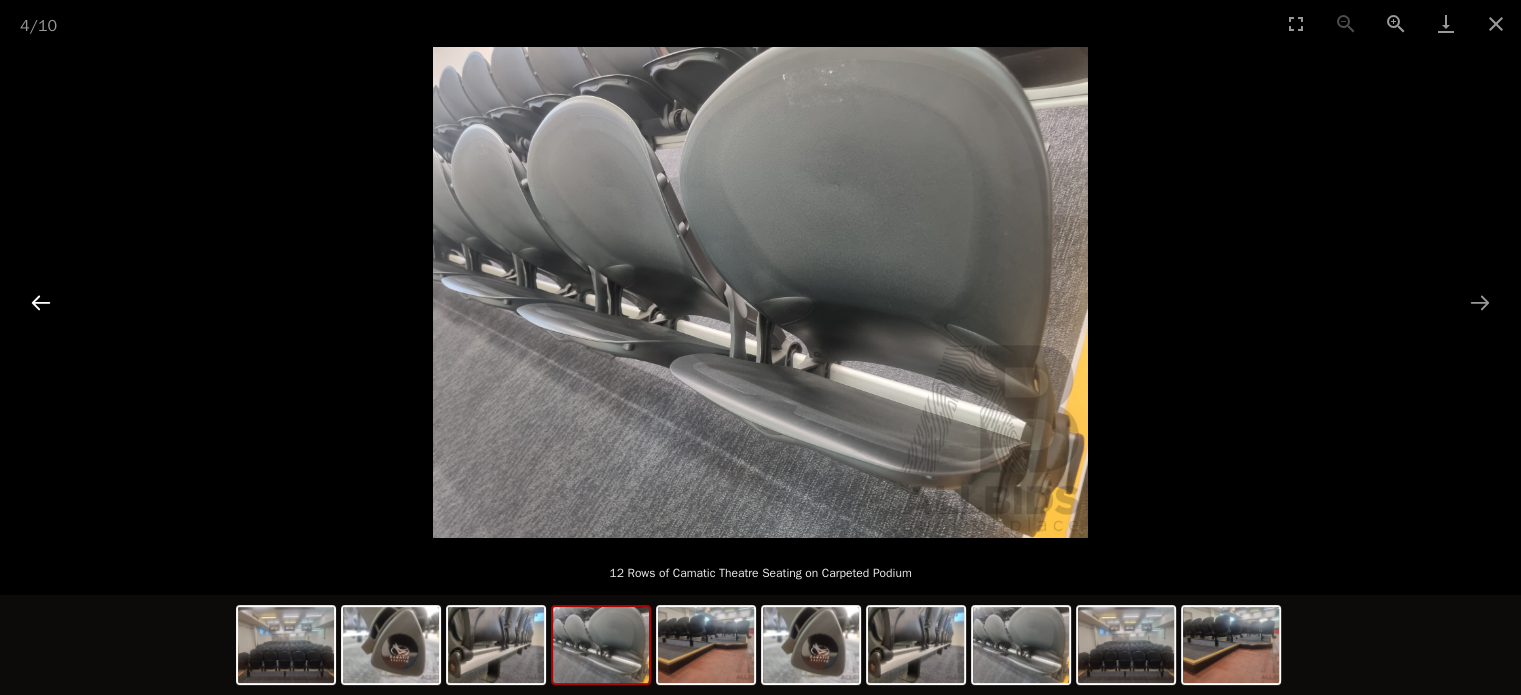 click at bounding box center [41, 302] 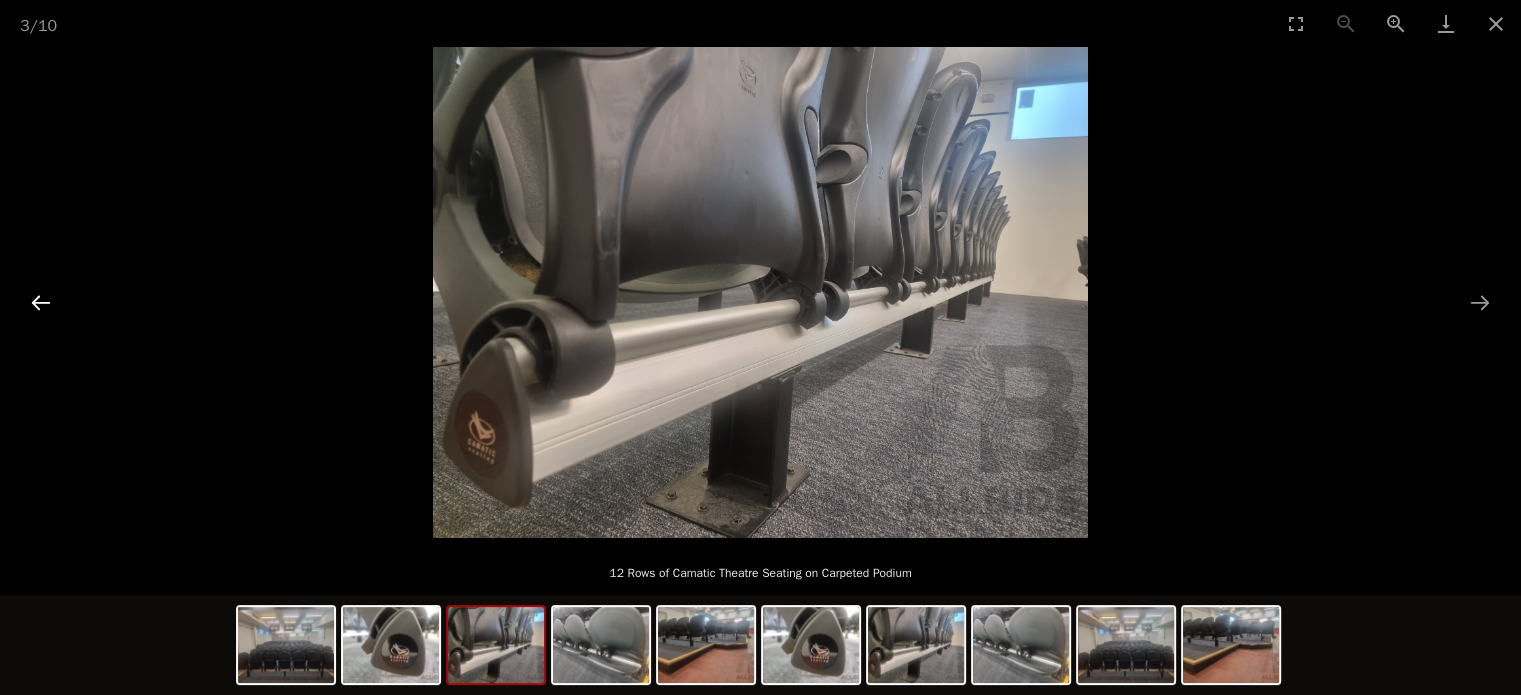 click at bounding box center [41, 302] 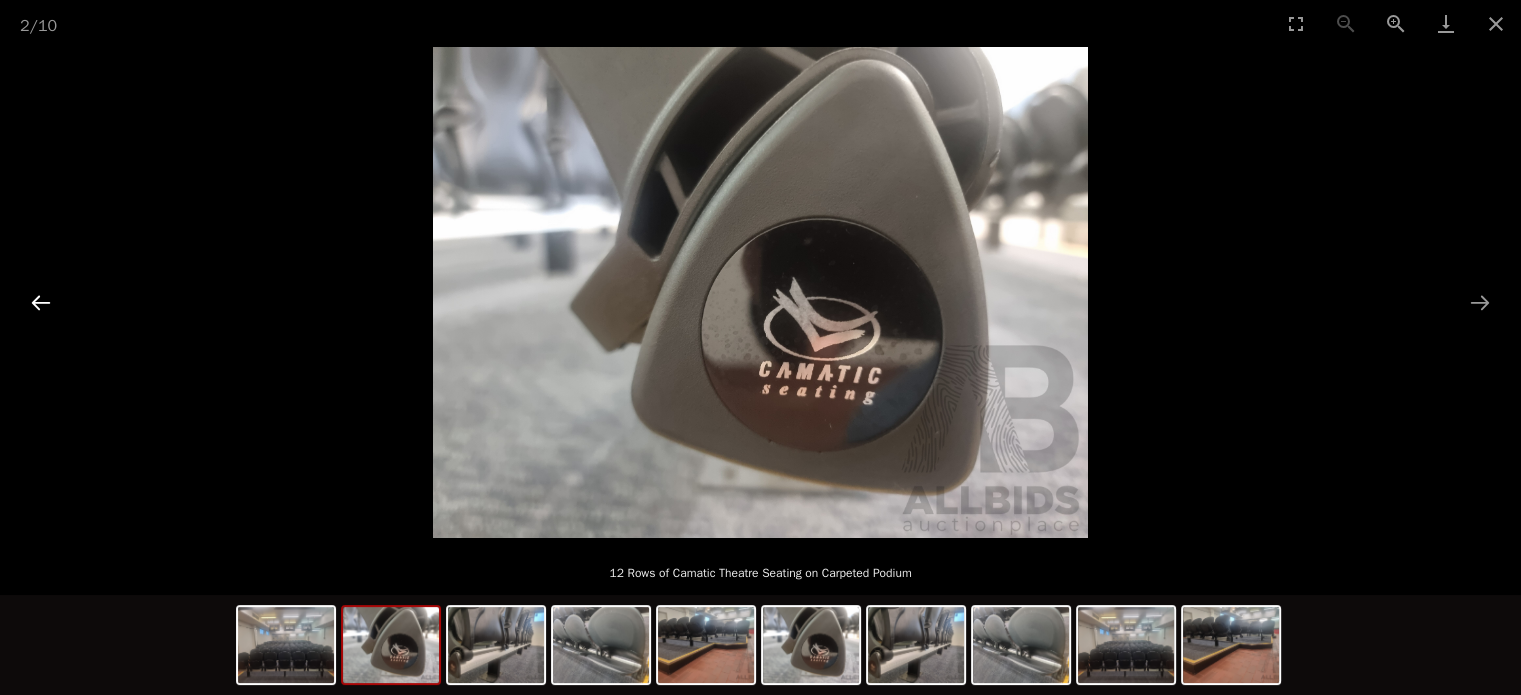 click at bounding box center [41, 302] 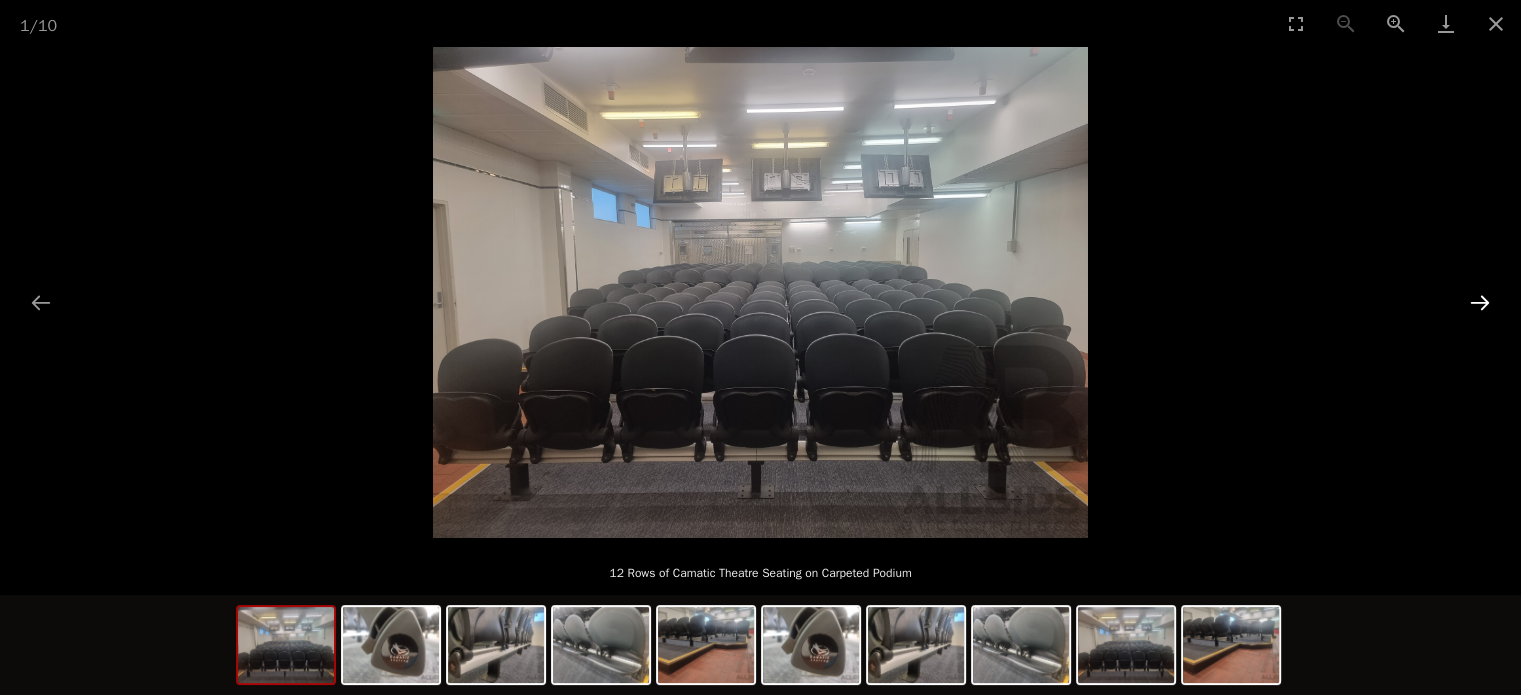 click at bounding box center [1480, 302] 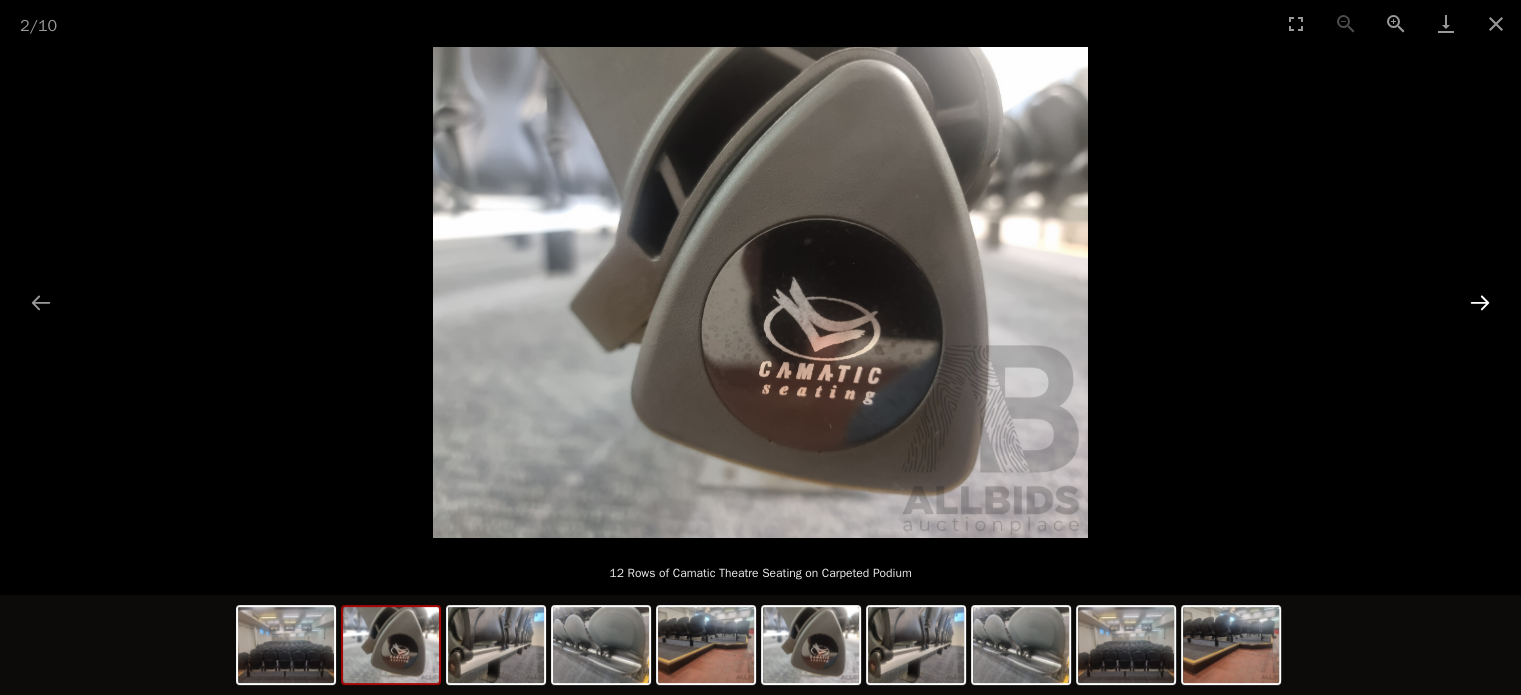 click at bounding box center [1480, 302] 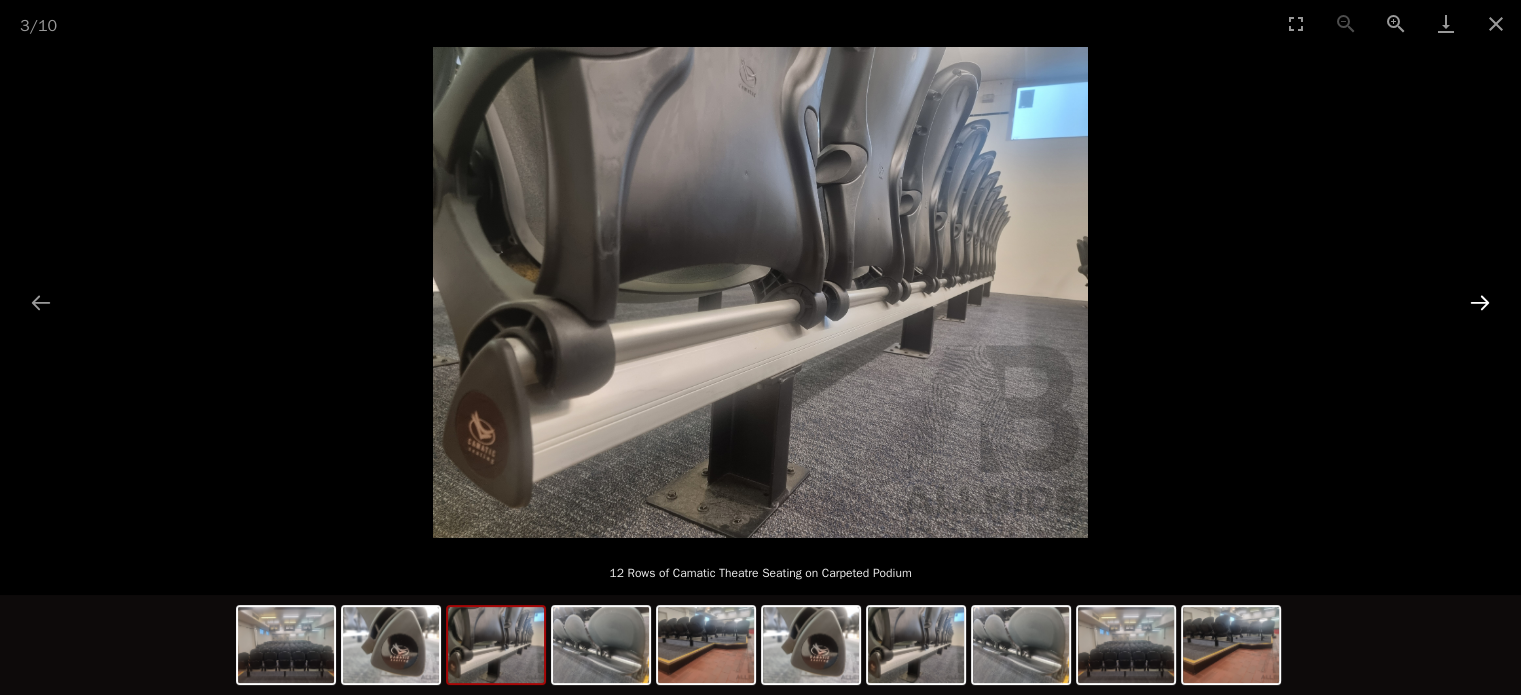 click at bounding box center [1480, 302] 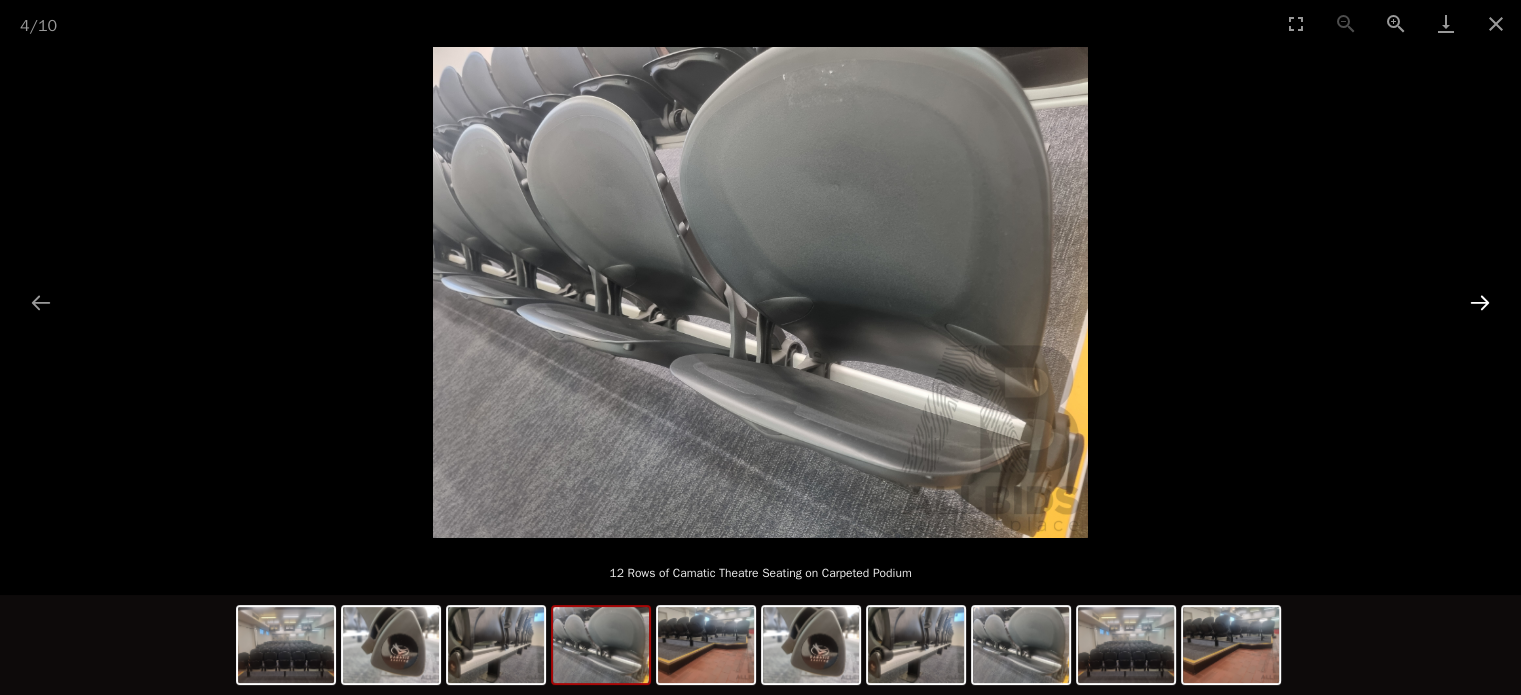 click at bounding box center [1480, 302] 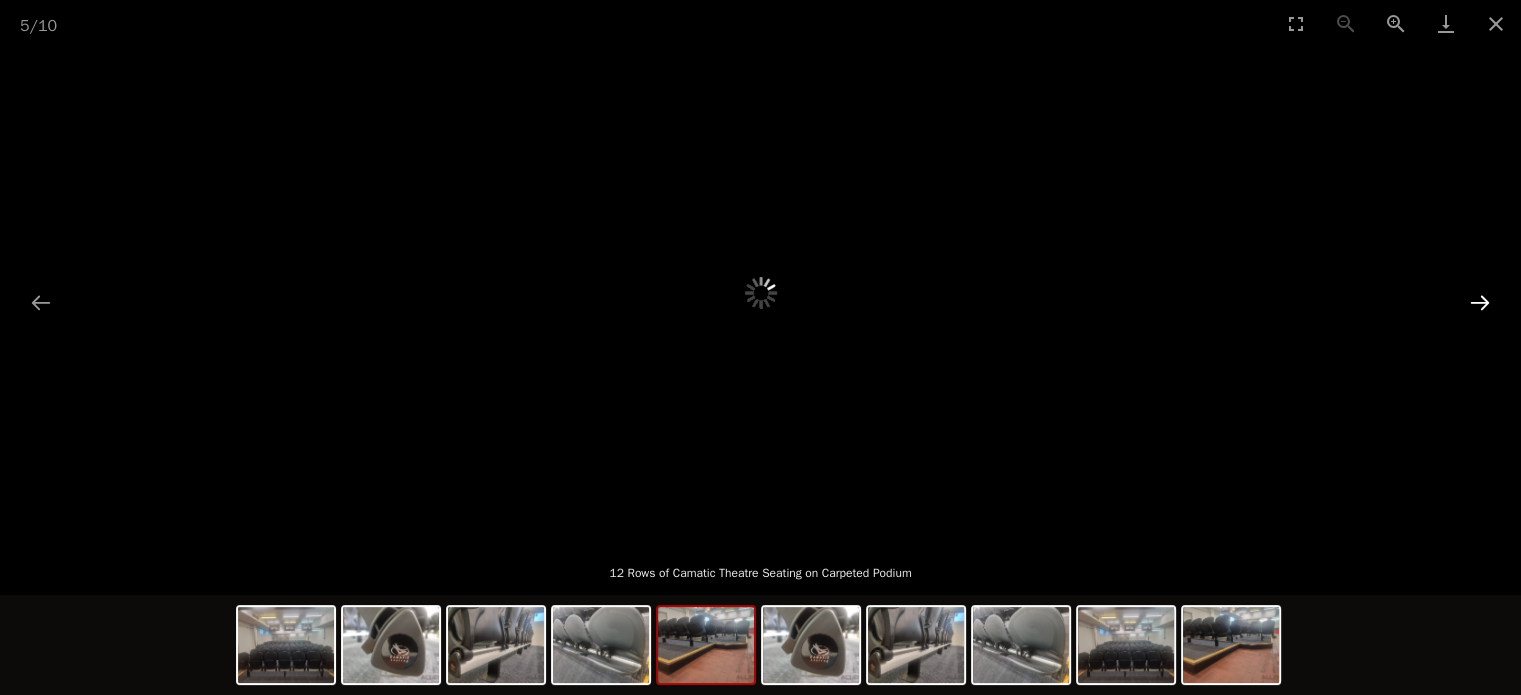 click at bounding box center (1480, 302) 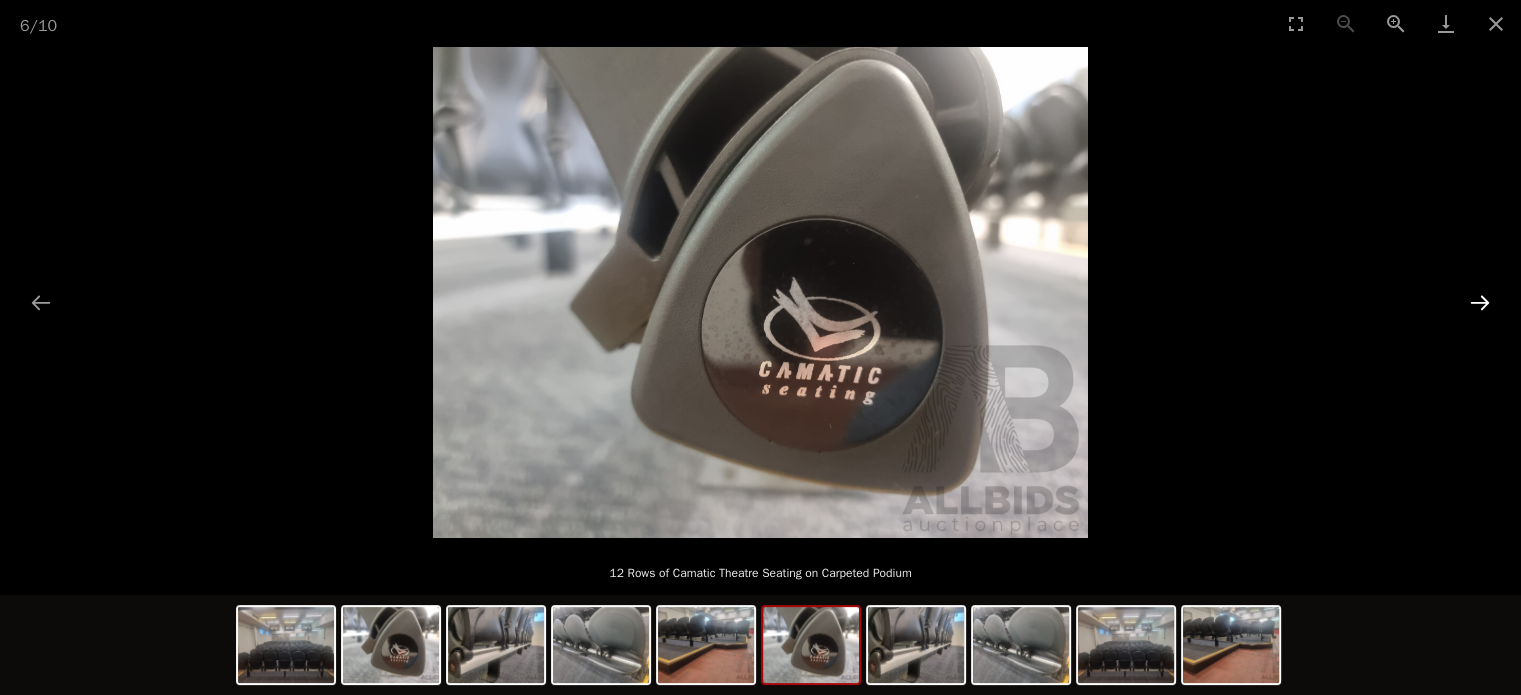 click at bounding box center [1480, 302] 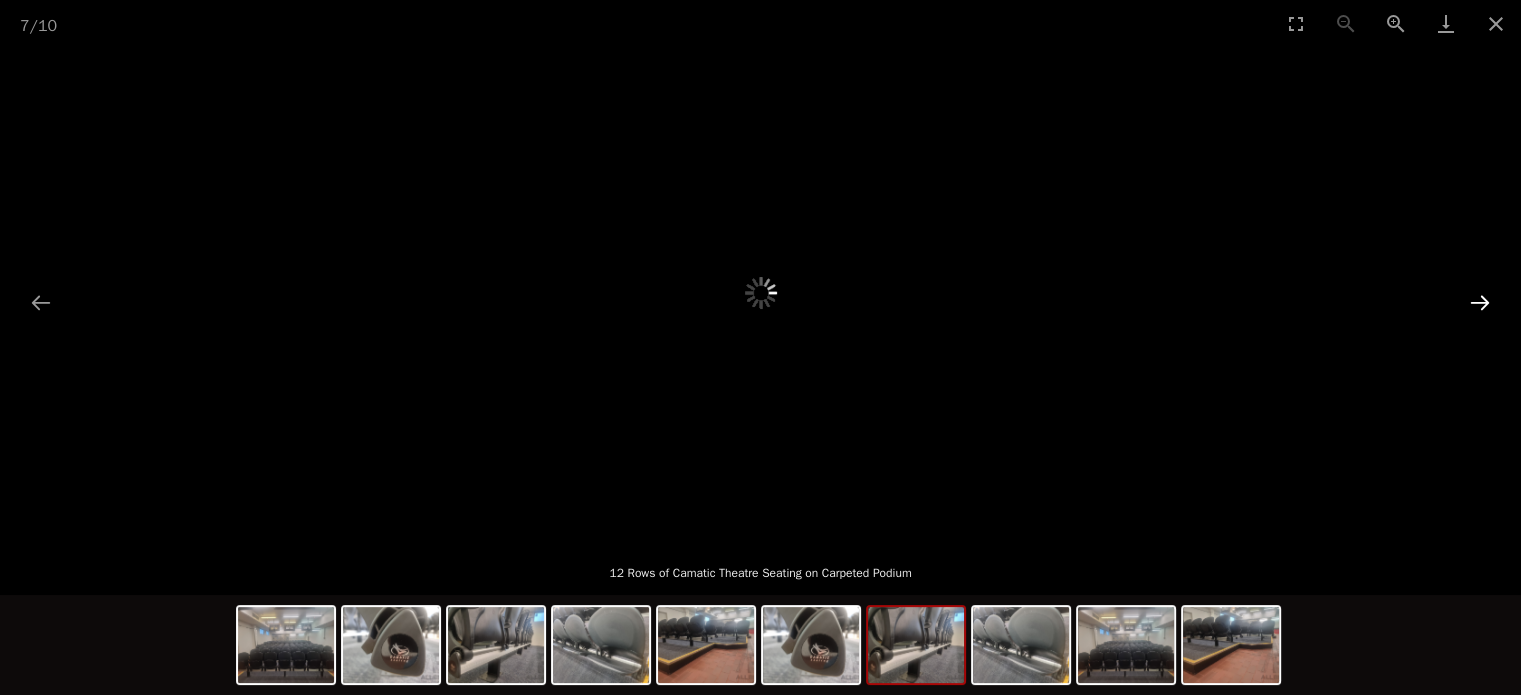 click at bounding box center (1480, 302) 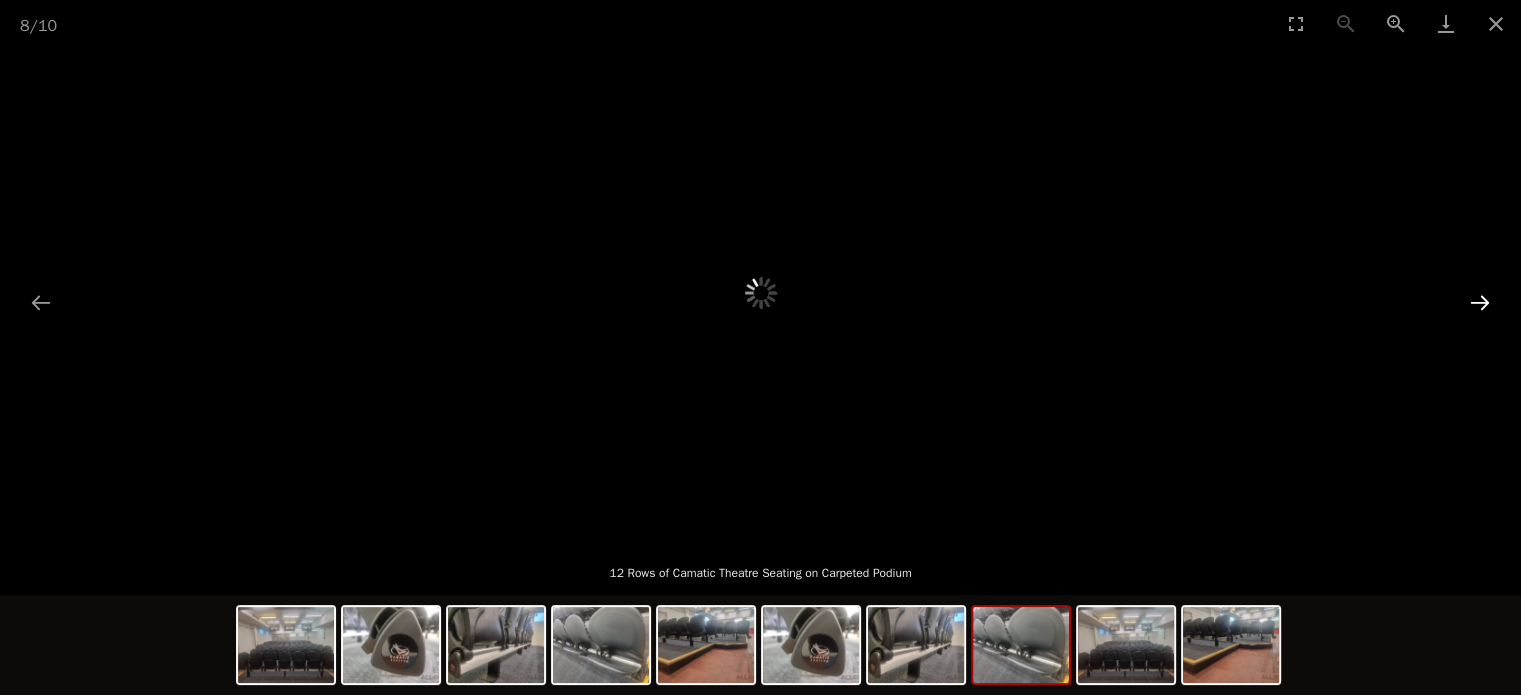click at bounding box center (1480, 302) 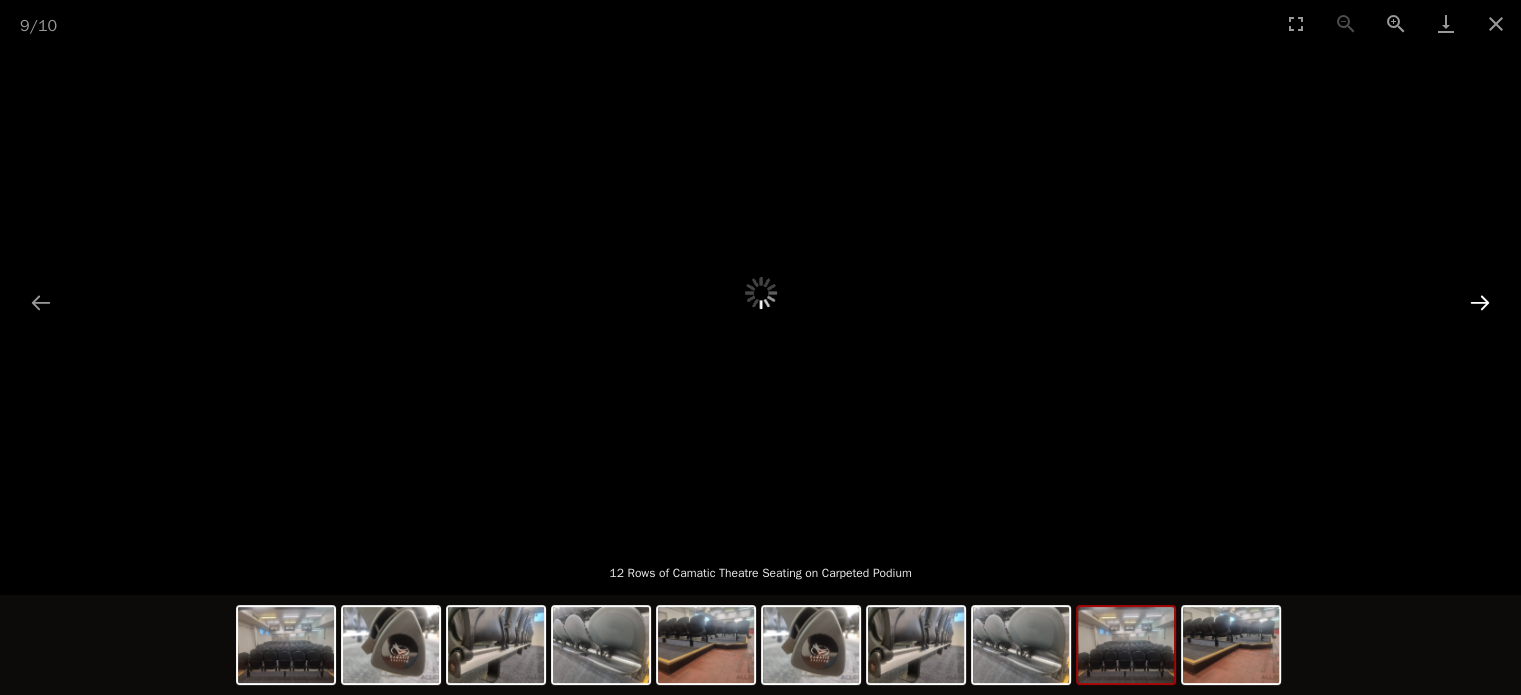 click at bounding box center [1480, 302] 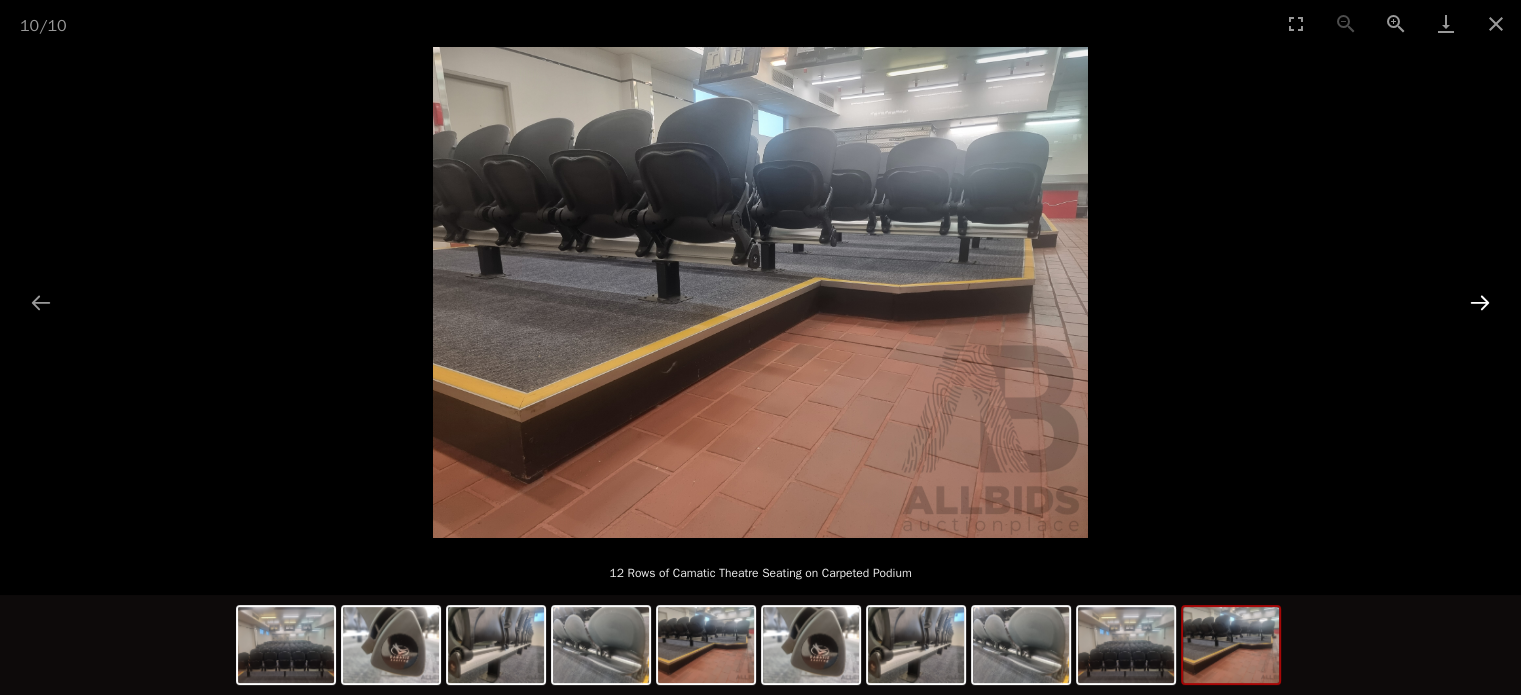 click at bounding box center (1480, 302) 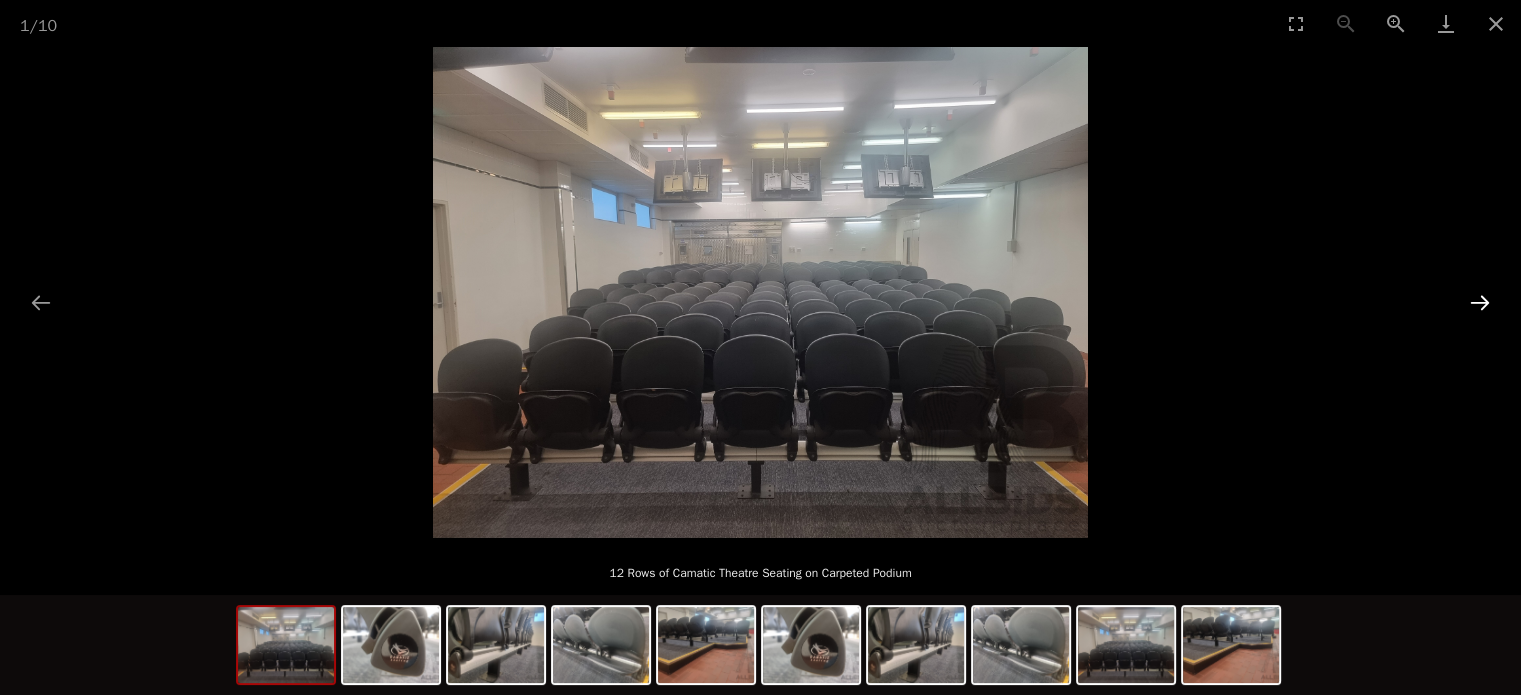 click at bounding box center (1480, 302) 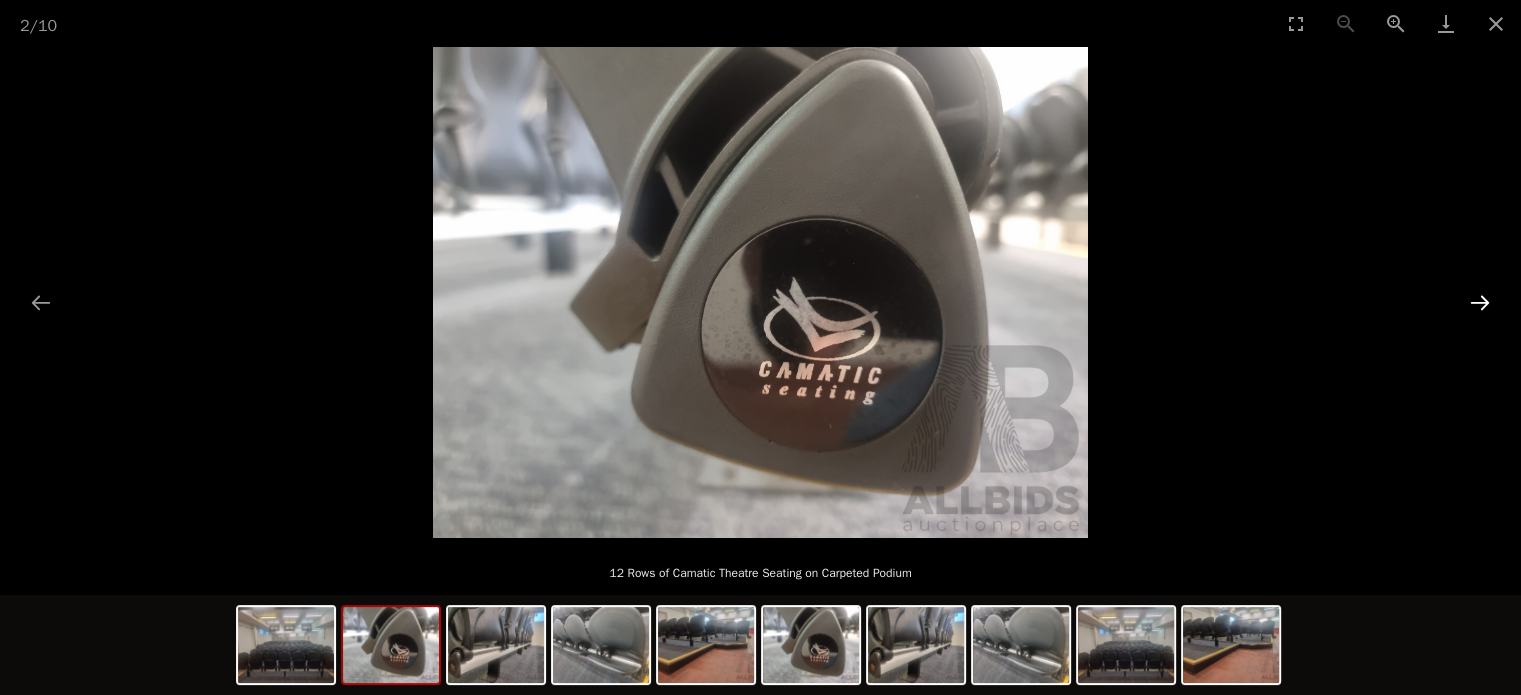 click at bounding box center [1480, 302] 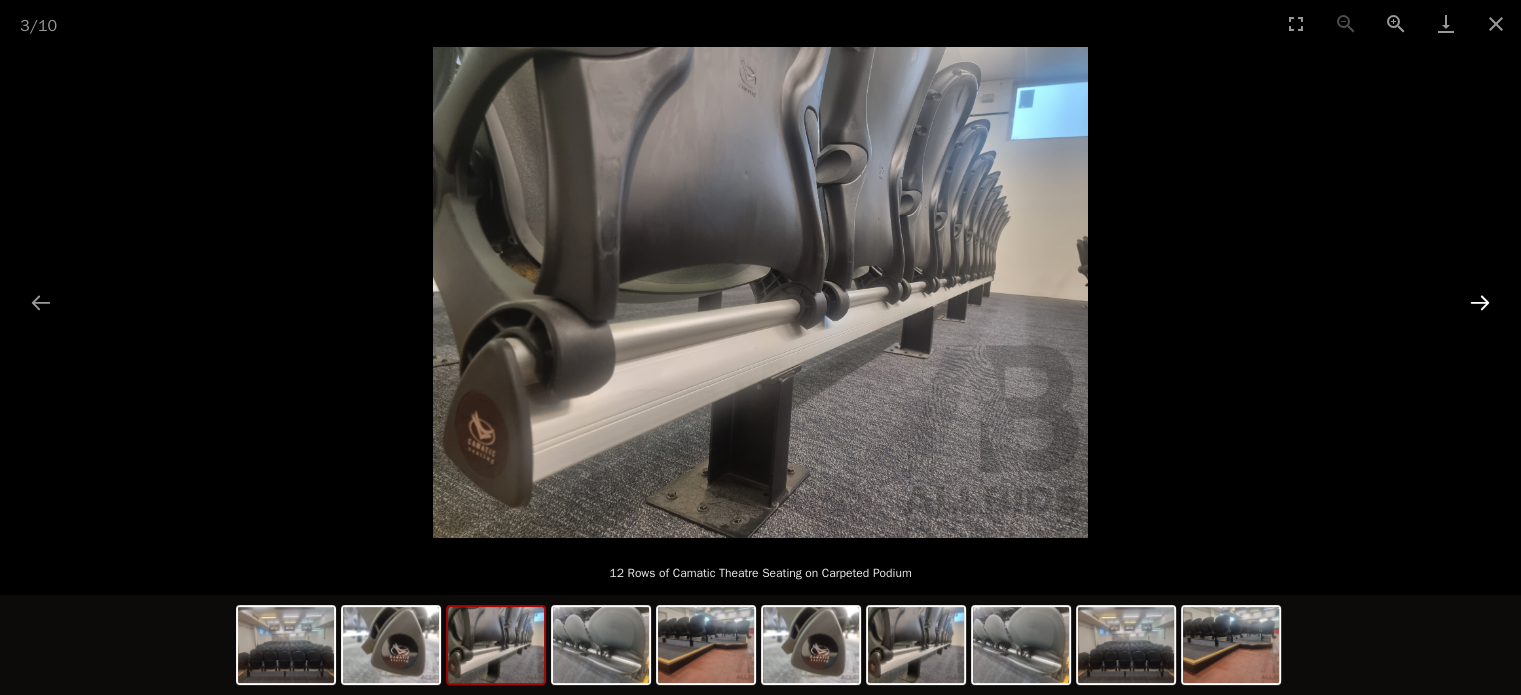 click at bounding box center [1480, 302] 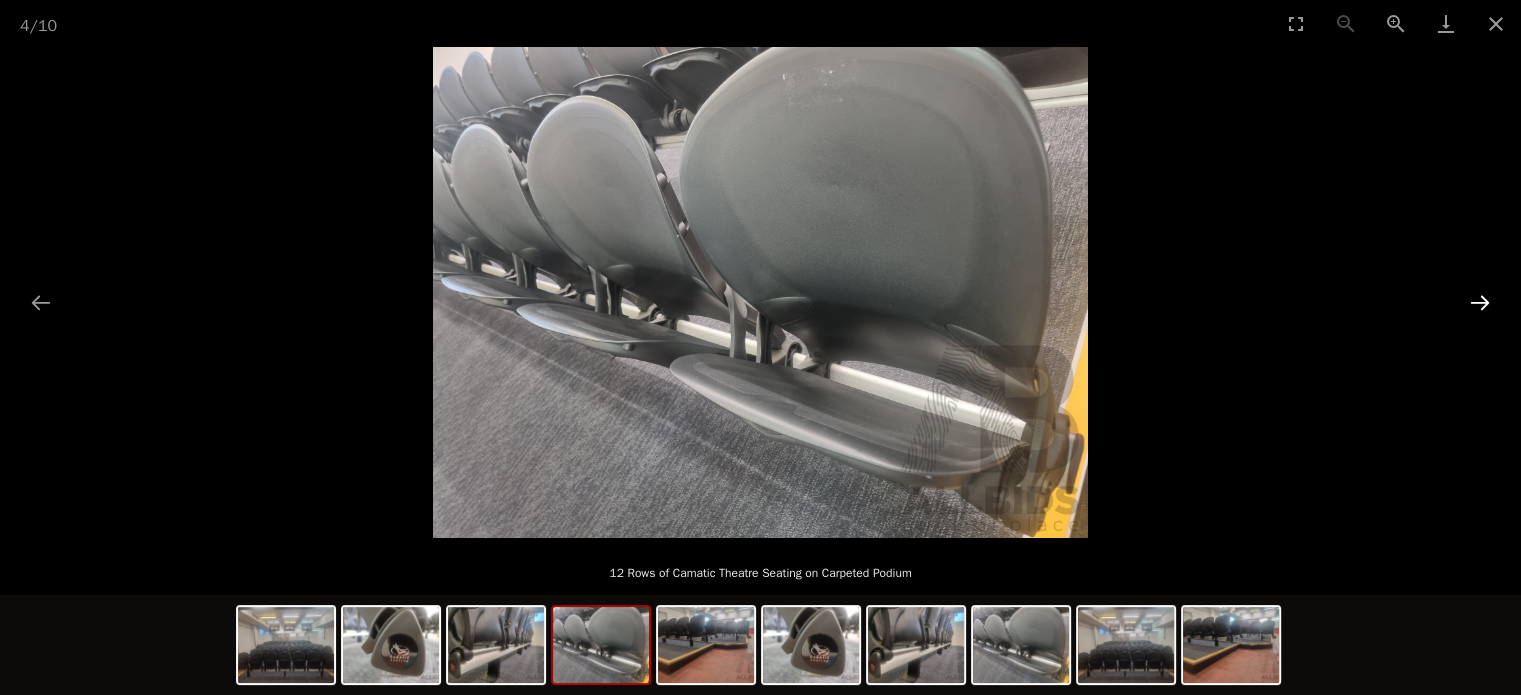 click at bounding box center [1480, 302] 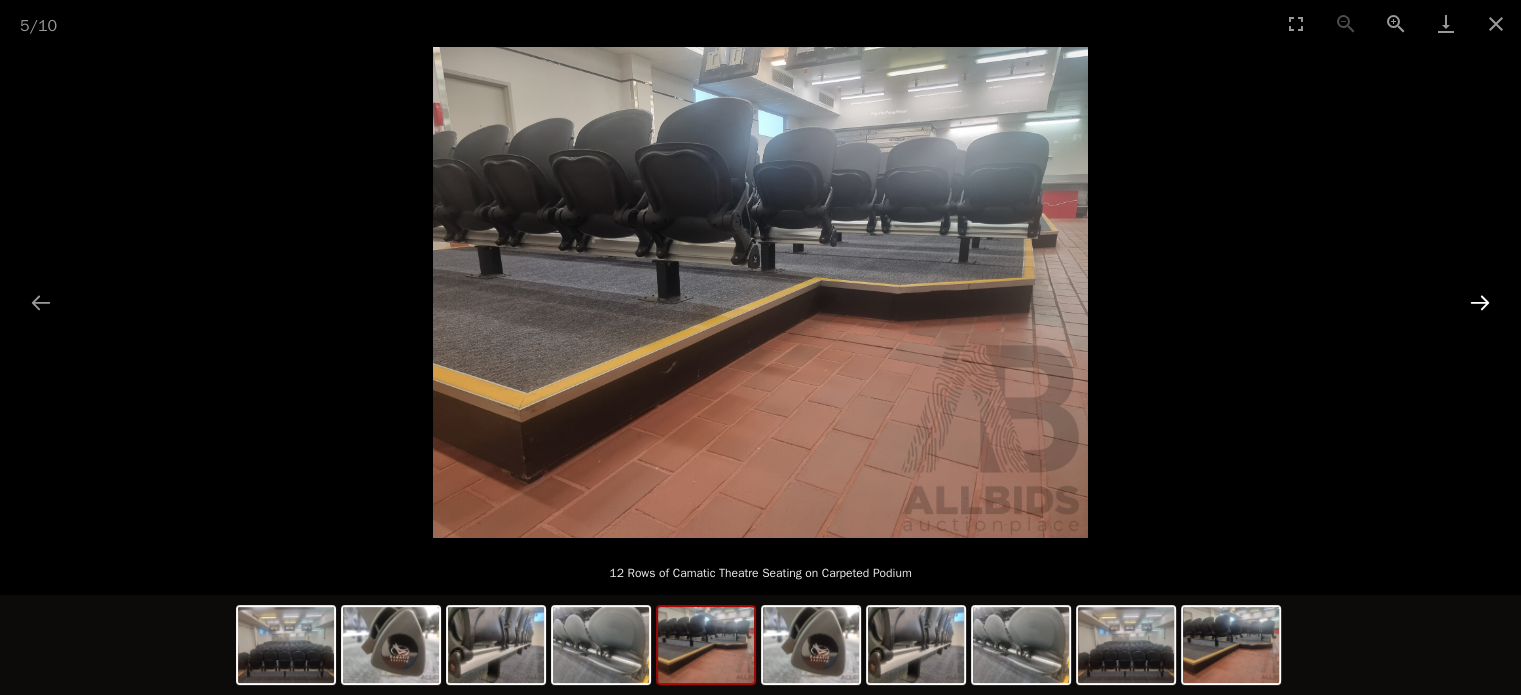 click at bounding box center [1480, 302] 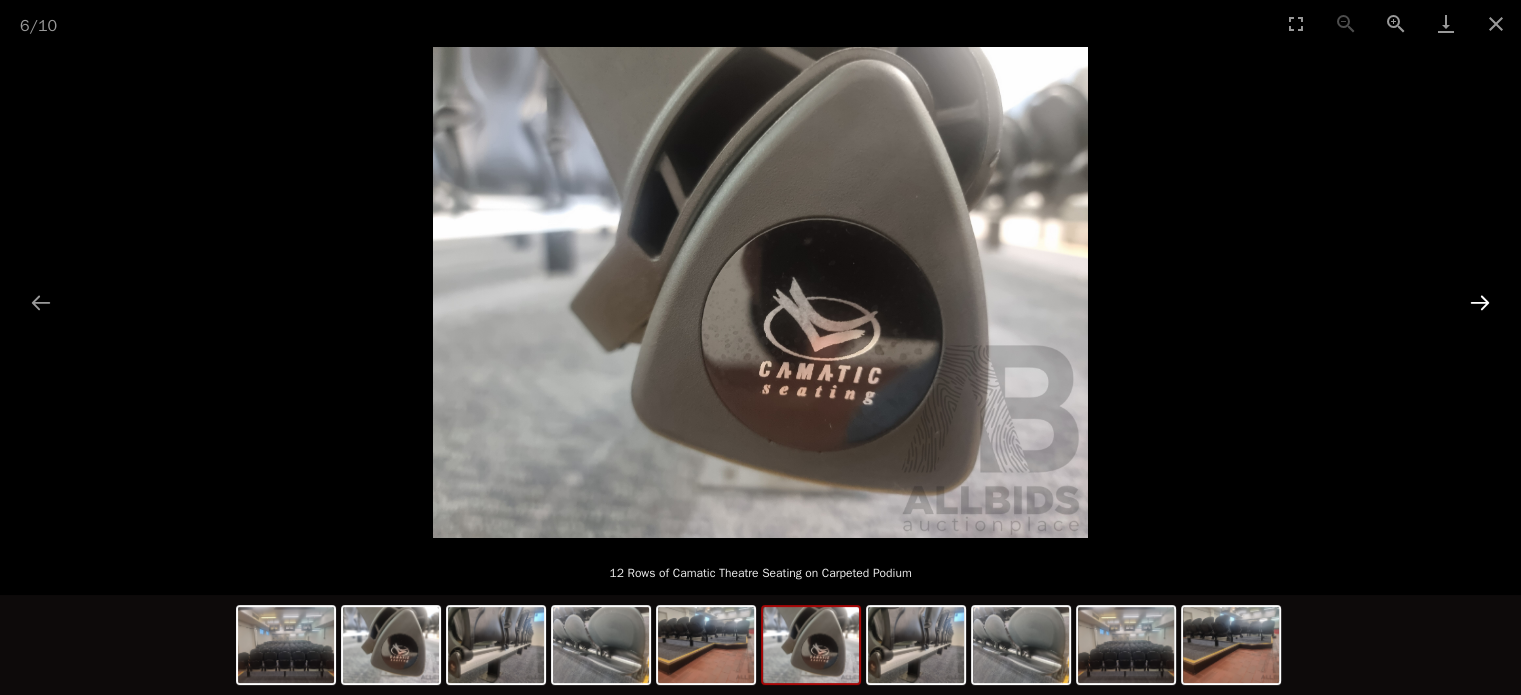 click at bounding box center [1480, 302] 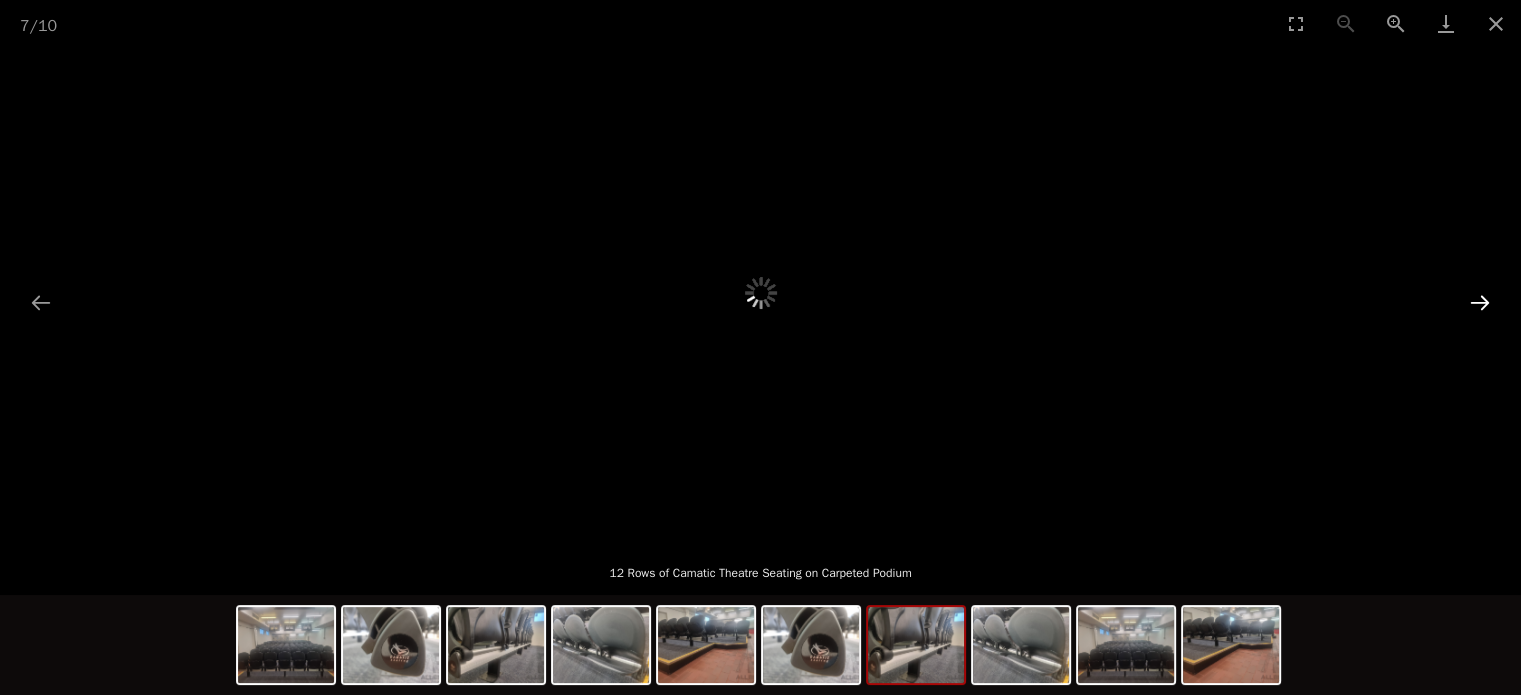 click at bounding box center [1480, 302] 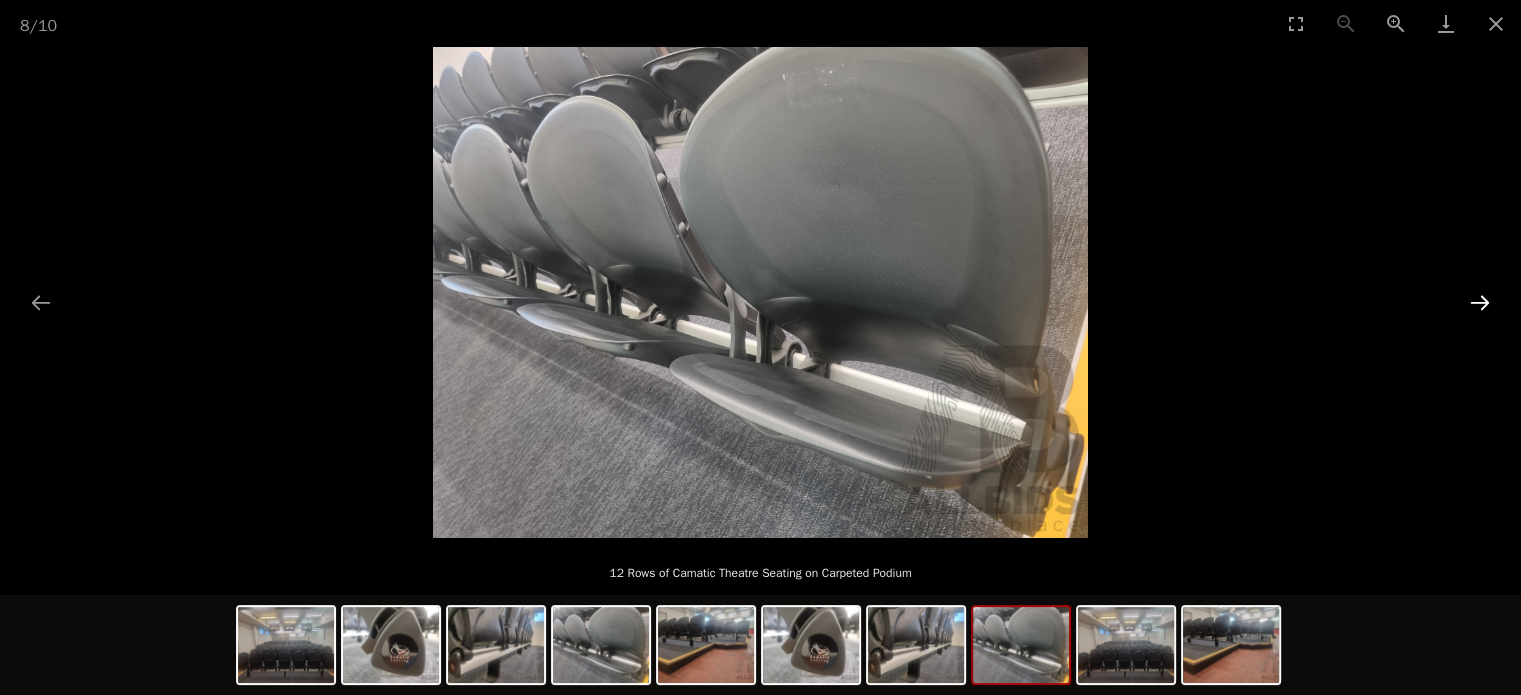 click at bounding box center [1480, 302] 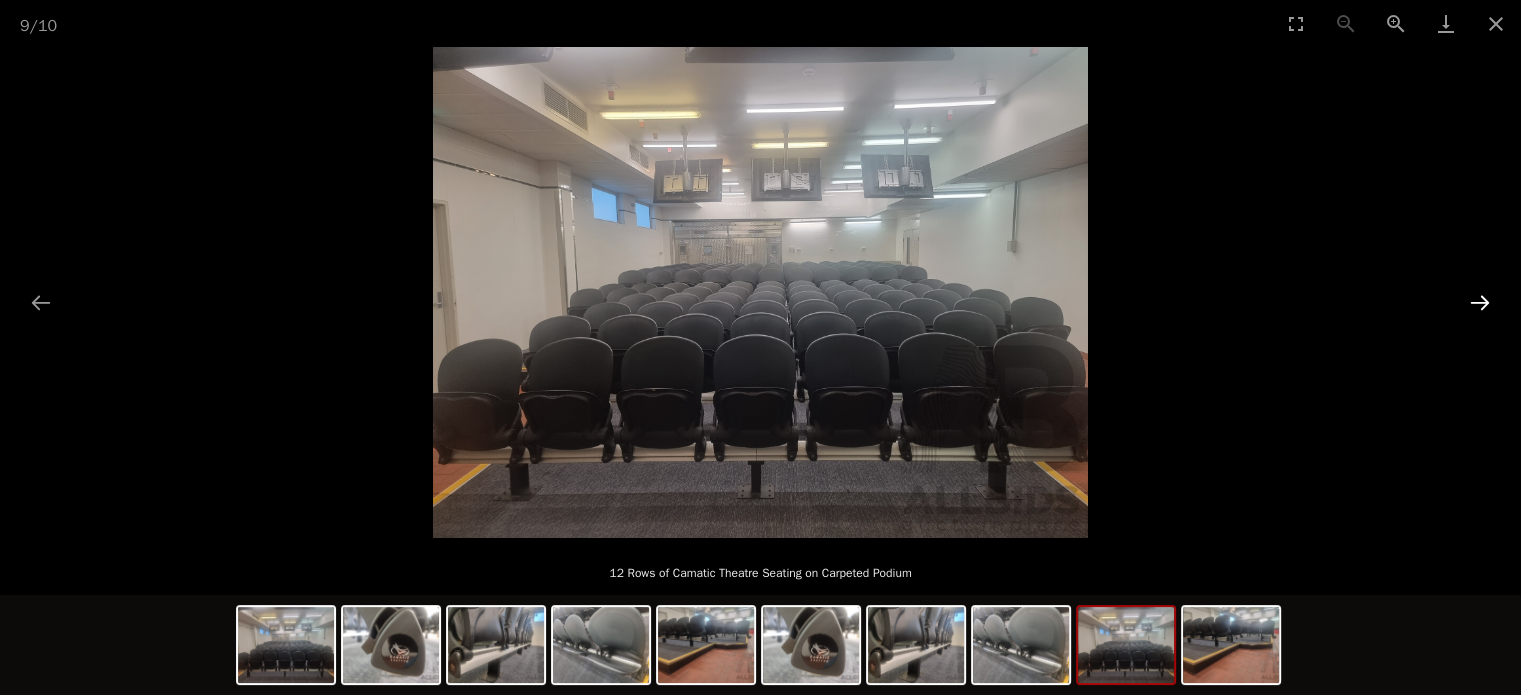 click at bounding box center (1480, 302) 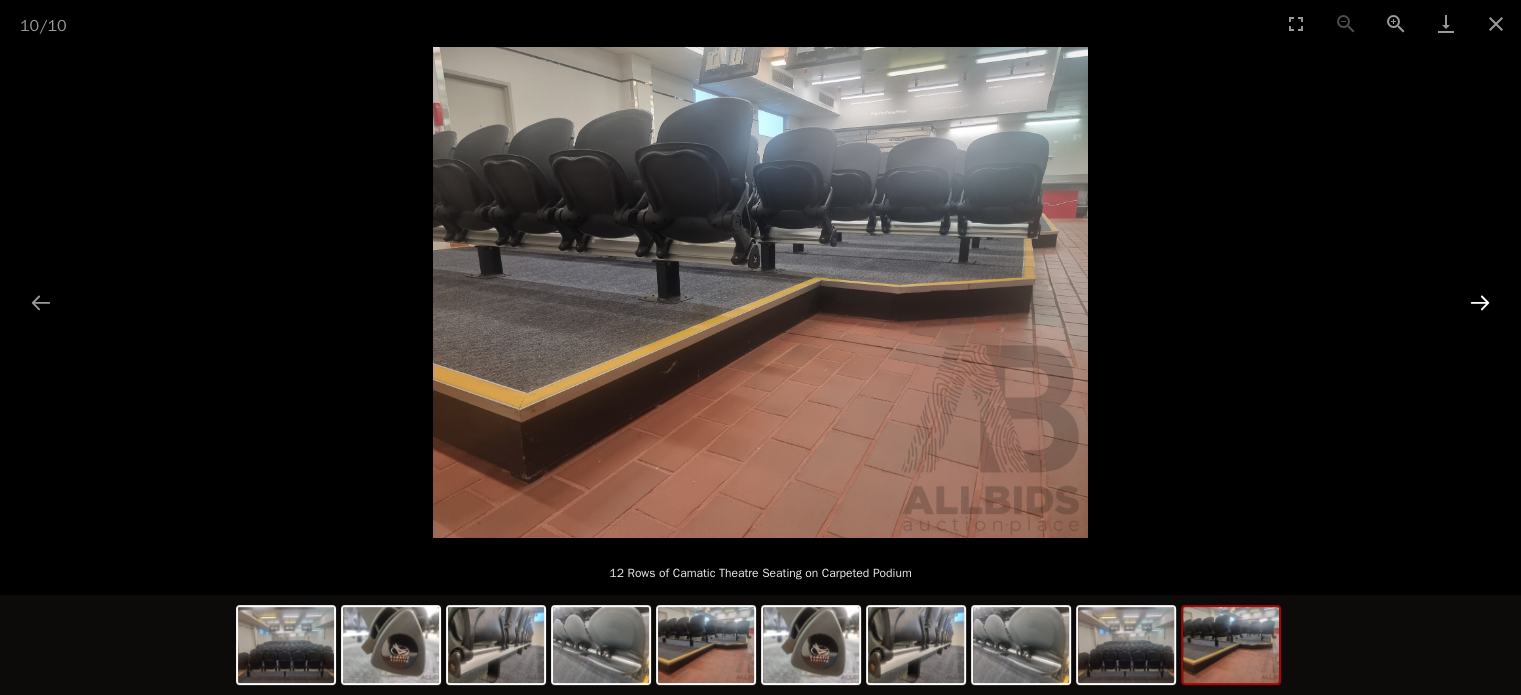 click at bounding box center (1480, 302) 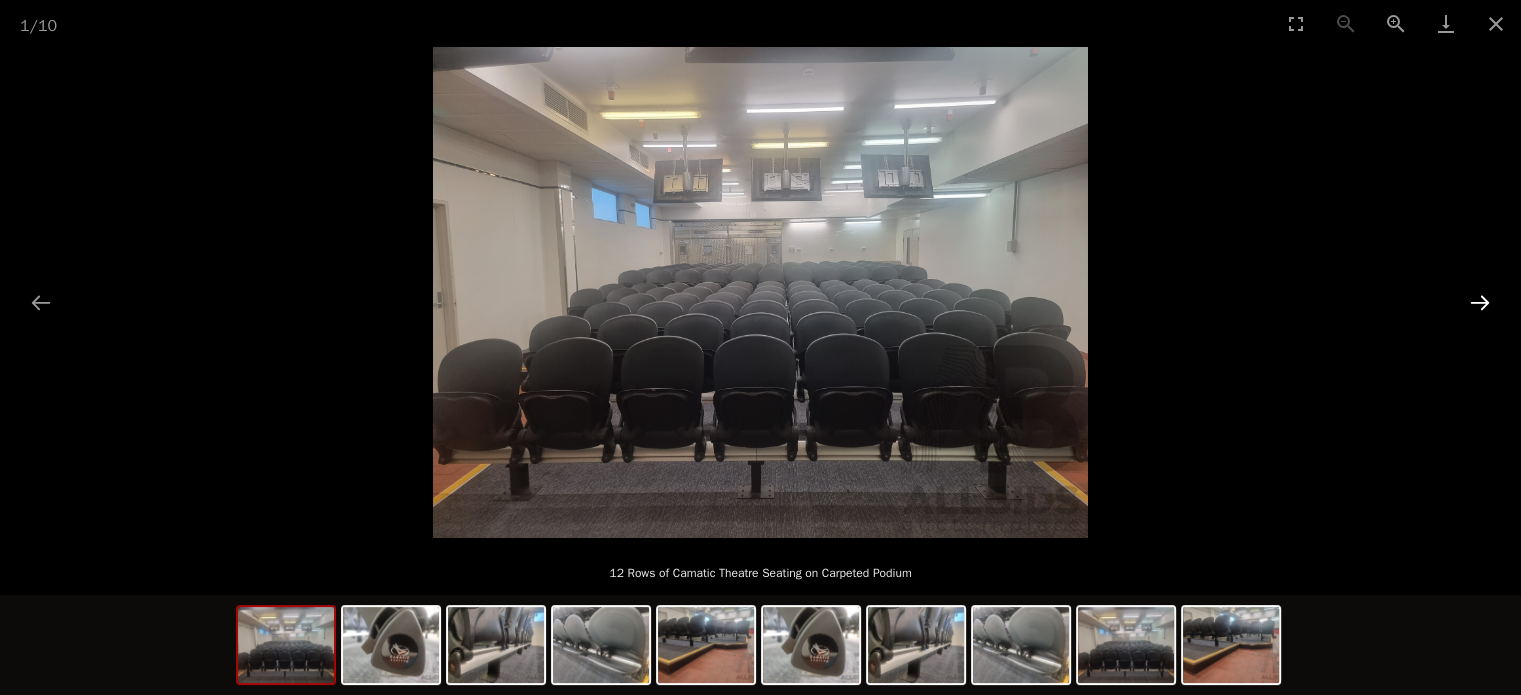click at bounding box center (1480, 302) 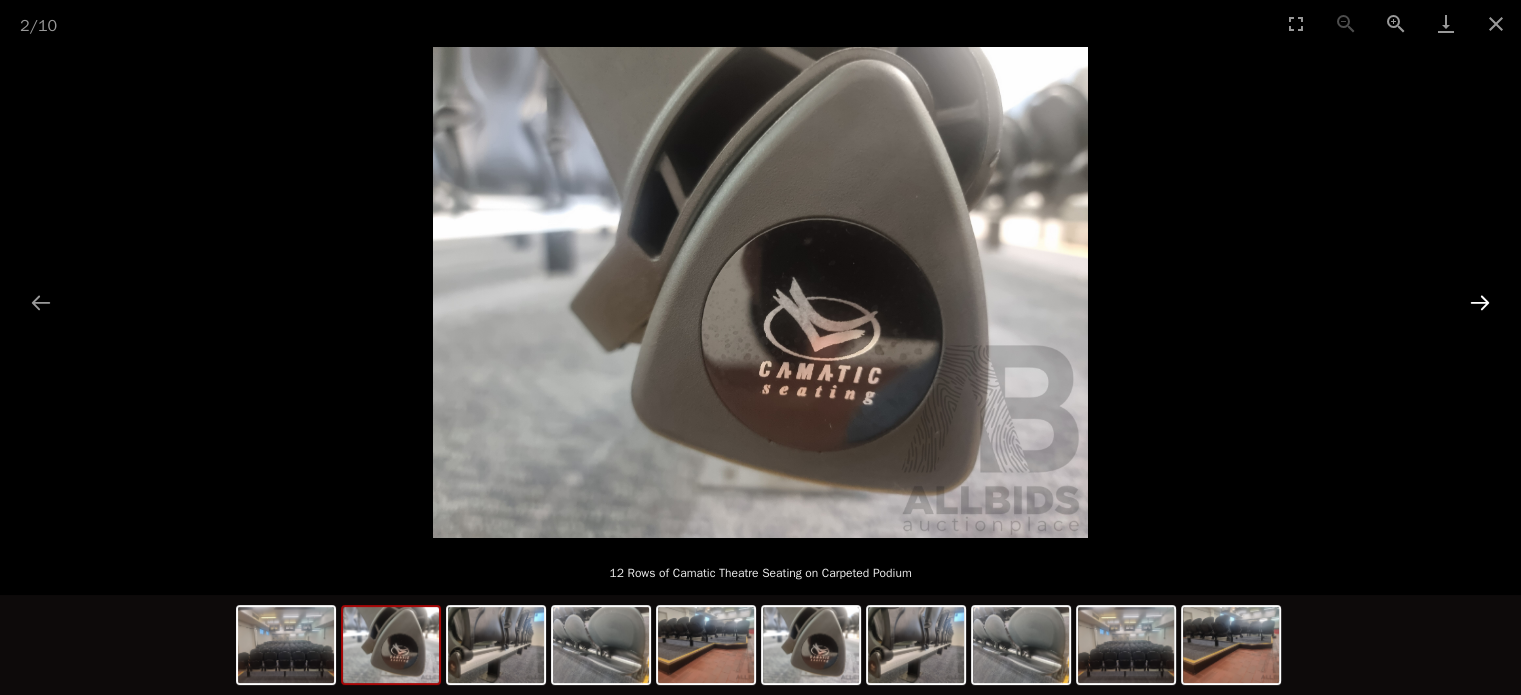 click at bounding box center (1480, 302) 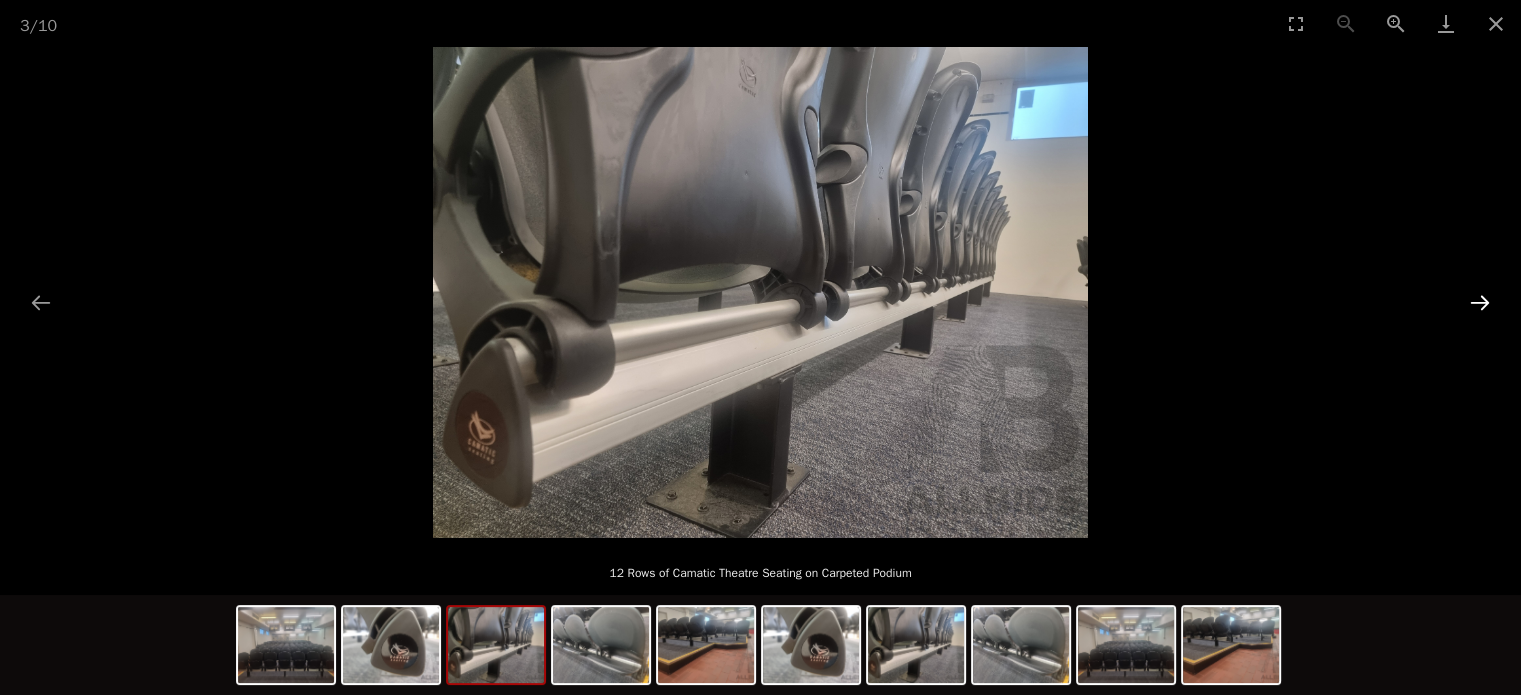click at bounding box center (1480, 302) 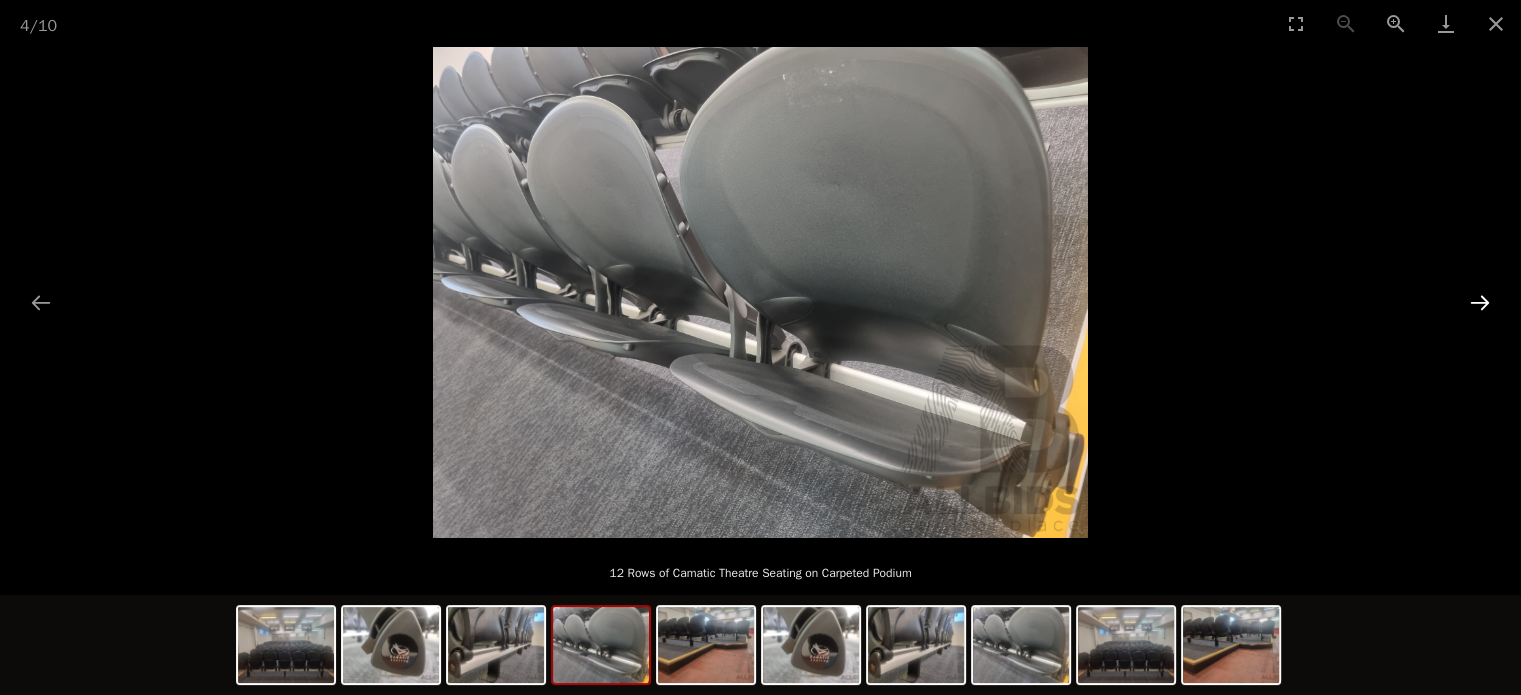 click at bounding box center [1480, 302] 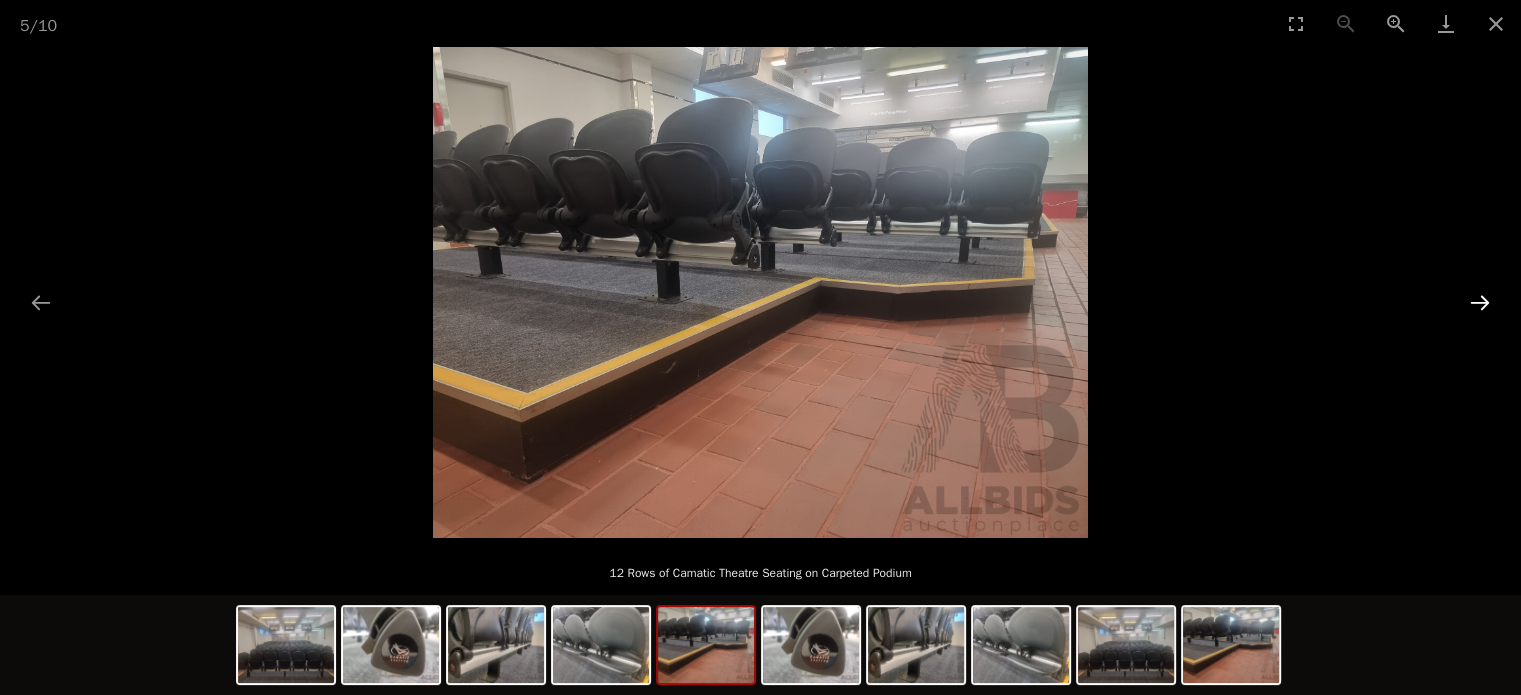 click at bounding box center (1480, 302) 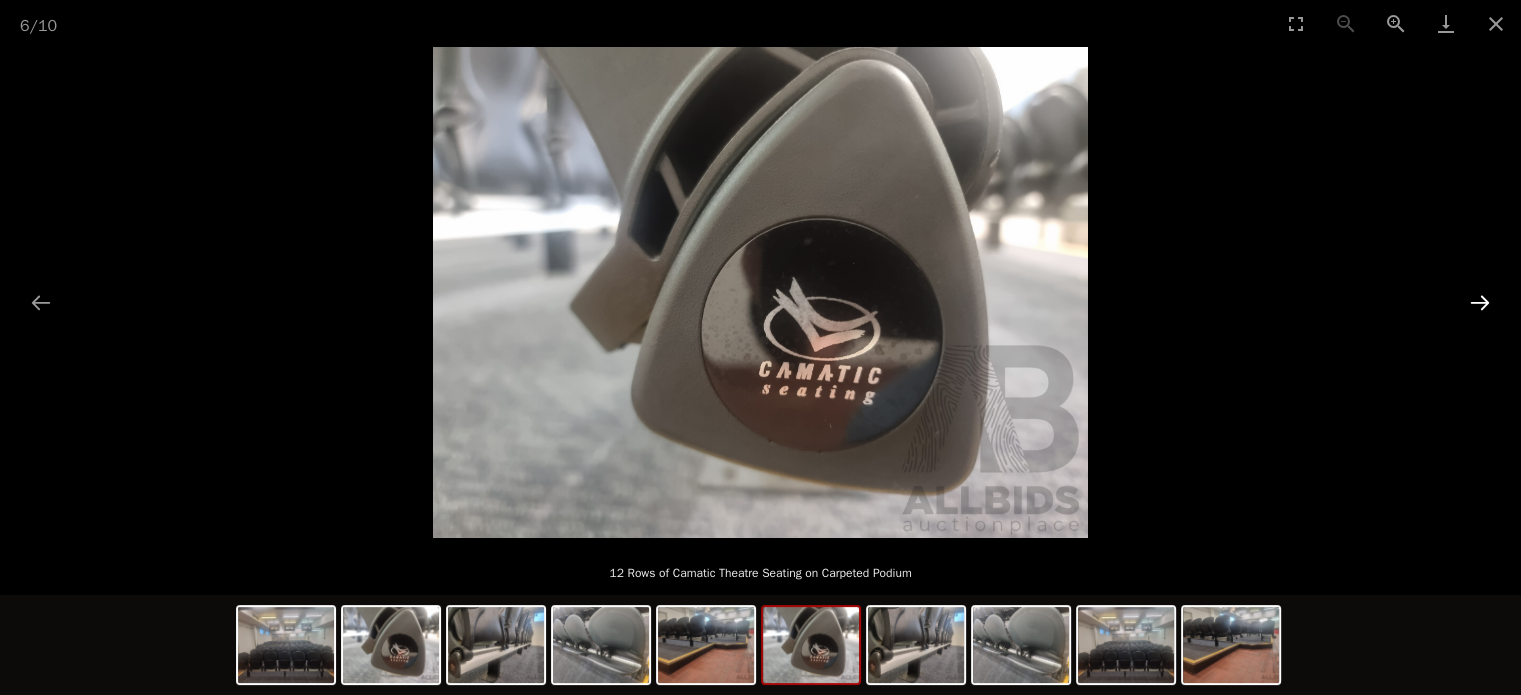 click at bounding box center [1480, 302] 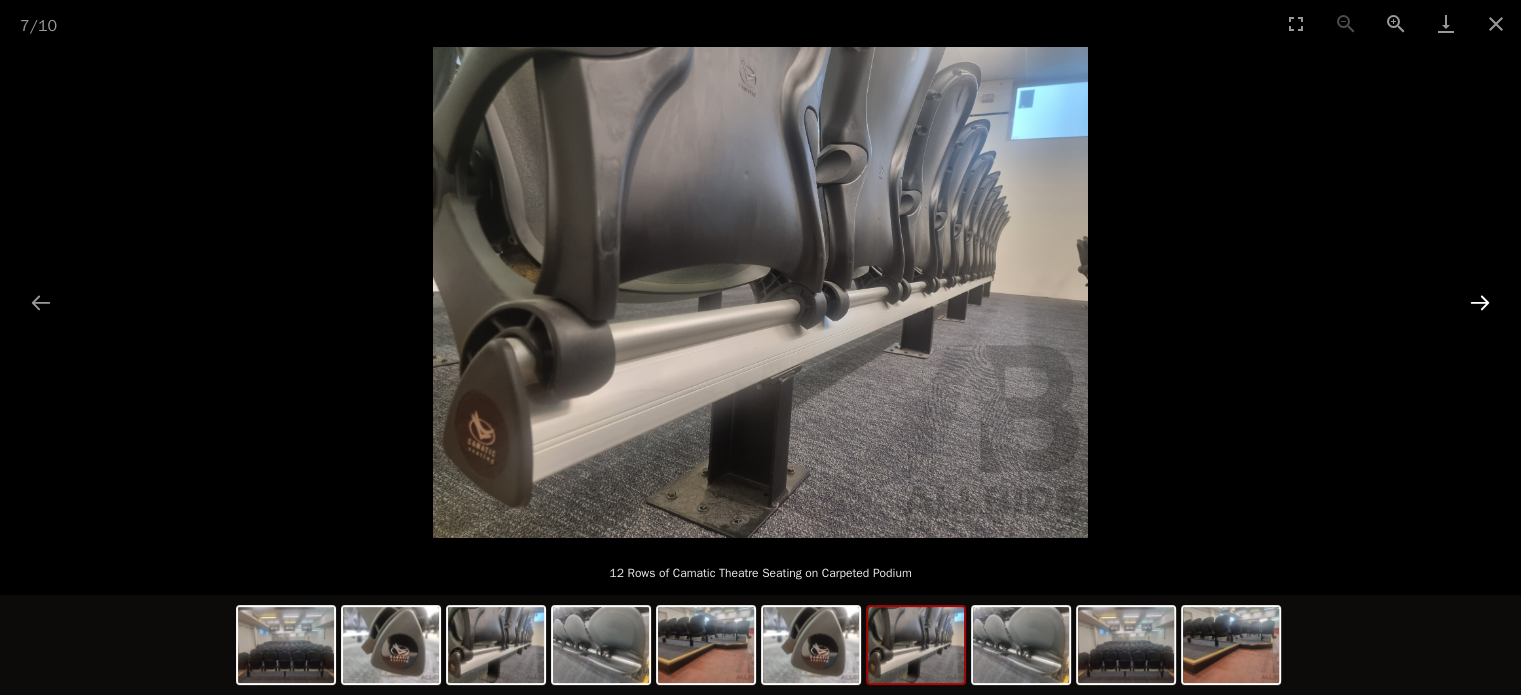 click at bounding box center (1480, 302) 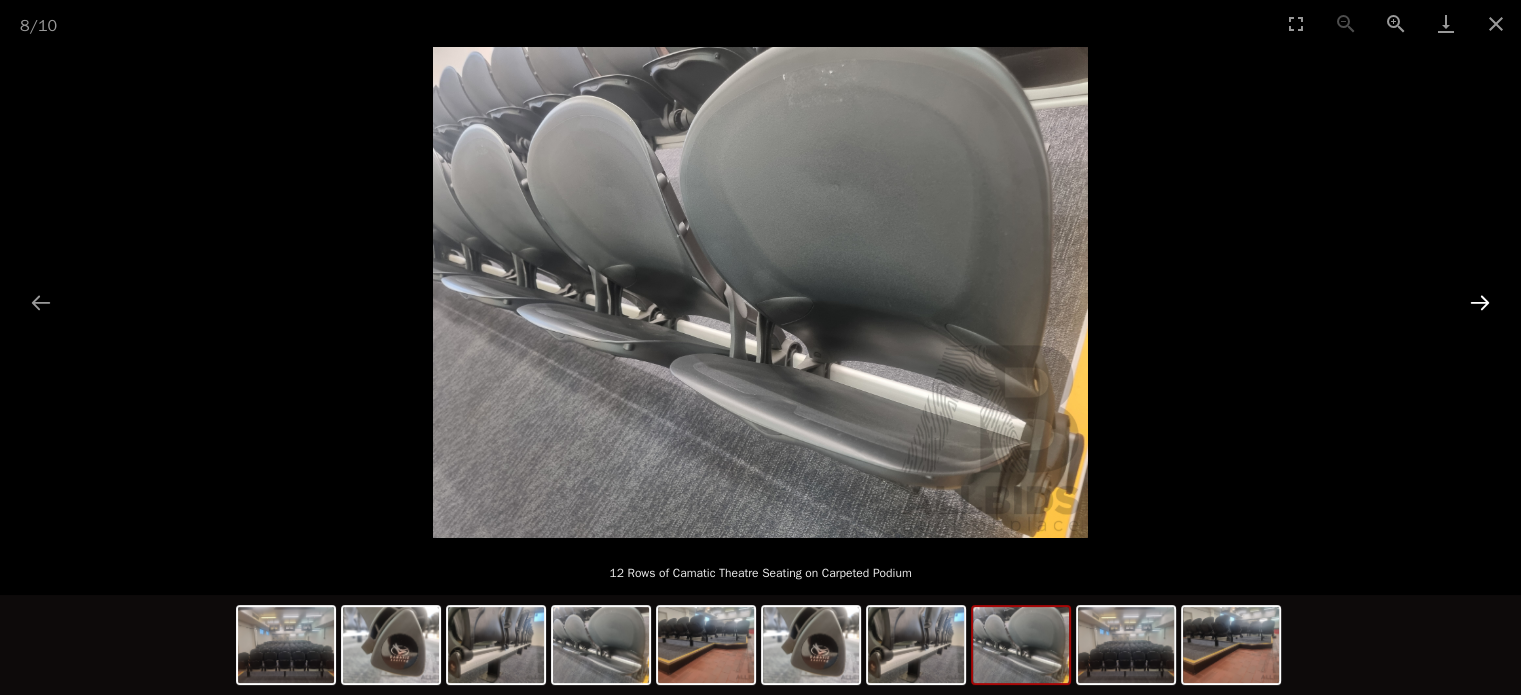 click at bounding box center (1480, 302) 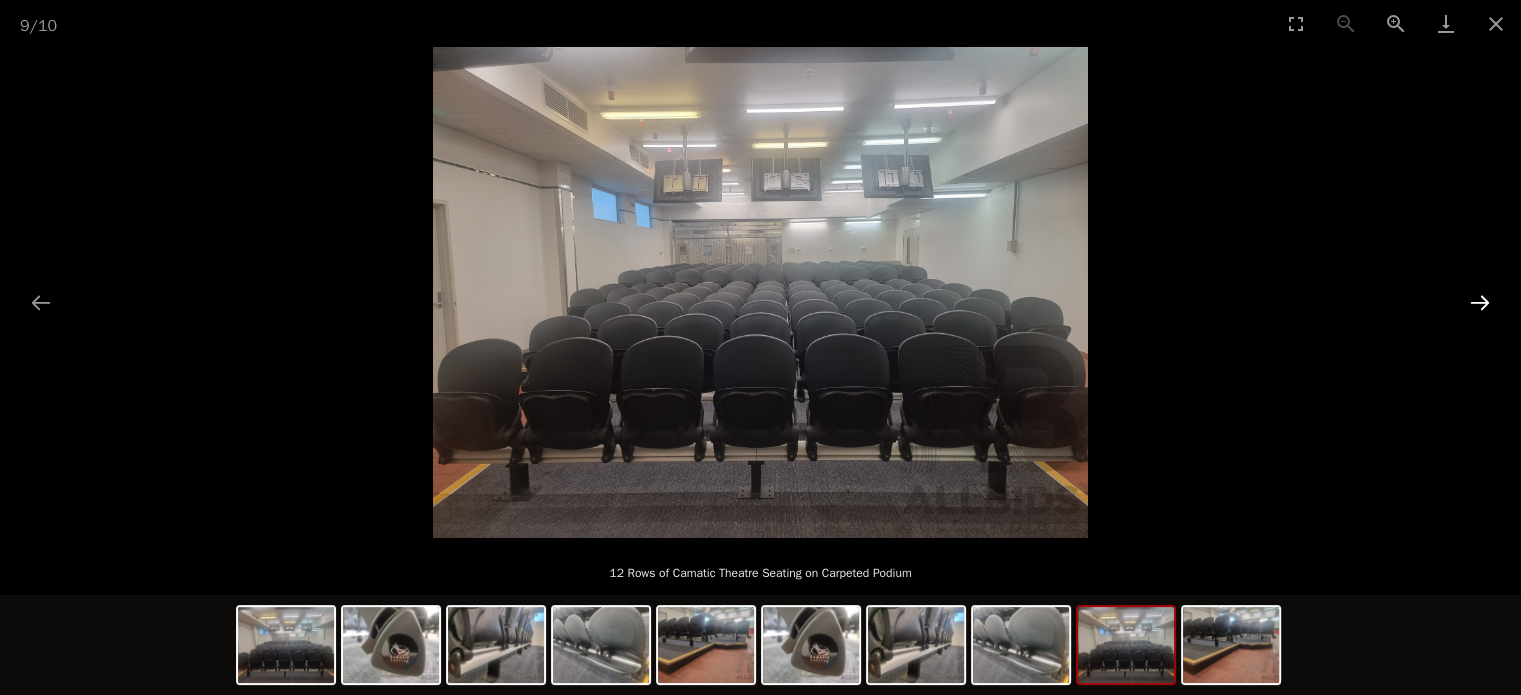 click at bounding box center [1480, 302] 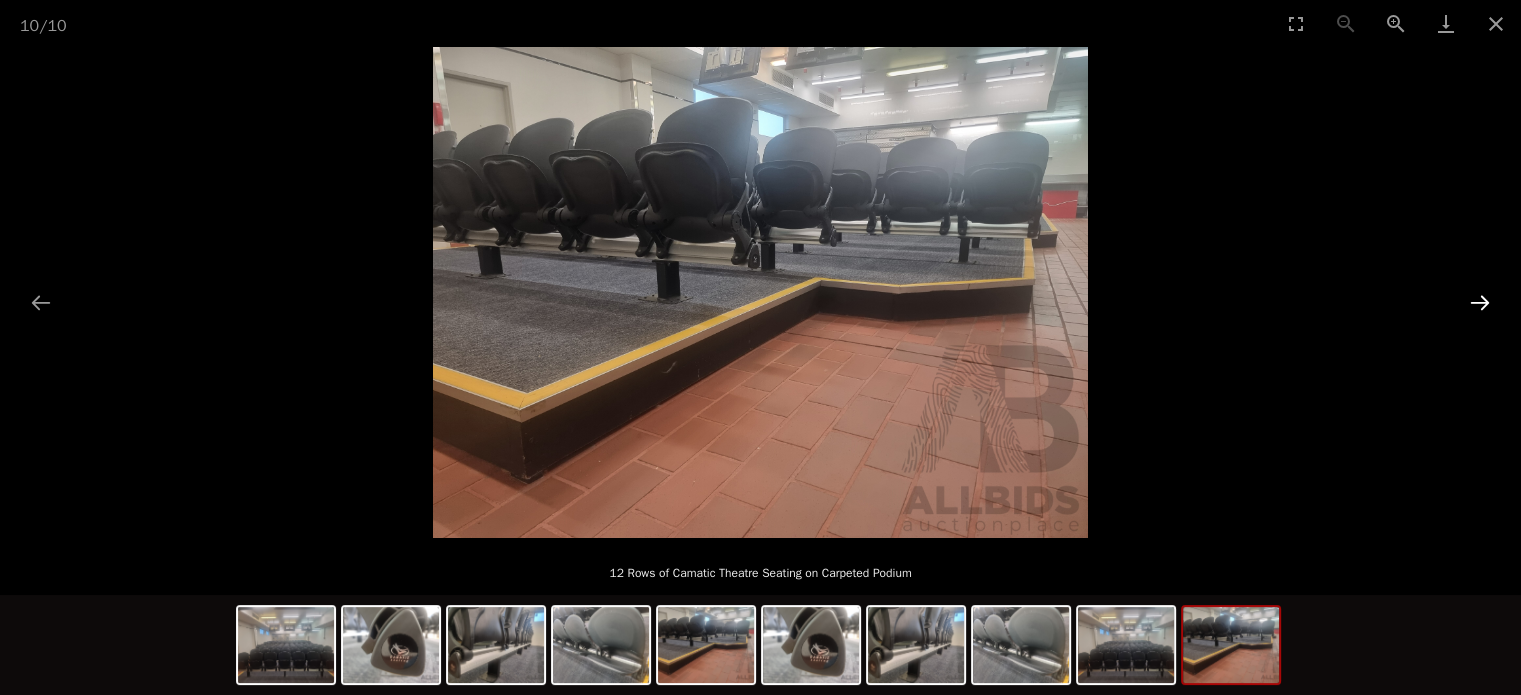 click at bounding box center (1480, 302) 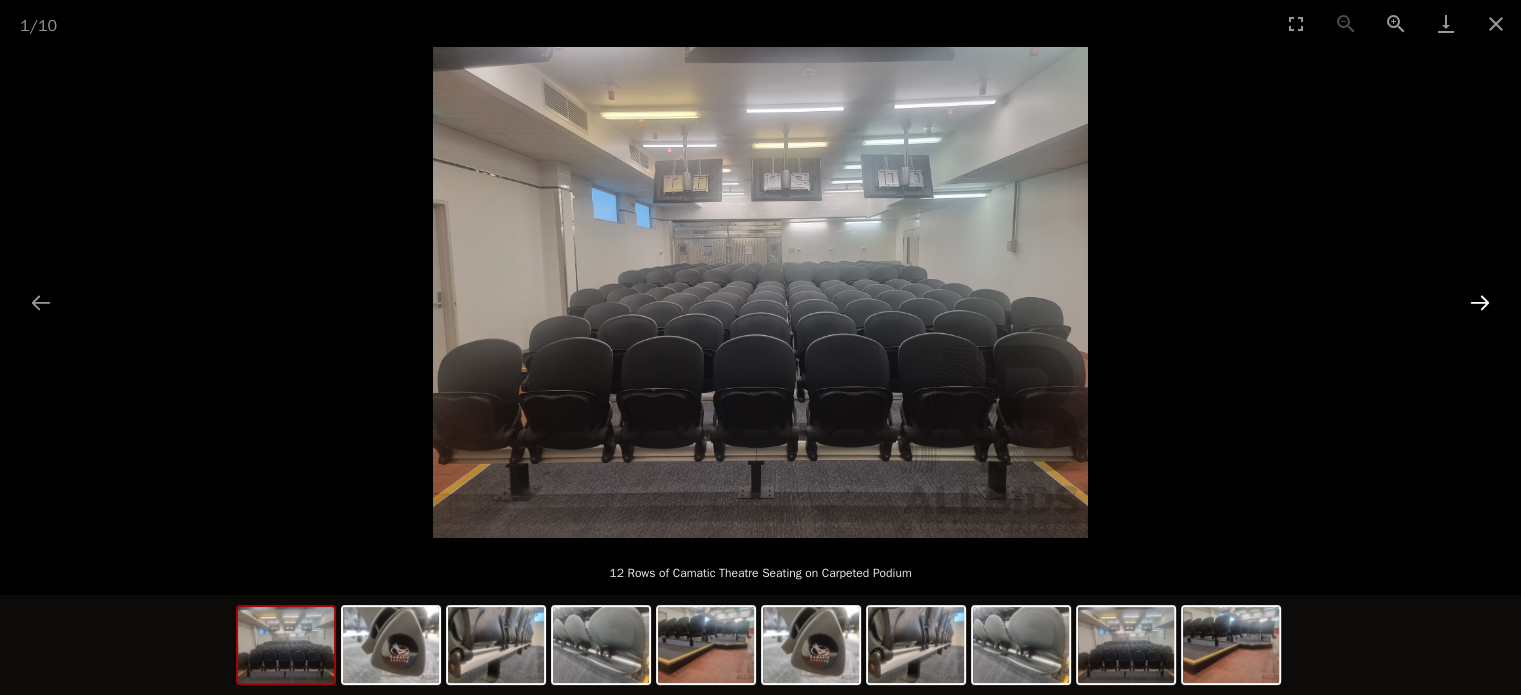 click at bounding box center (1480, 302) 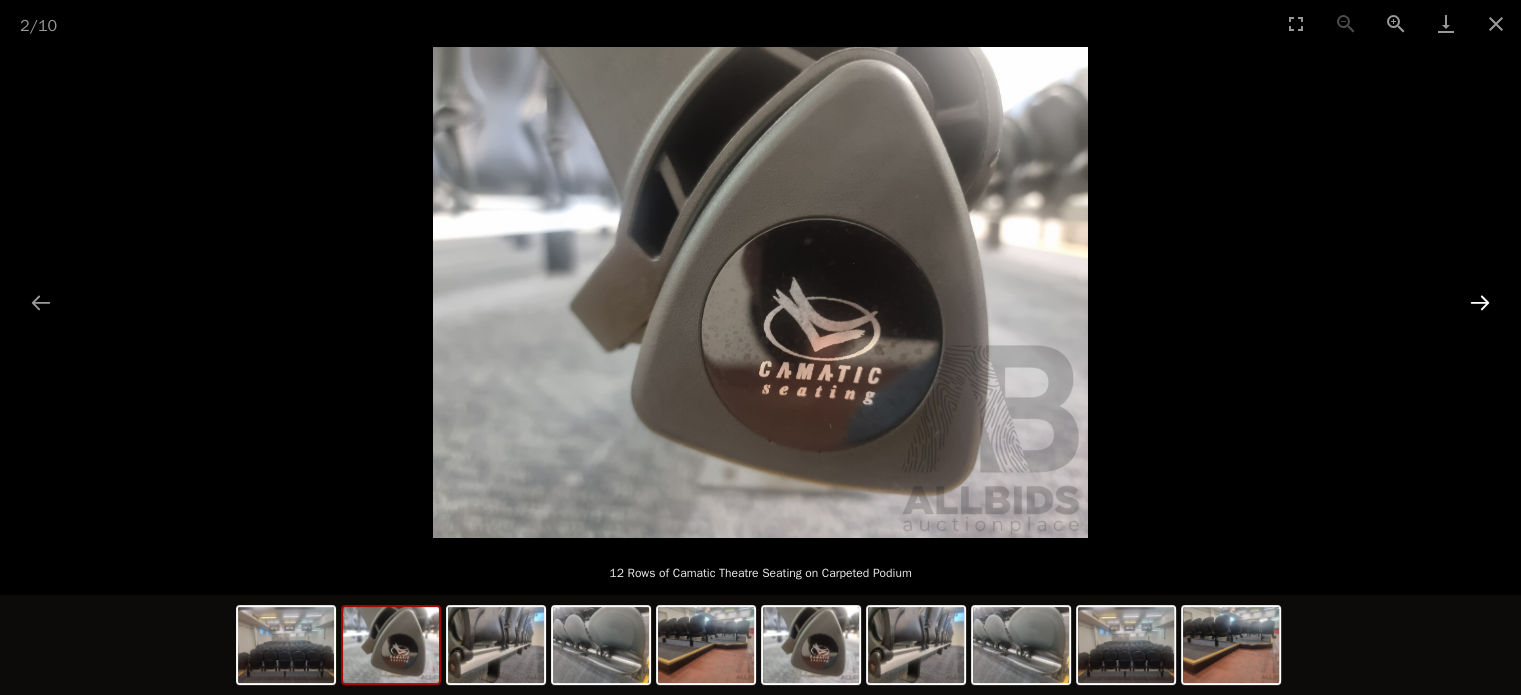click at bounding box center [1480, 302] 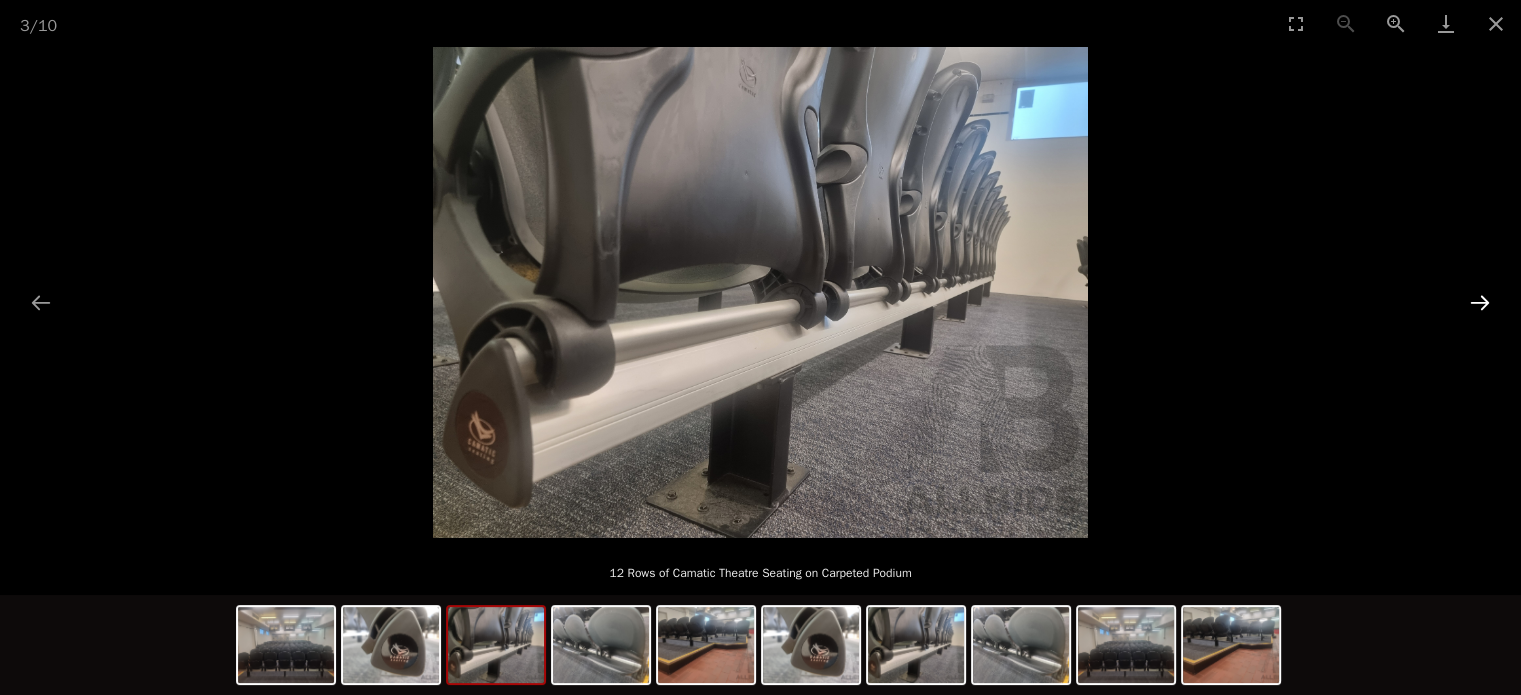 click at bounding box center [1480, 302] 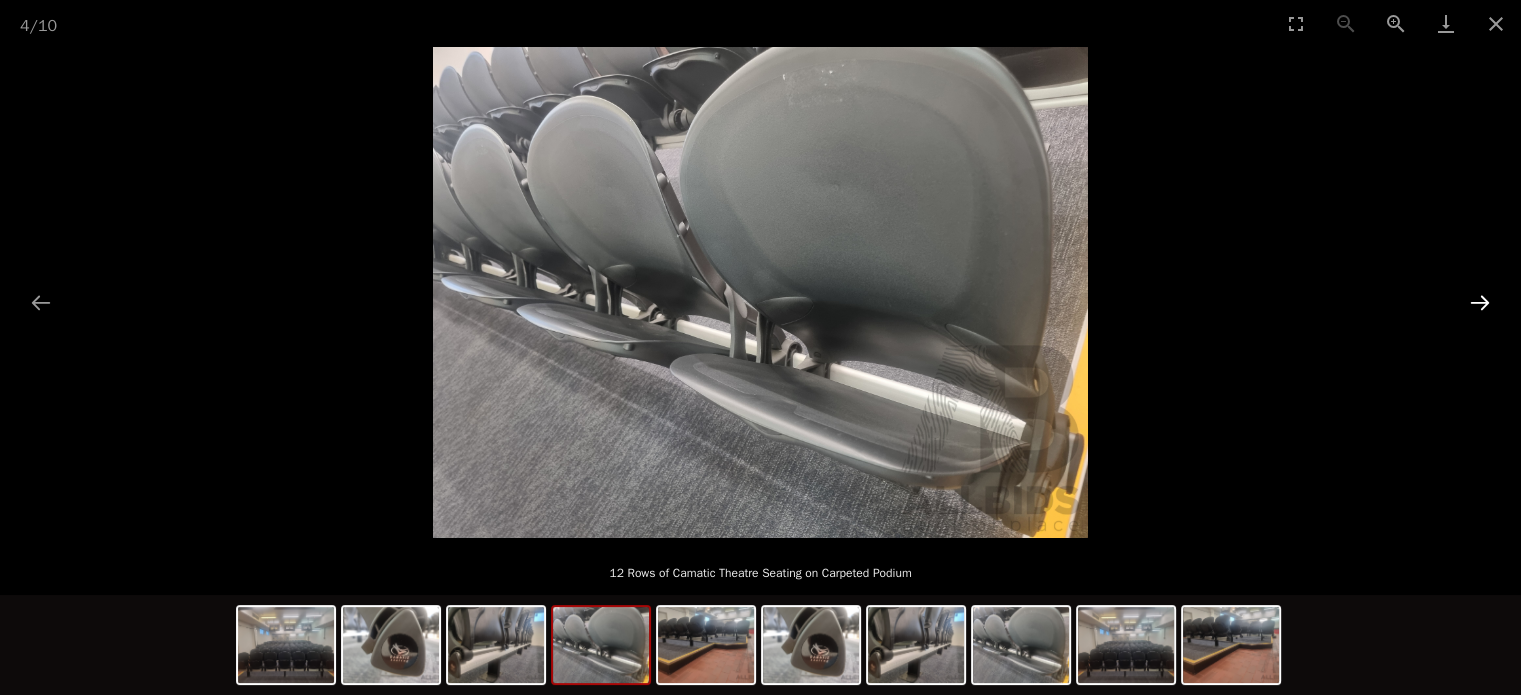 click at bounding box center (1480, 302) 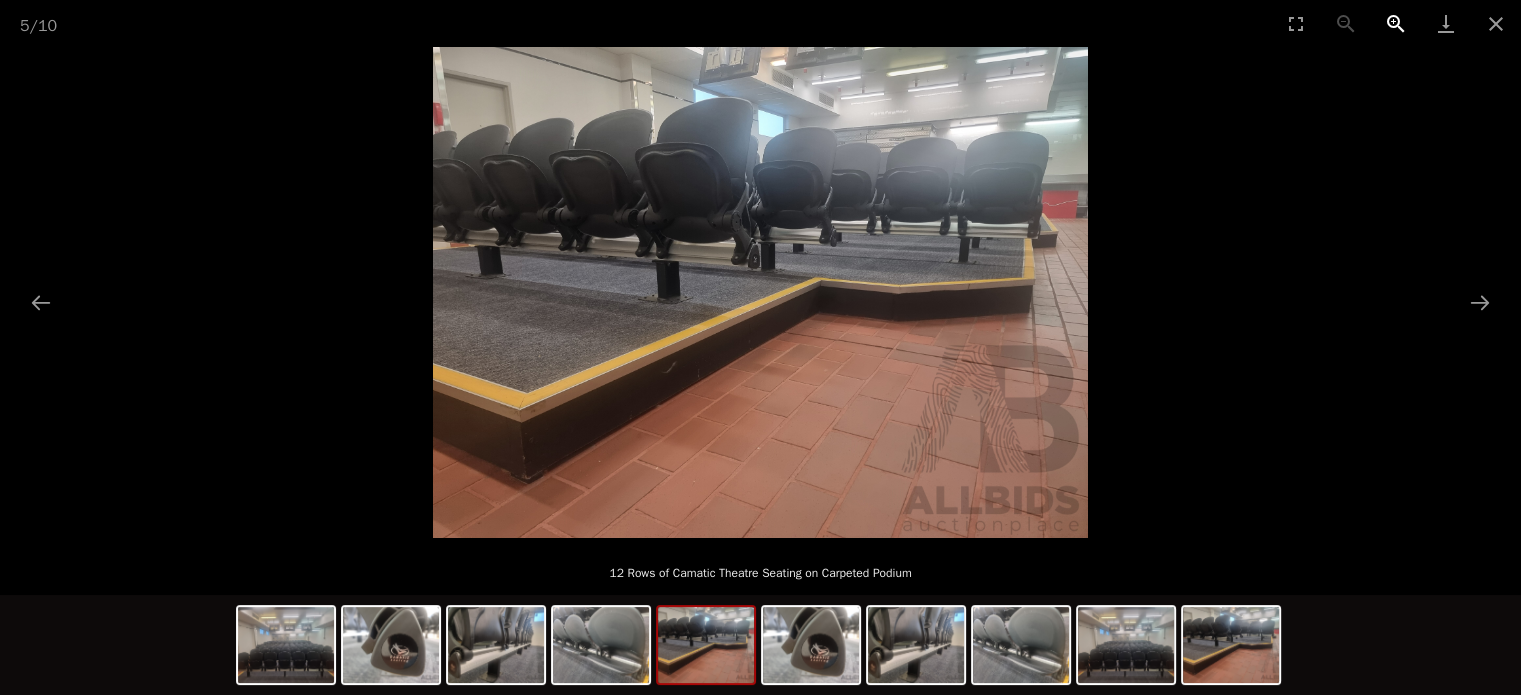 click at bounding box center (1396, 23) 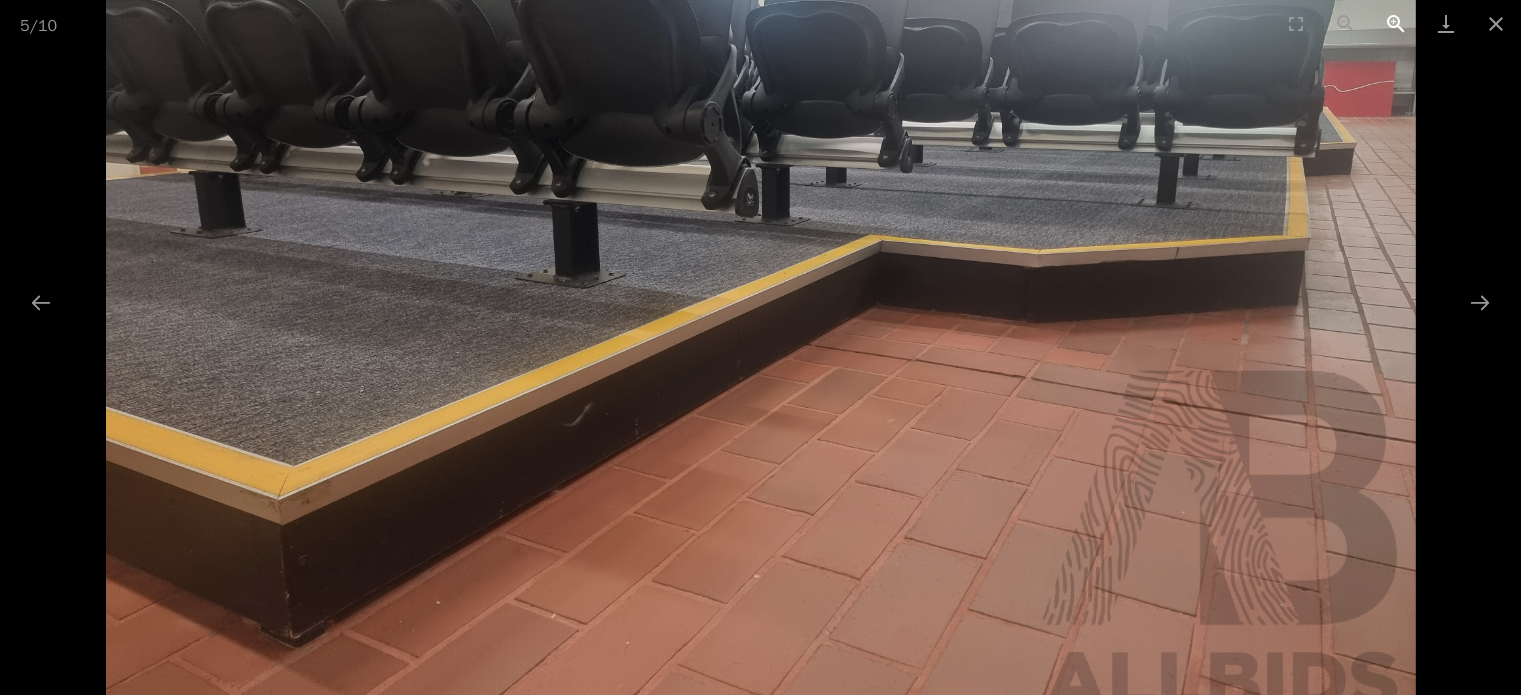 click at bounding box center (1396, 23) 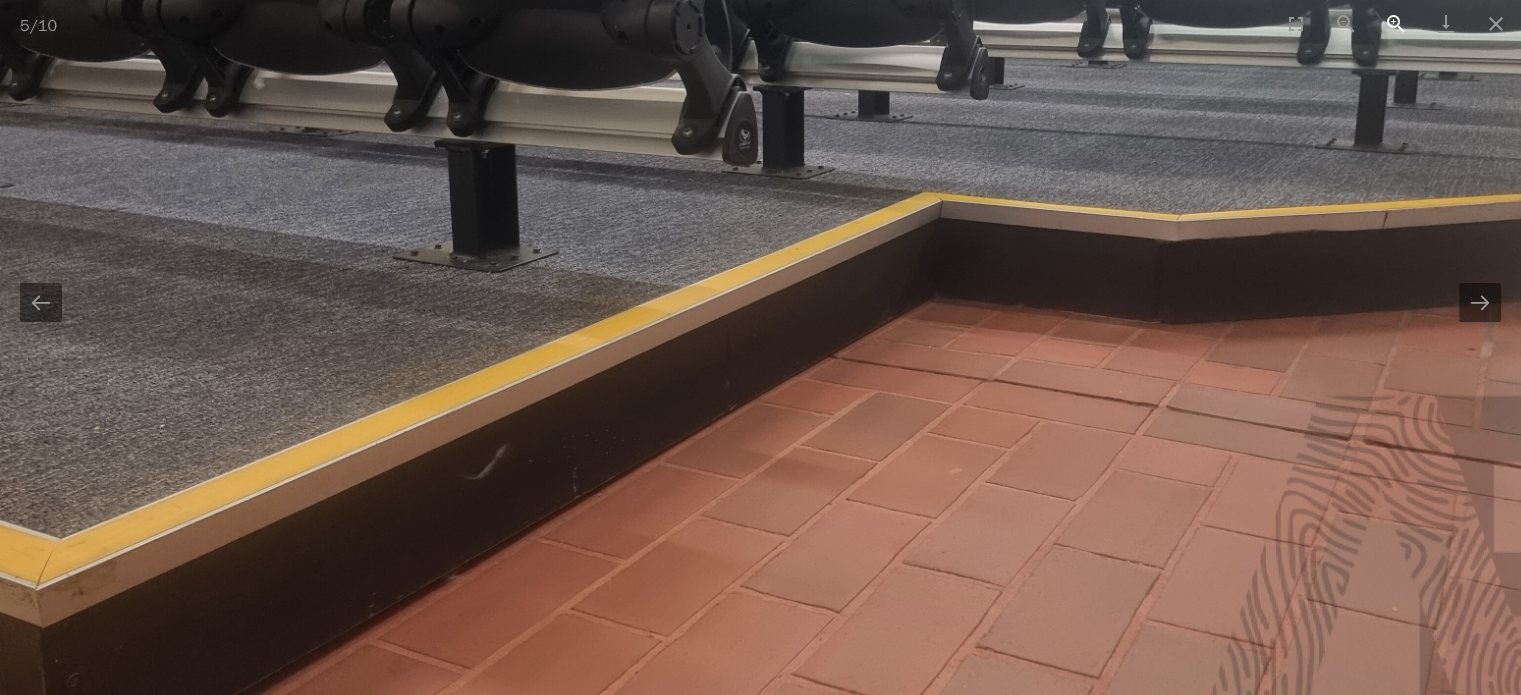 click at bounding box center (1396, 23) 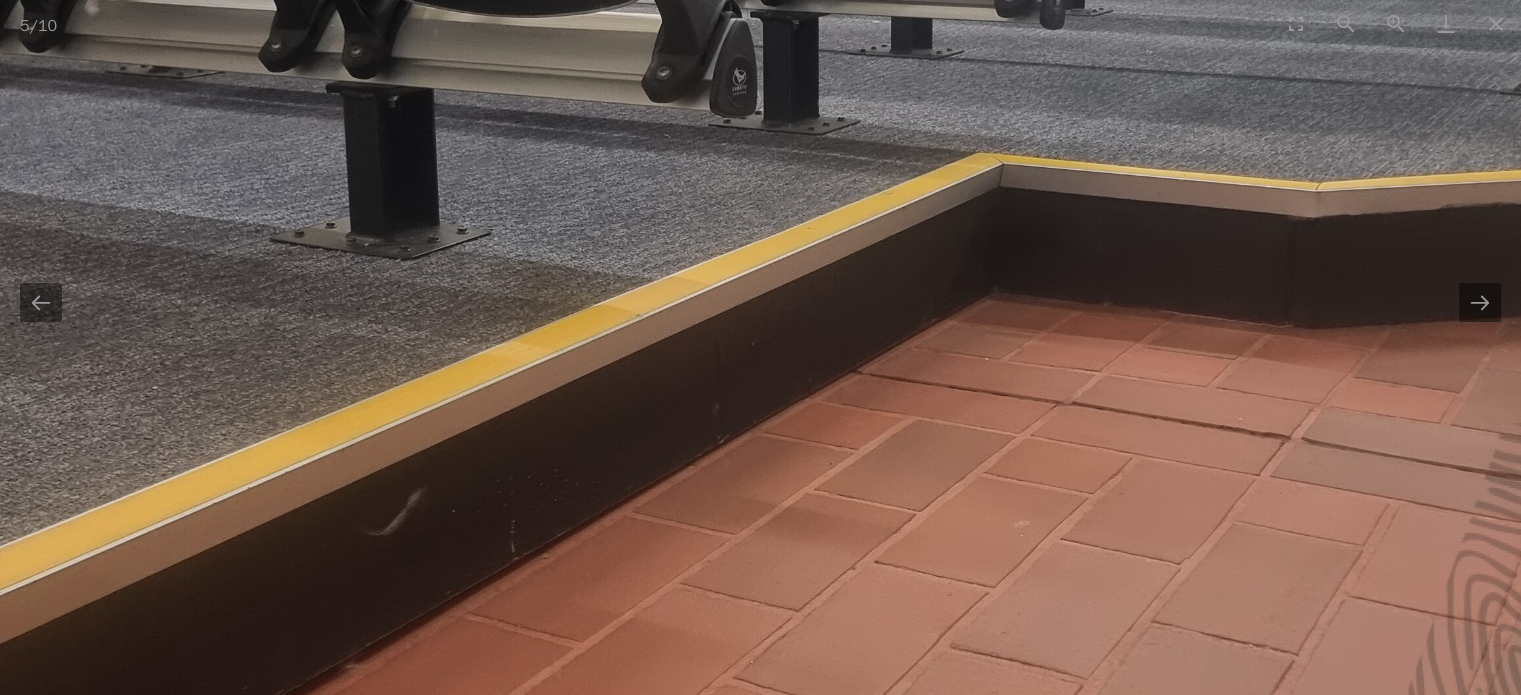 scroll, scrollTop: 0, scrollLeft: 0, axis: both 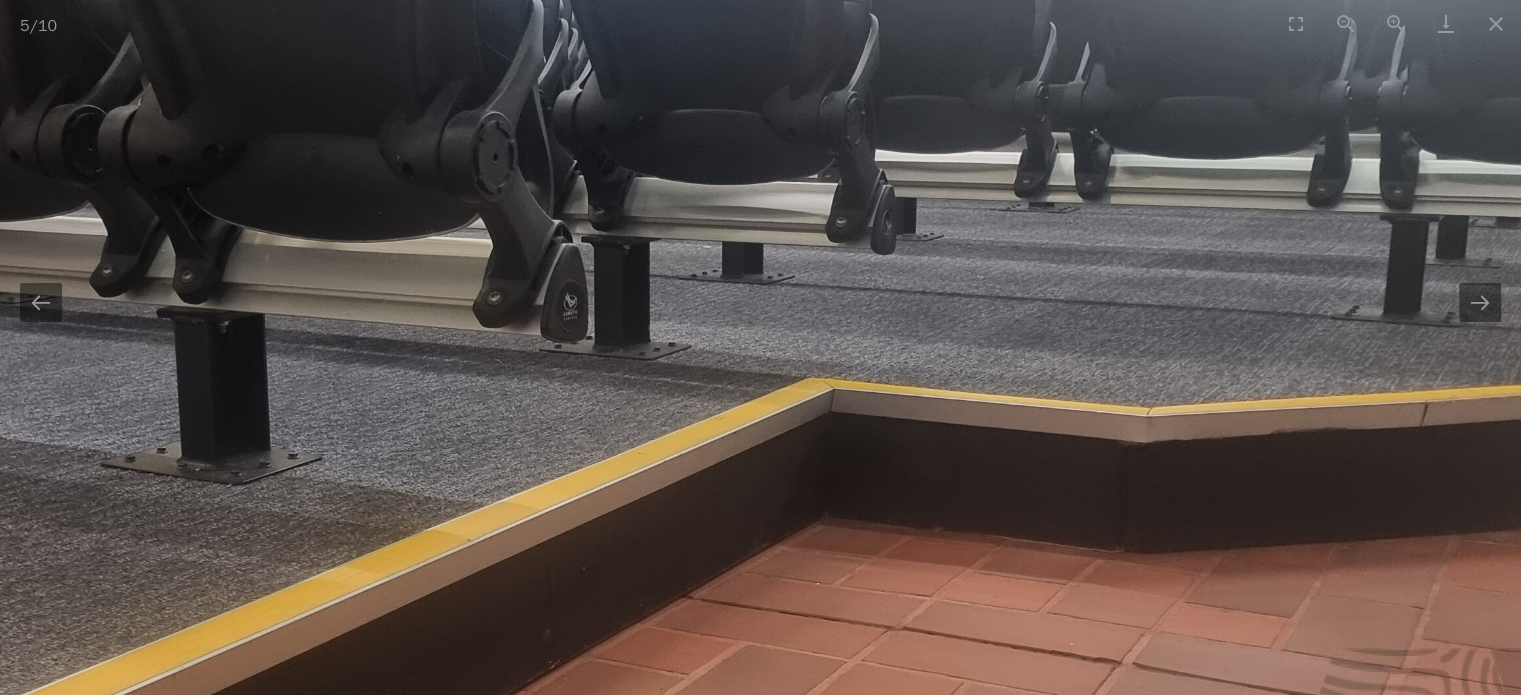 drag, startPoint x: 841, startPoint y: 297, endPoint x: 672, endPoint y: 515, distance: 275.83508 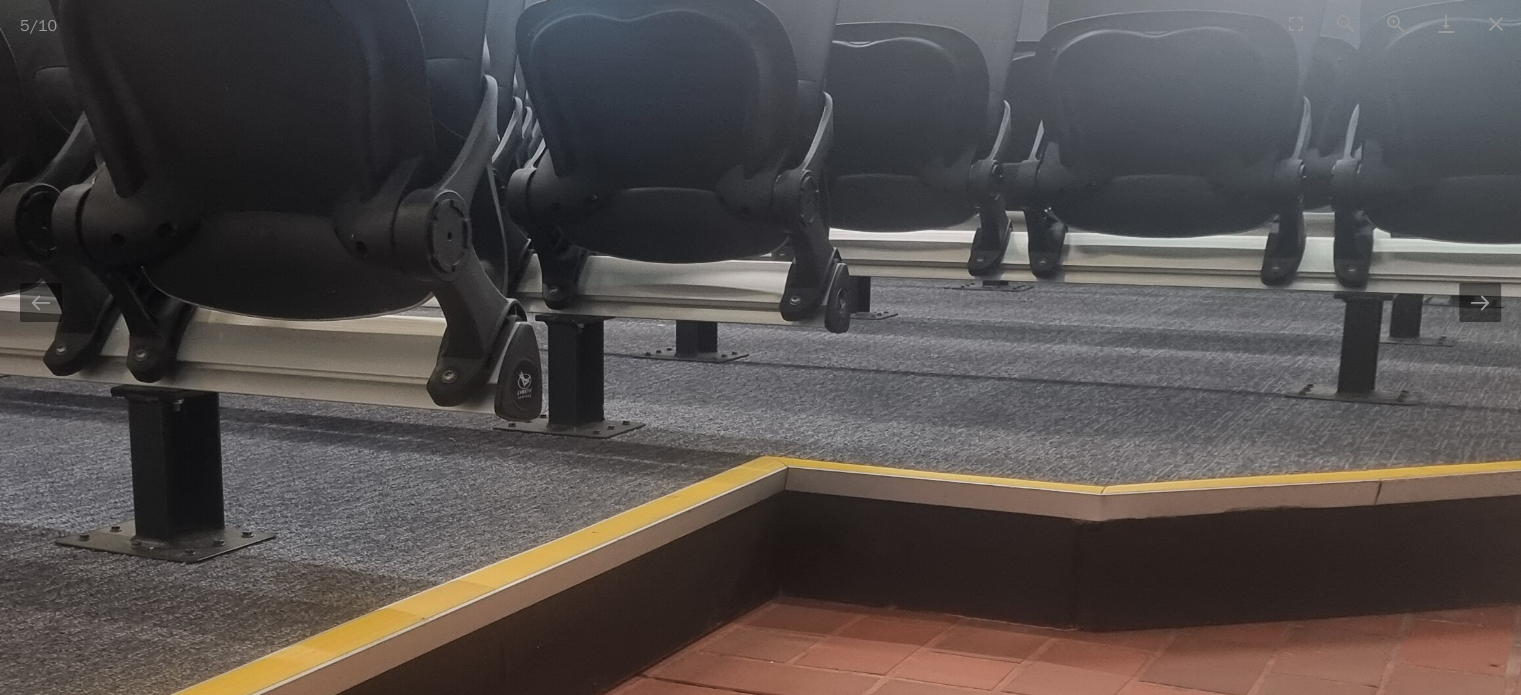 scroll, scrollTop: 0, scrollLeft: 0, axis: both 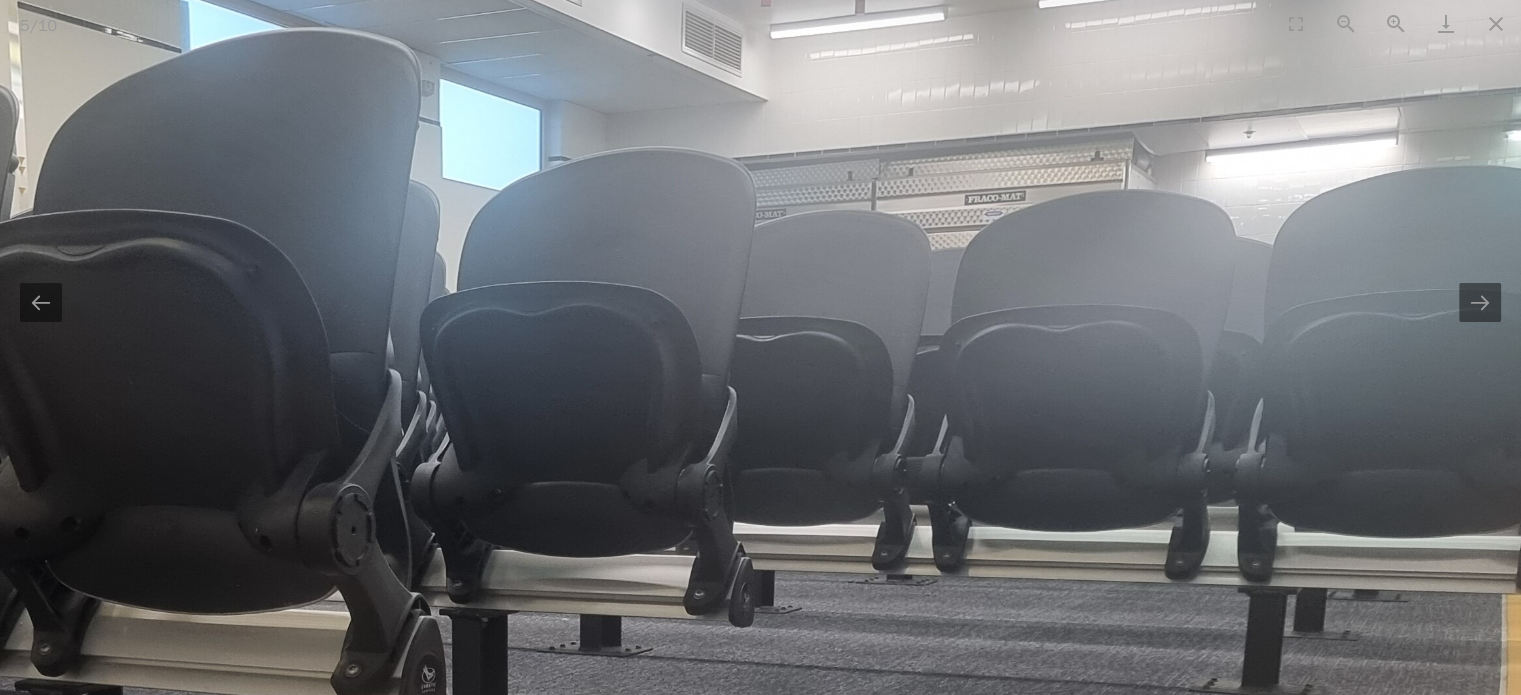 drag, startPoint x: 1051, startPoint y: 464, endPoint x: 968, endPoint y: 686, distance: 237.00844 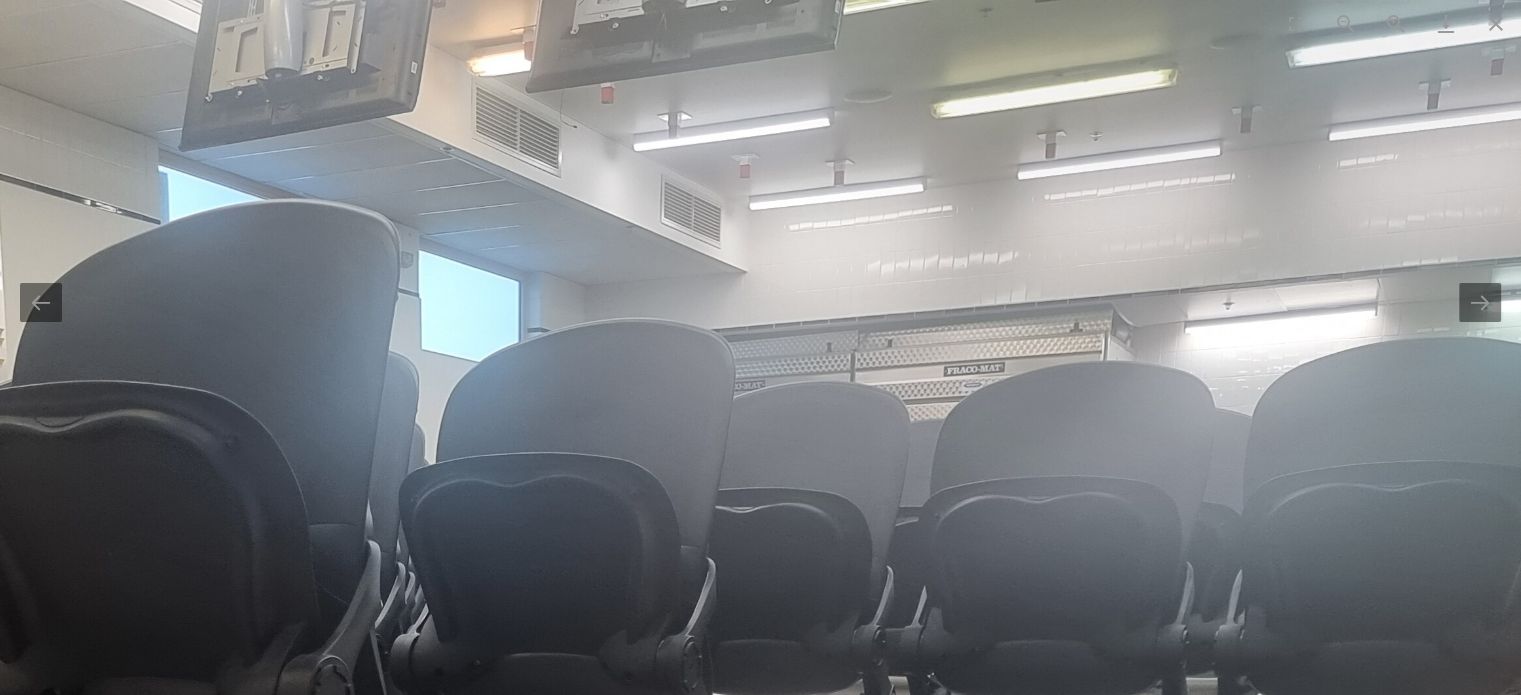 scroll, scrollTop: 0, scrollLeft: 0, axis: both 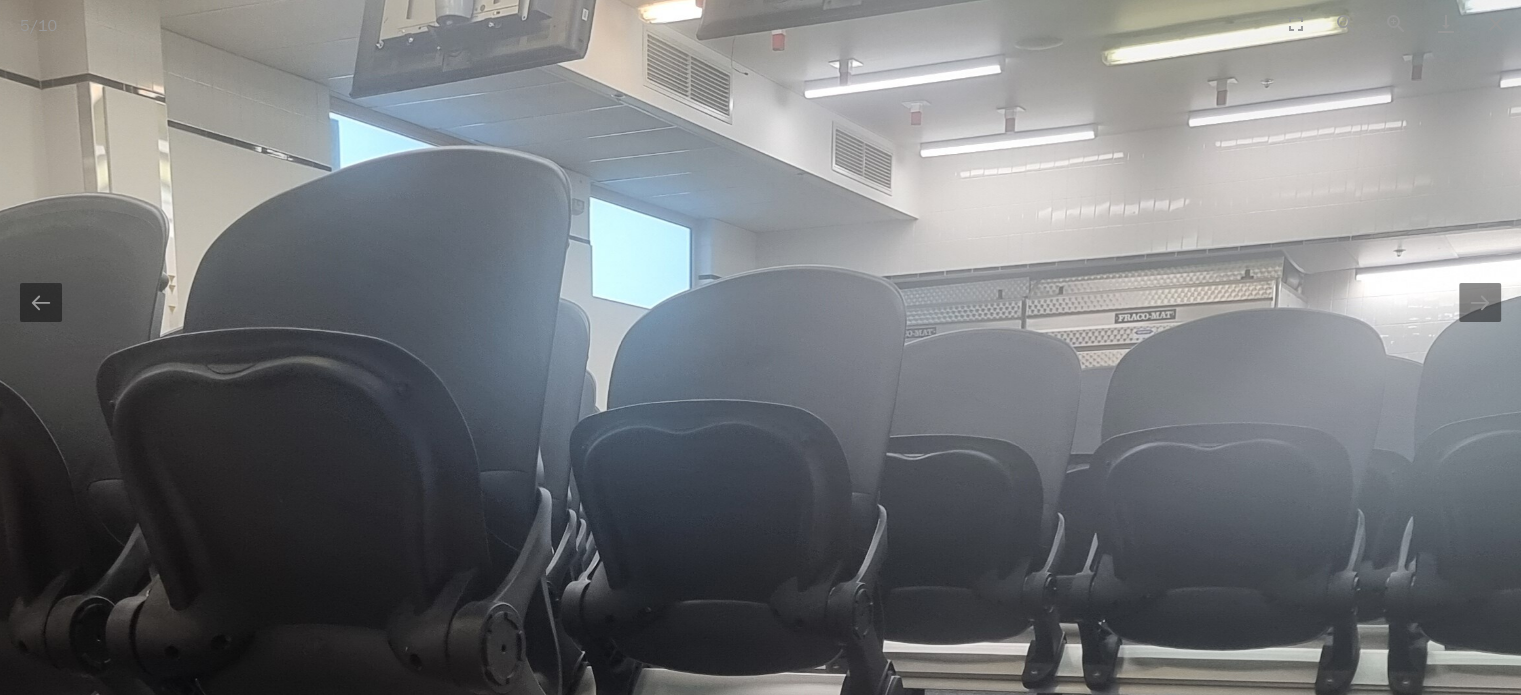 drag, startPoint x: 777, startPoint y: 613, endPoint x: 1251, endPoint y: 457, distance: 499.01102 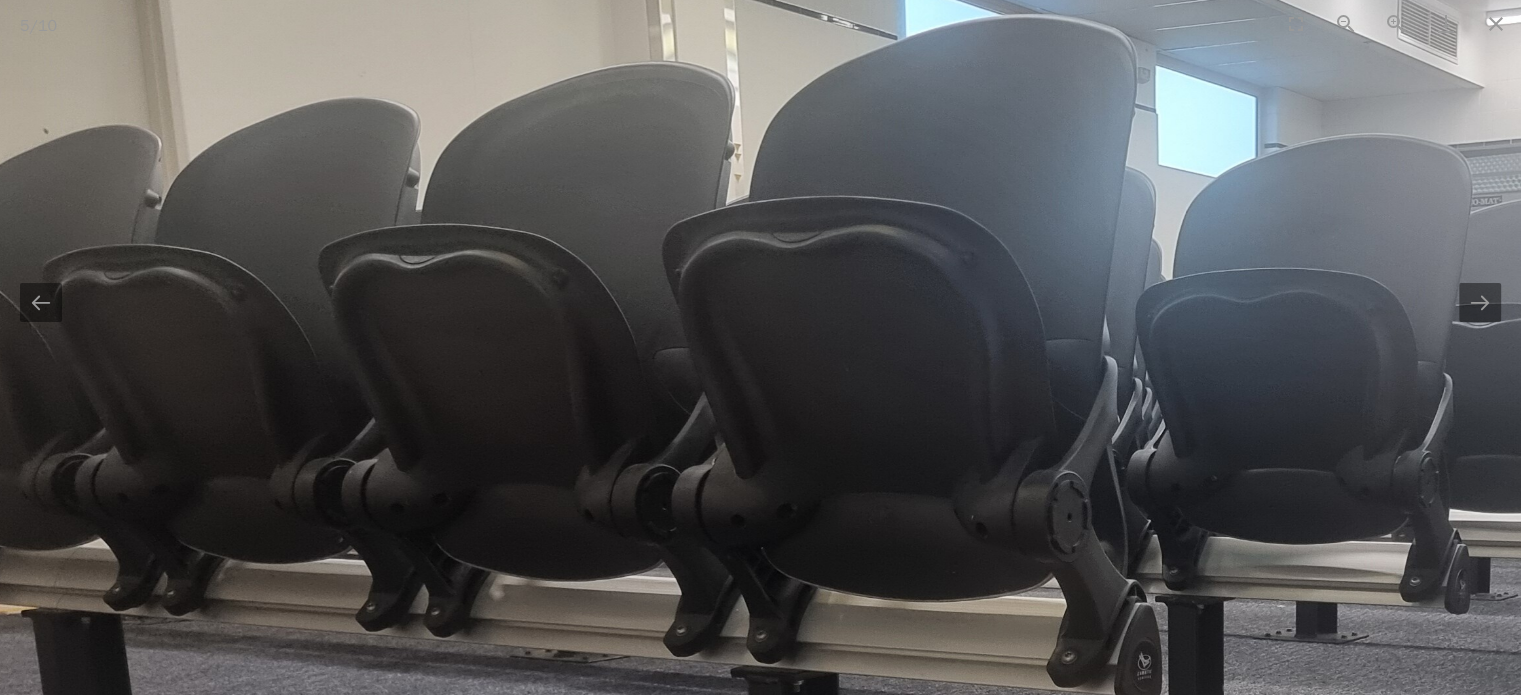 scroll, scrollTop: 0, scrollLeft: 0, axis: both 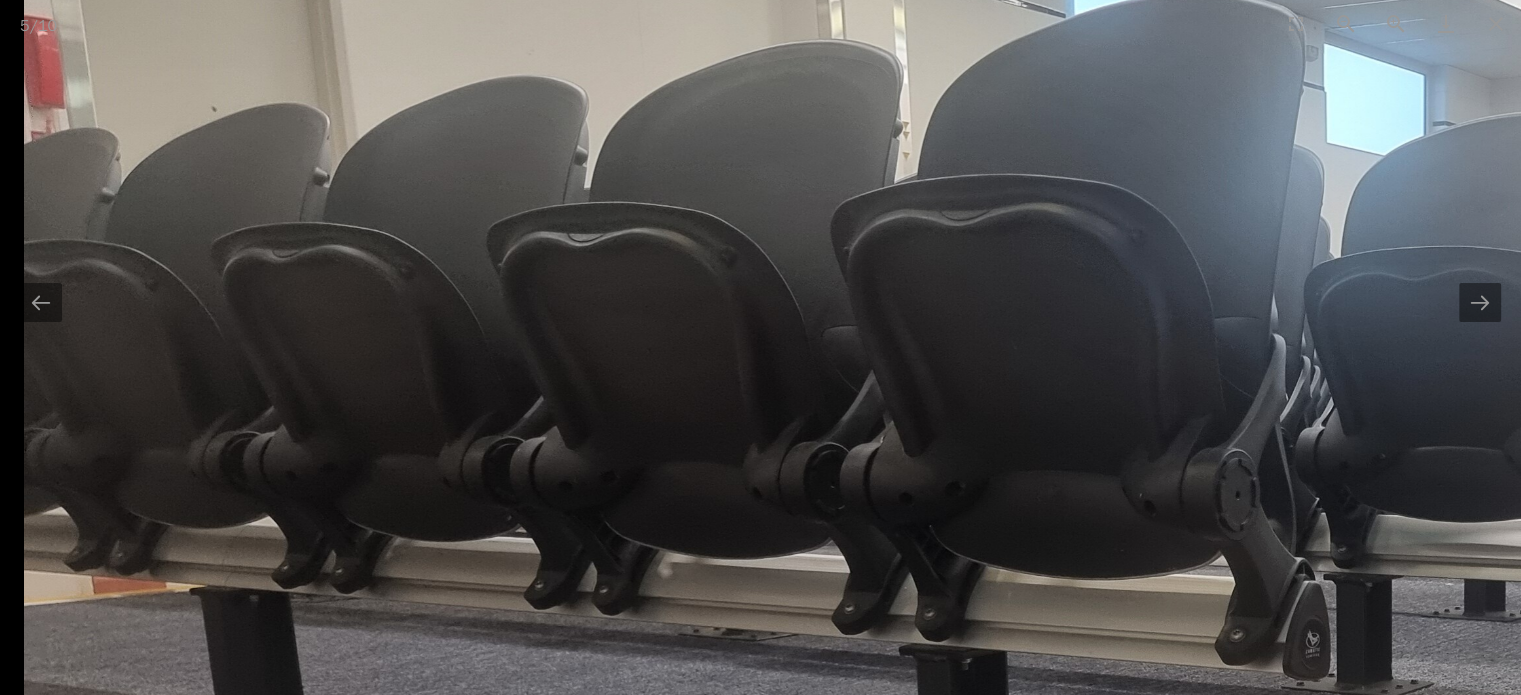 drag, startPoint x: 839, startPoint y: 660, endPoint x: 1071, endPoint y: 629, distance: 234.06195 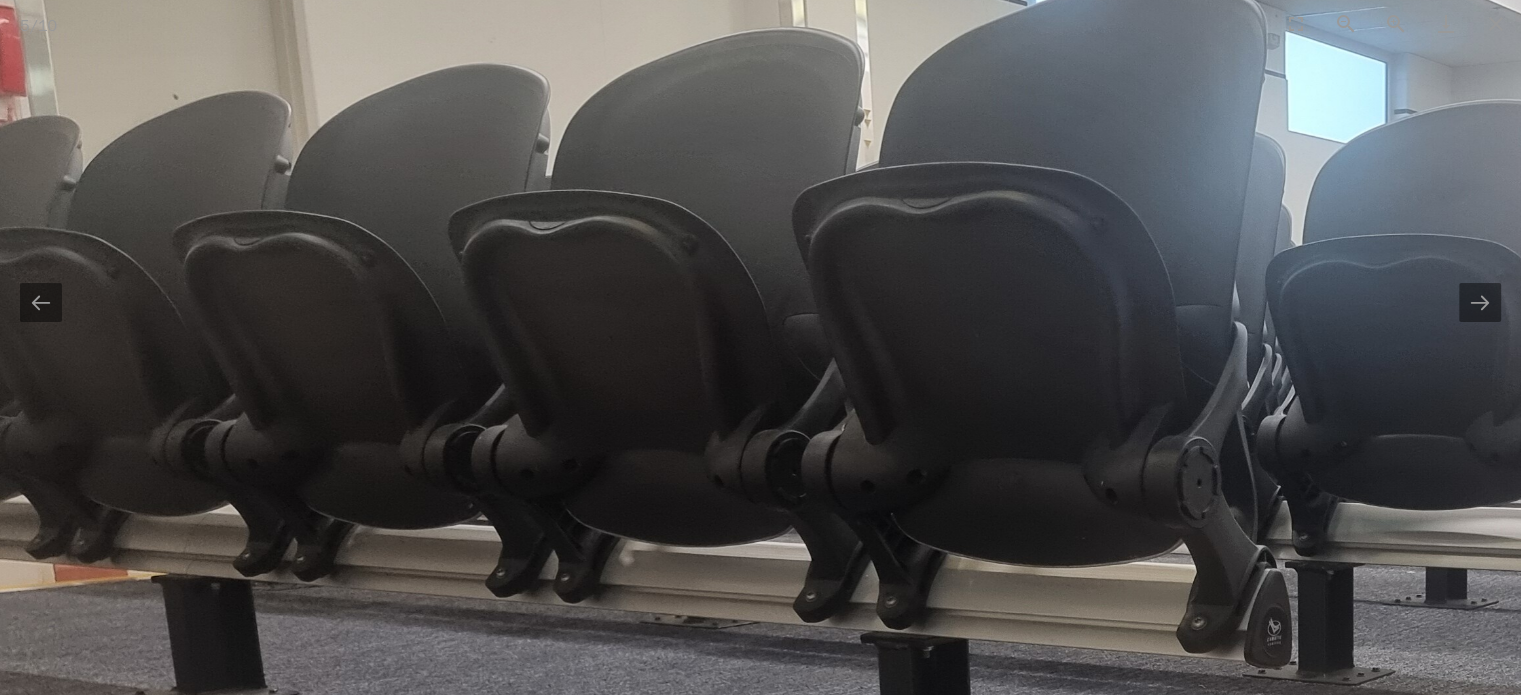 drag, startPoint x: 508, startPoint y: 192, endPoint x: 494, endPoint y: 209, distance: 22.022715 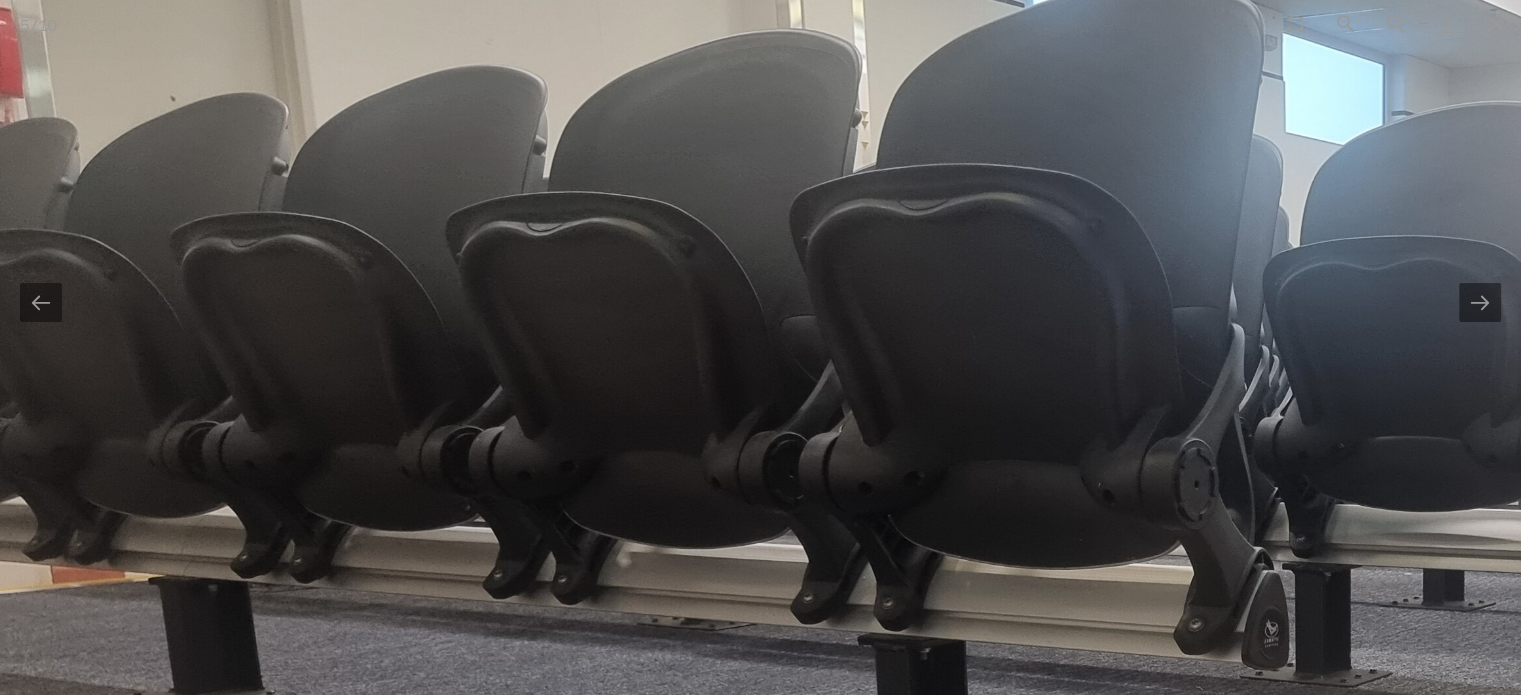 scroll, scrollTop: 0, scrollLeft: 0, axis: both 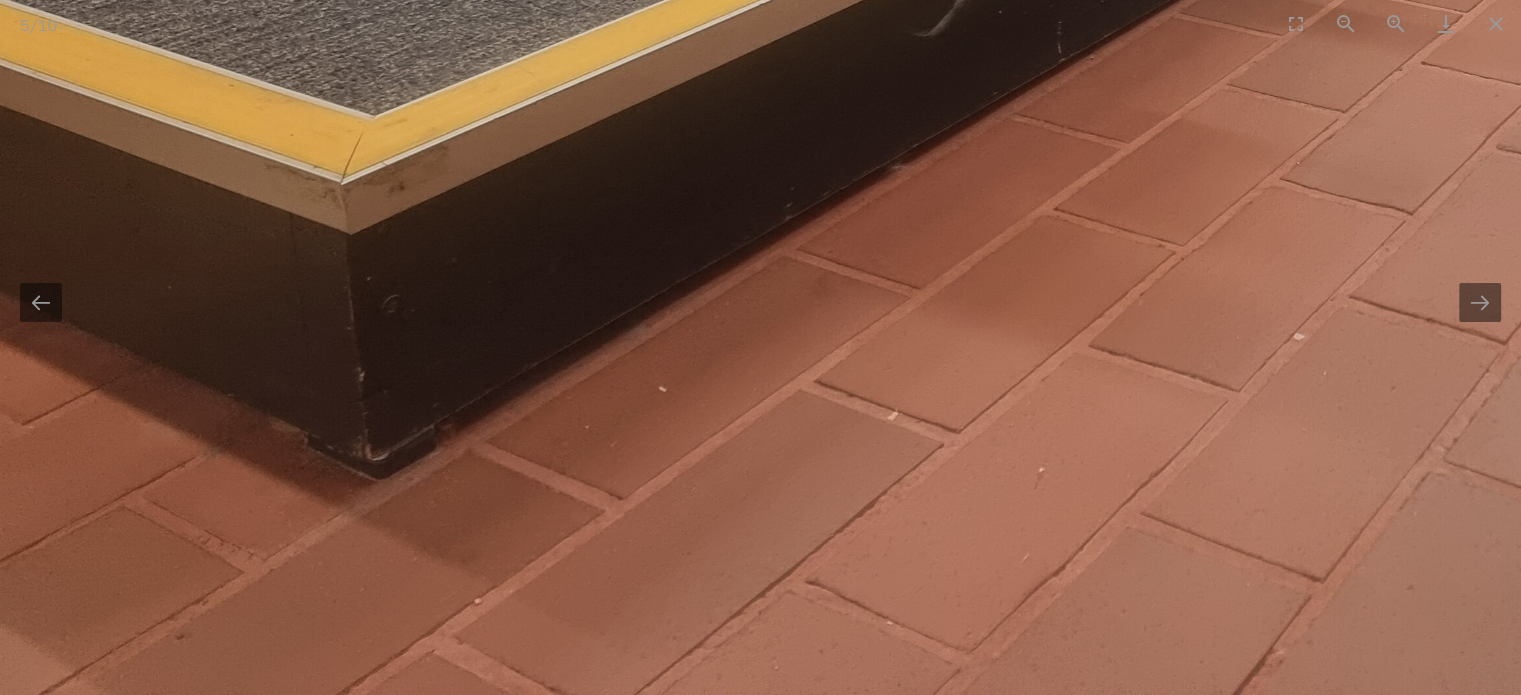 click at bounding box center (1306, -286) 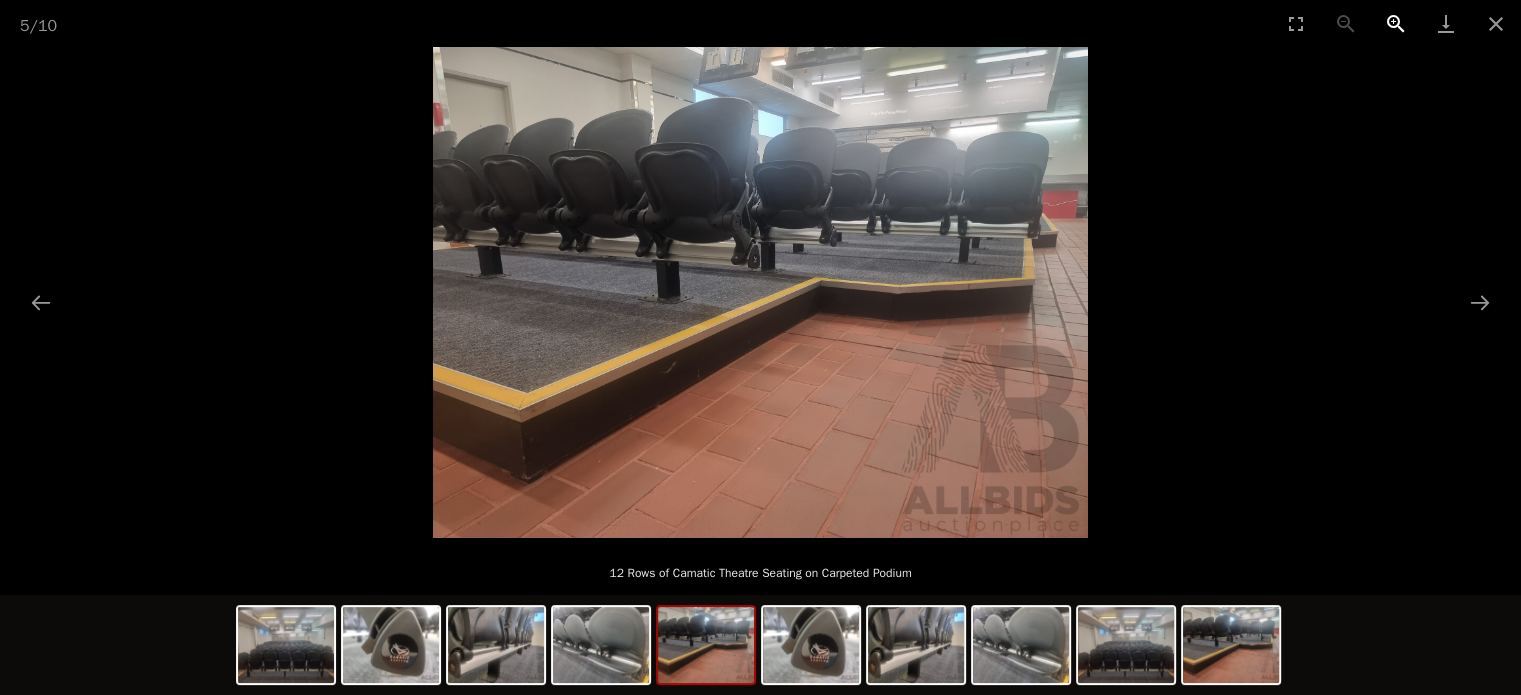 click at bounding box center [1396, 23] 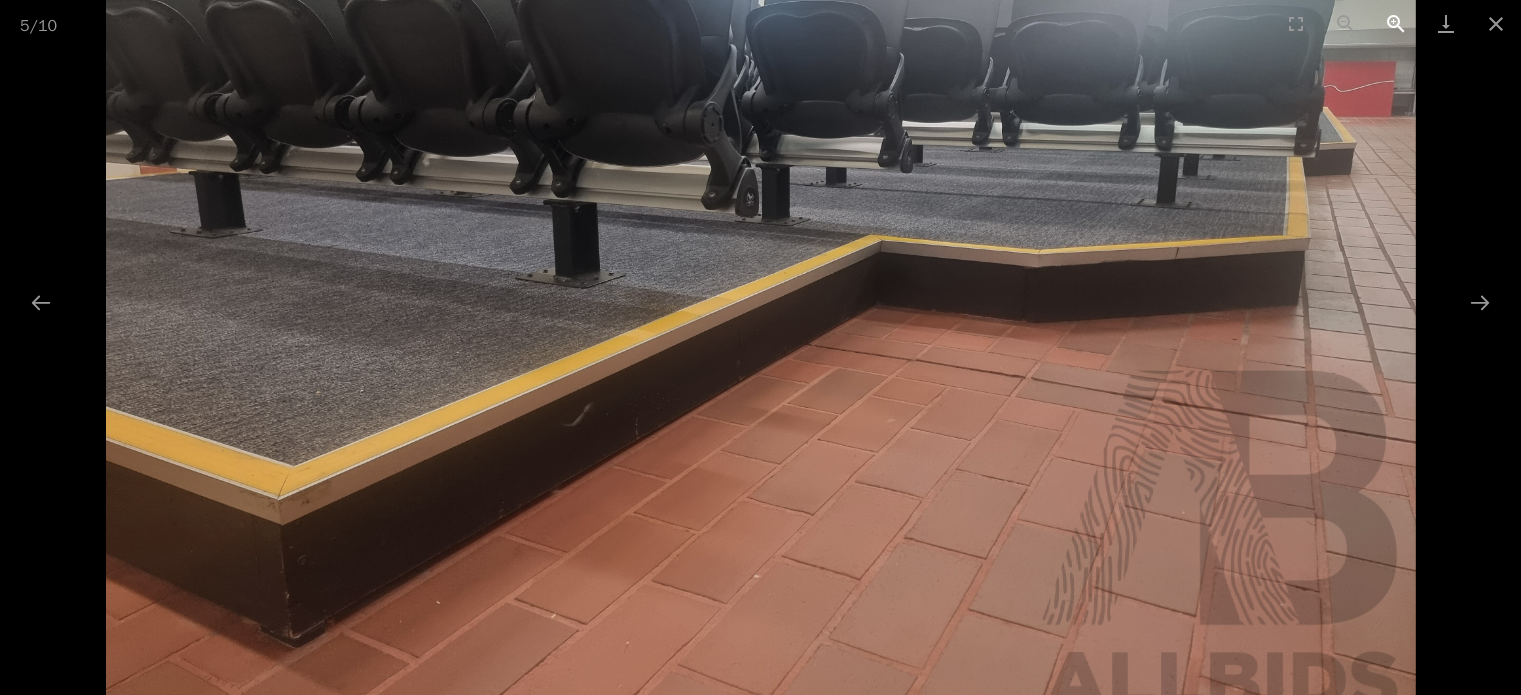 click at bounding box center (1396, 23) 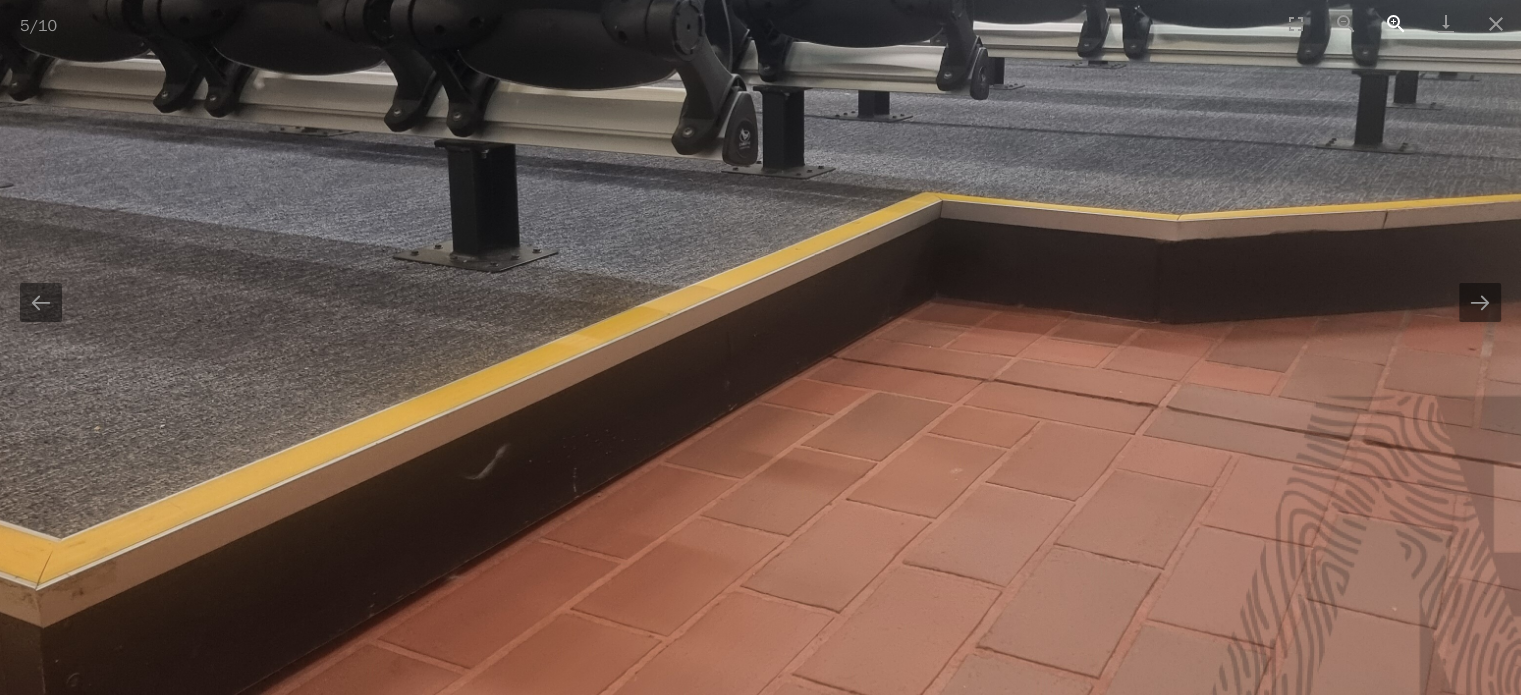 click at bounding box center [1396, 23] 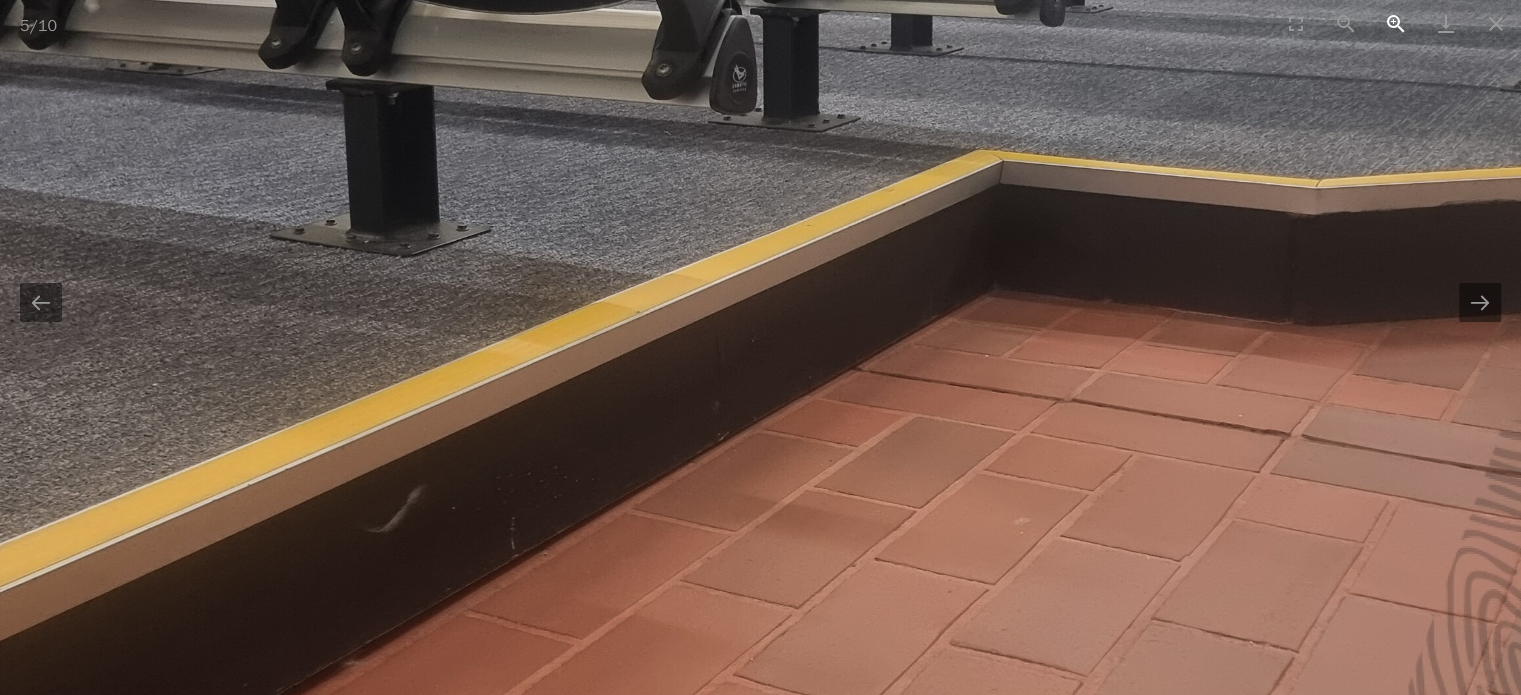 click at bounding box center [1396, 23] 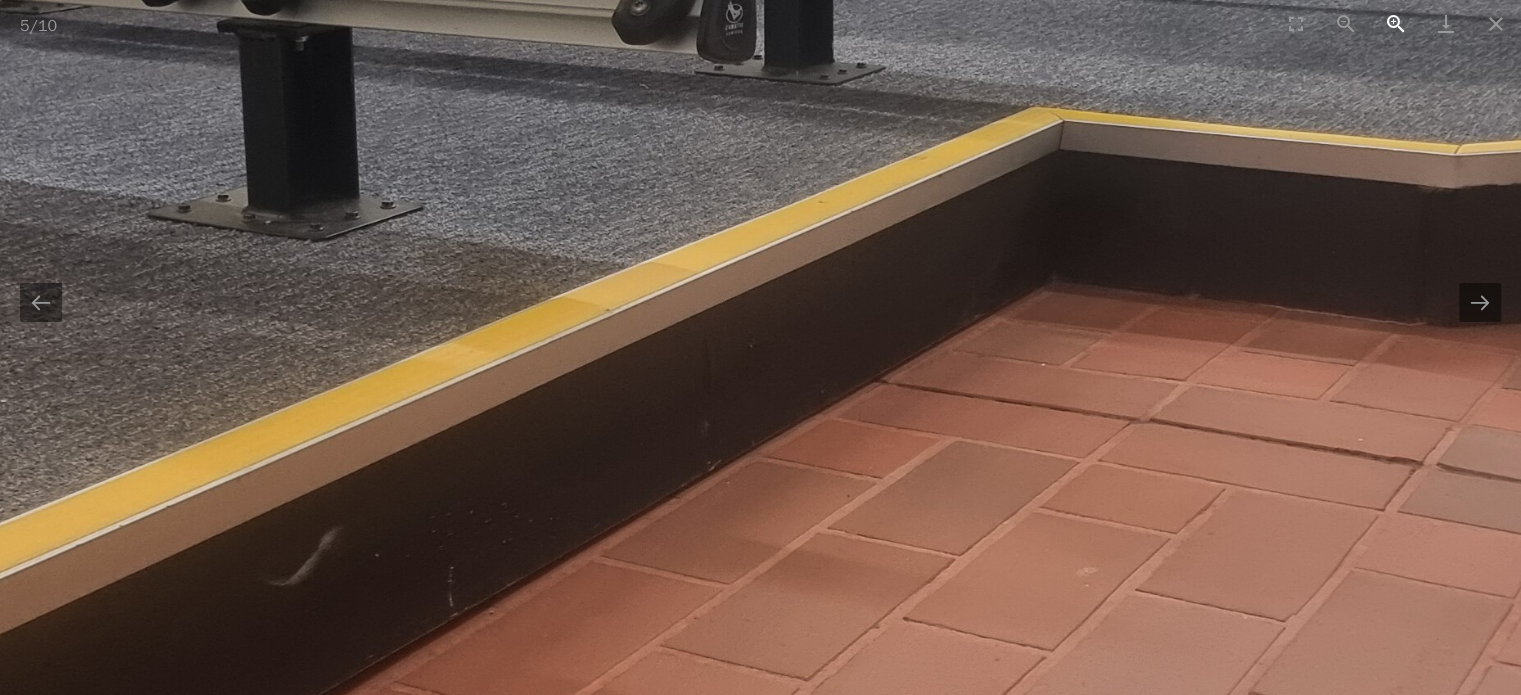 click at bounding box center [1396, 23] 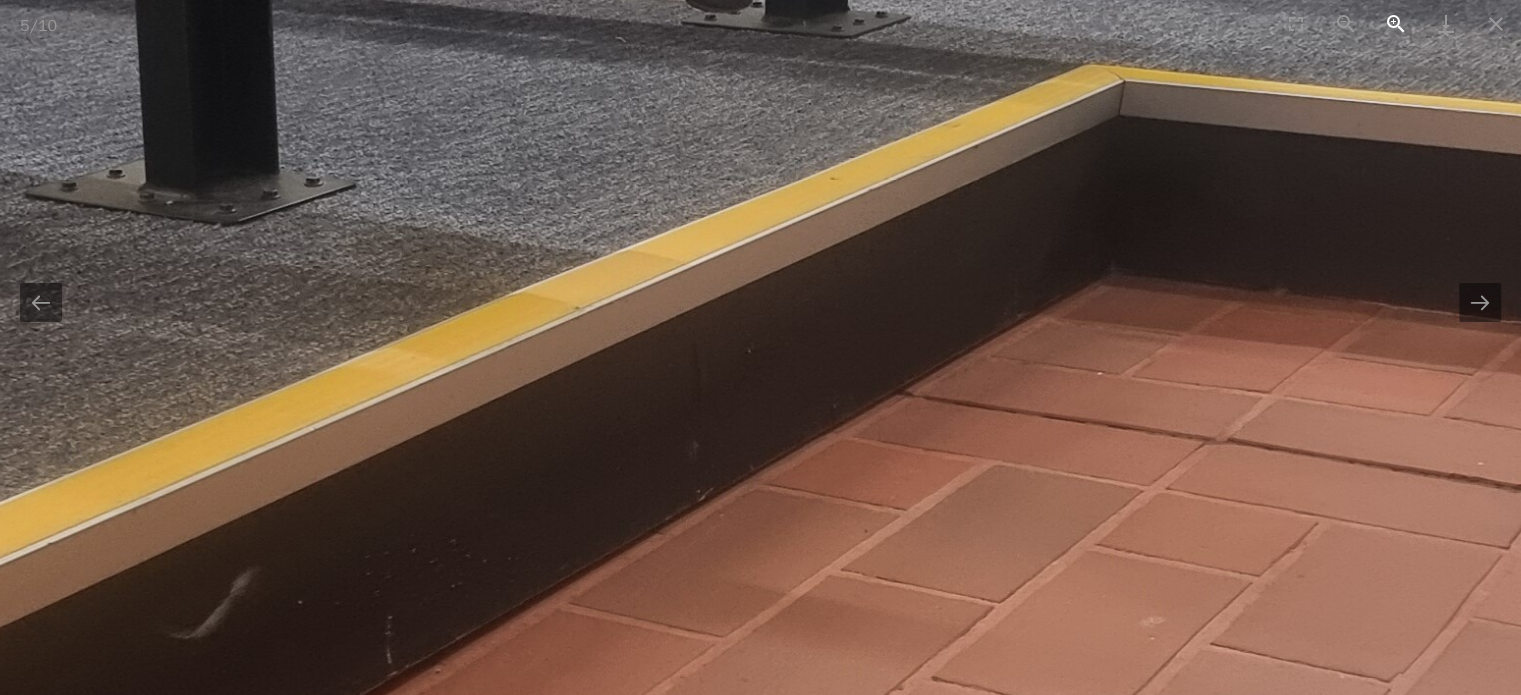 click at bounding box center [1396, 23] 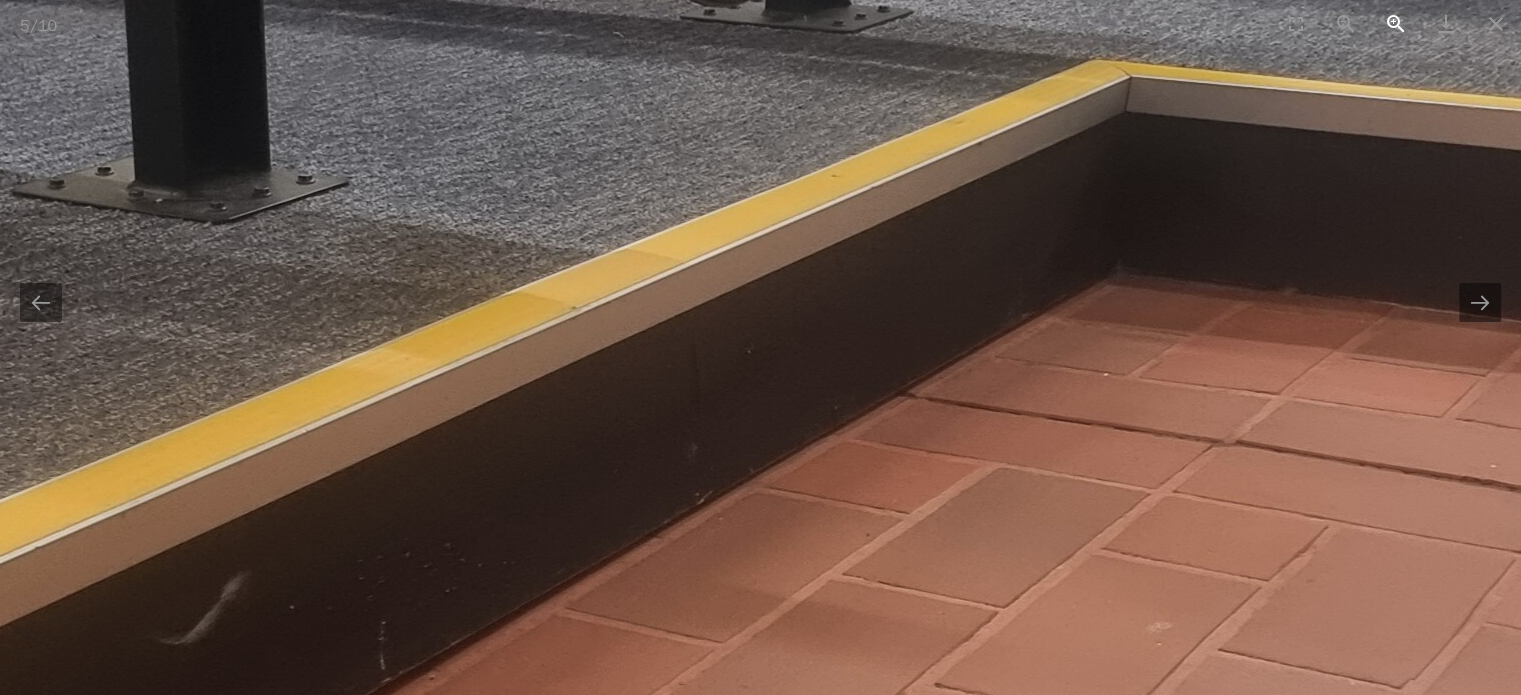 click at bounding box center (1396, 23) 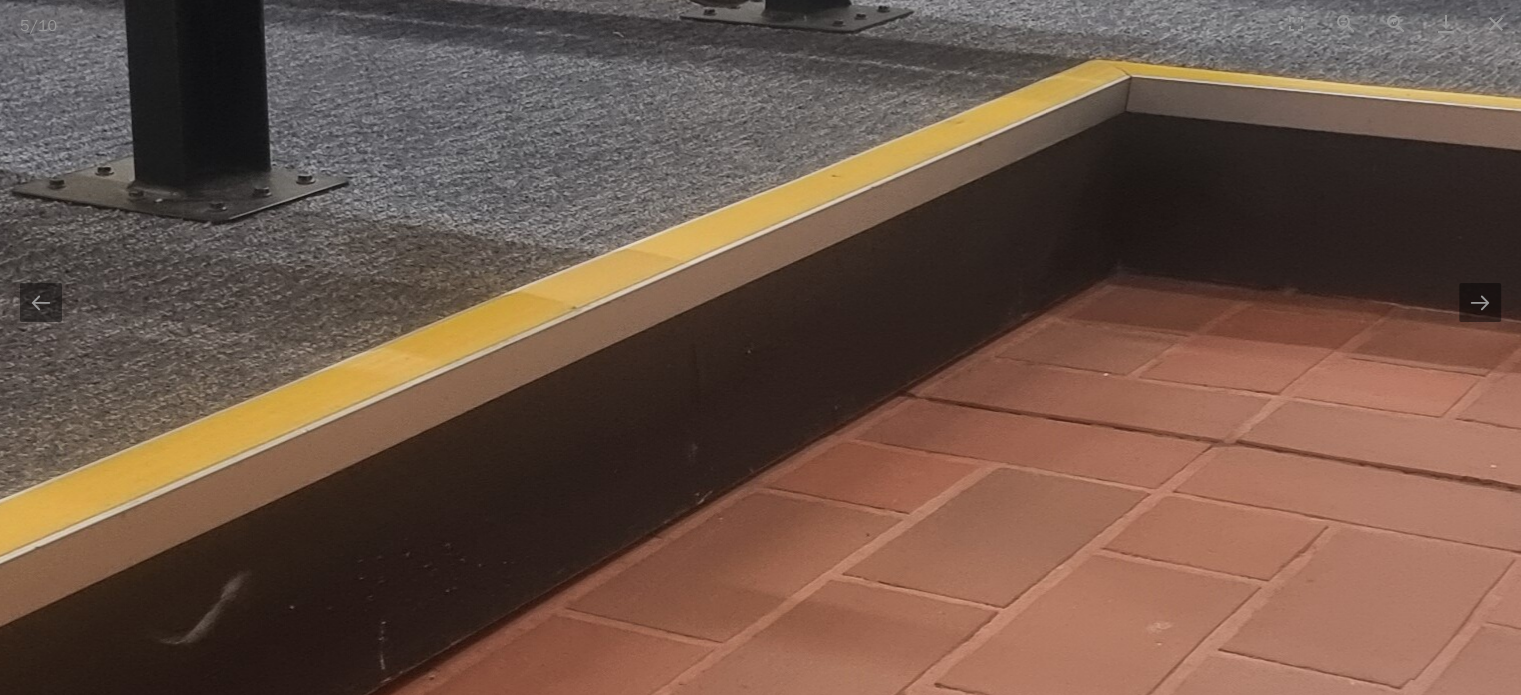 scroll, scrollTop: 0, scrollLeft: 0, axis: both 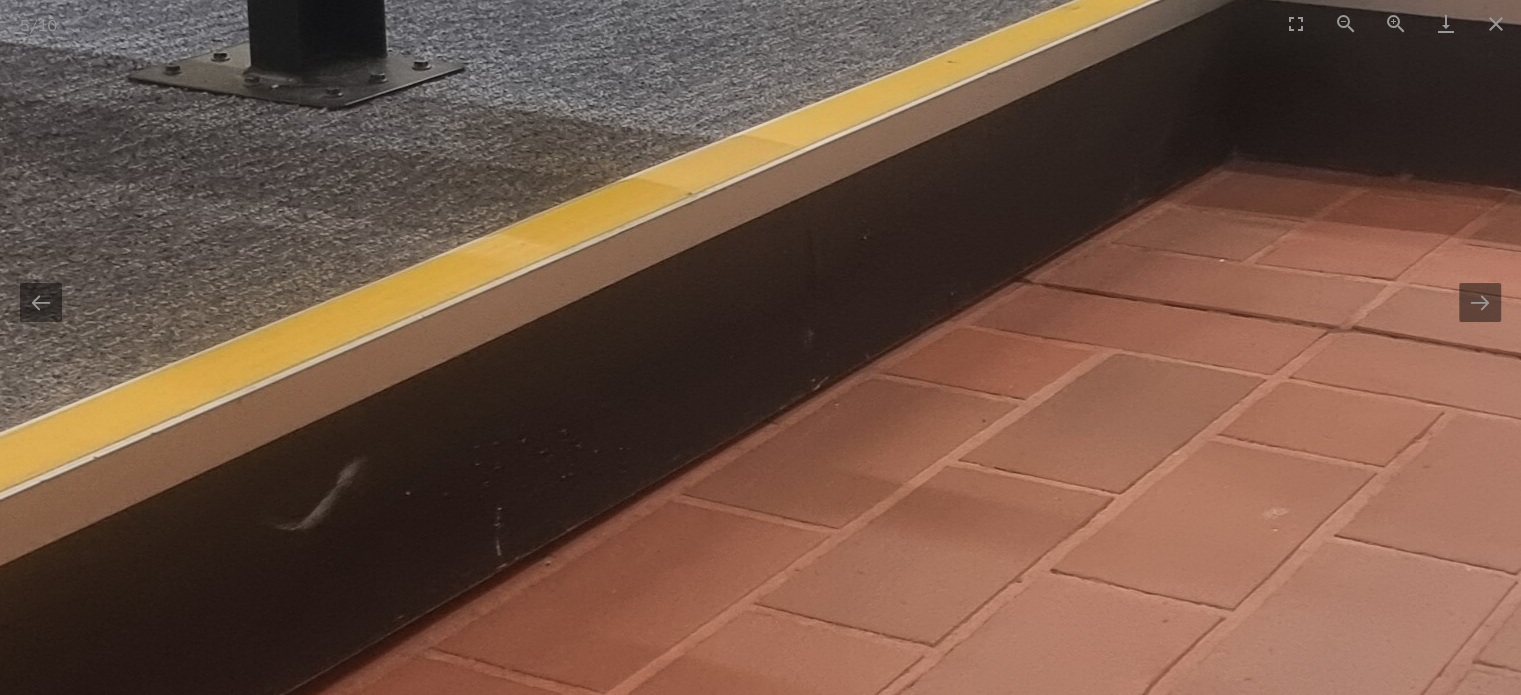 drag, startPoint x: 644, startPoint y: 501, endPoint x: 734, endPoint y: 389, distance: 143.6802 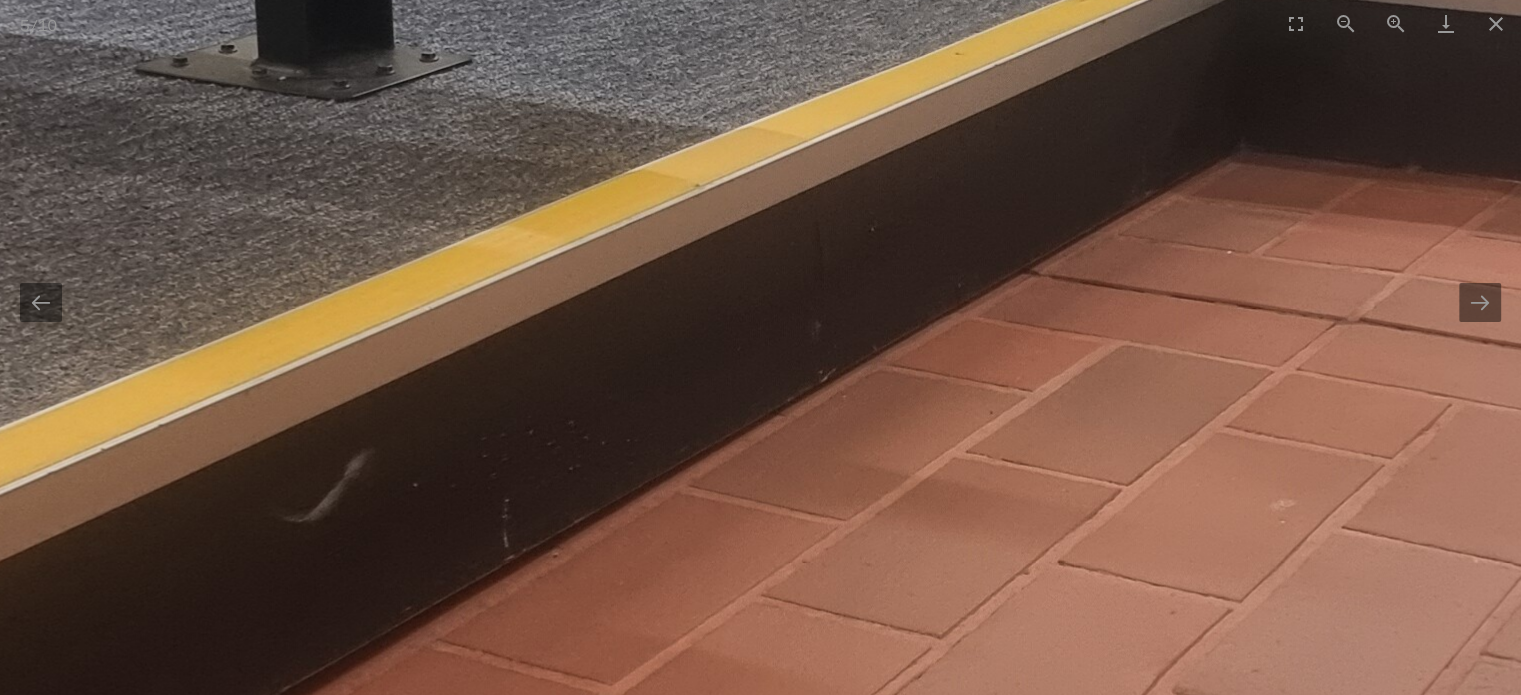 scroll, scrollTop: 0, scrollLeft: 0, axis: both 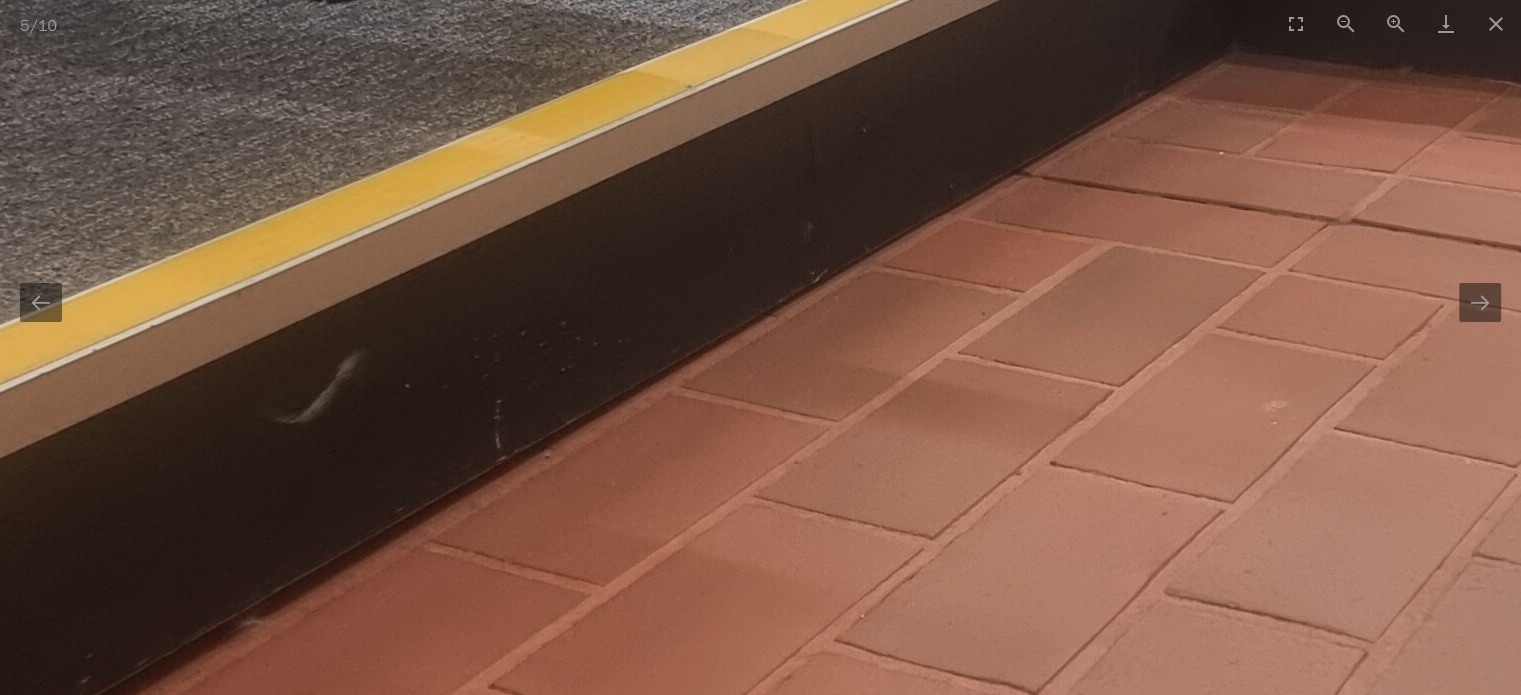 drag, startPoint x: 508, startPoint y: 455, endPoint x: 553, endPoint y: 309, distance: 152.77762 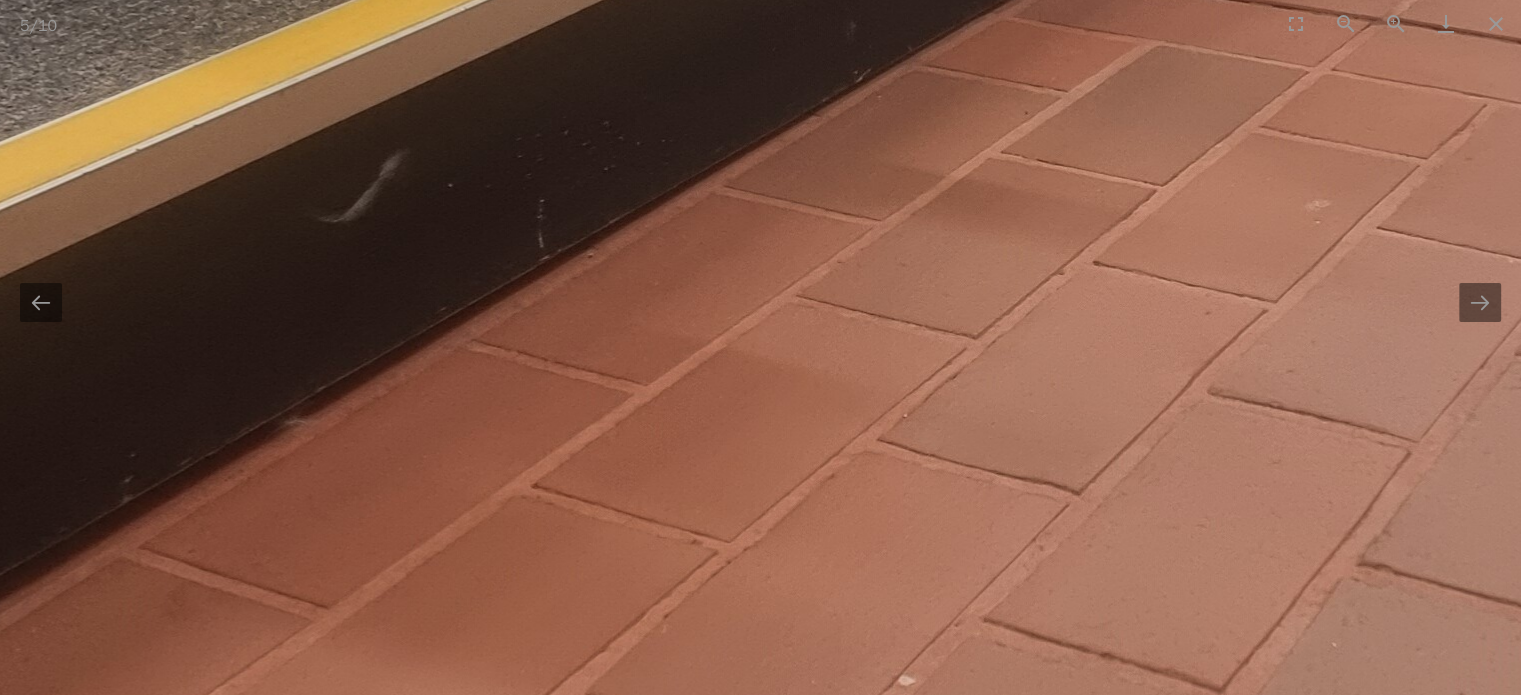 scroll, scrollTop: 0, scrollLeft: 0, axis: both 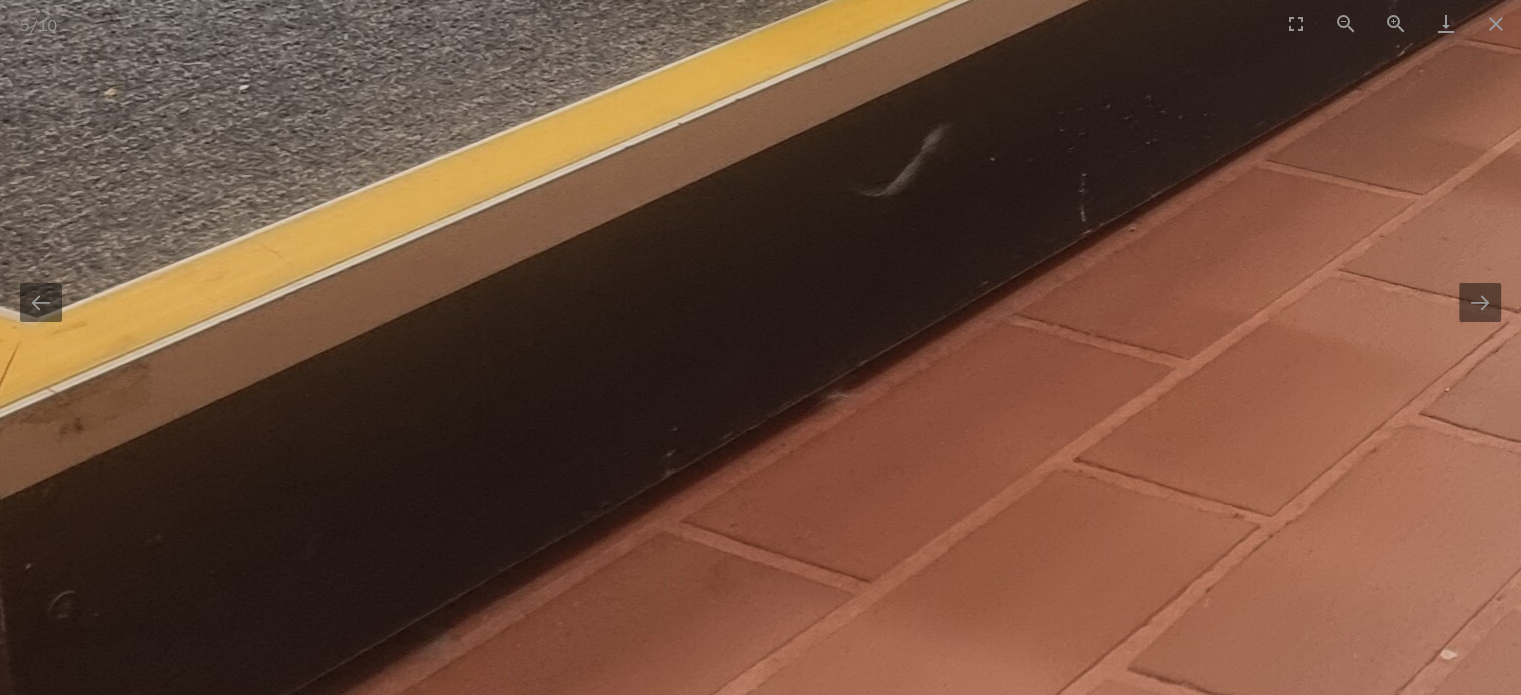 drag, startPoint x: 154, startPoint y: 489, endPoint x: 692, endPoint y: 460, distance: 538.781 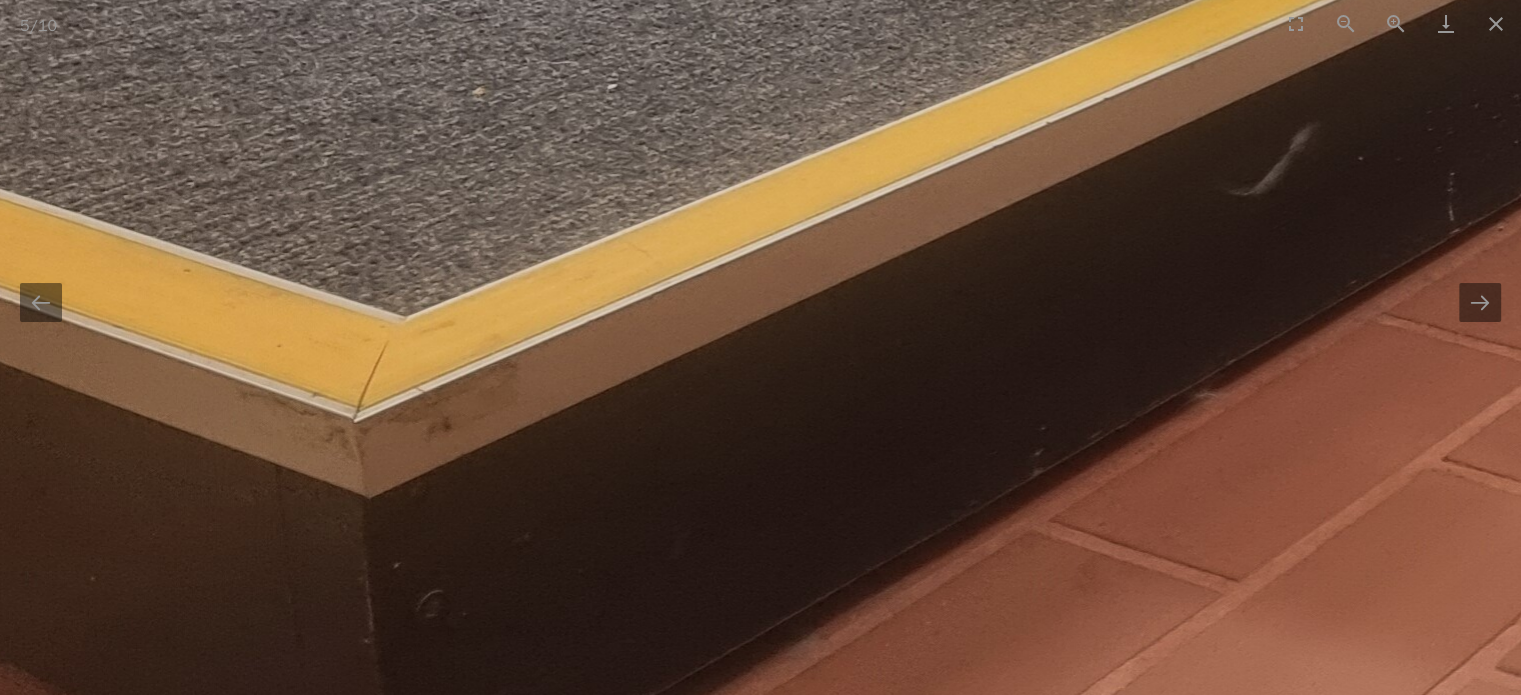 scroll, scrollTop: 0, scrollLeft: 0, axis: both 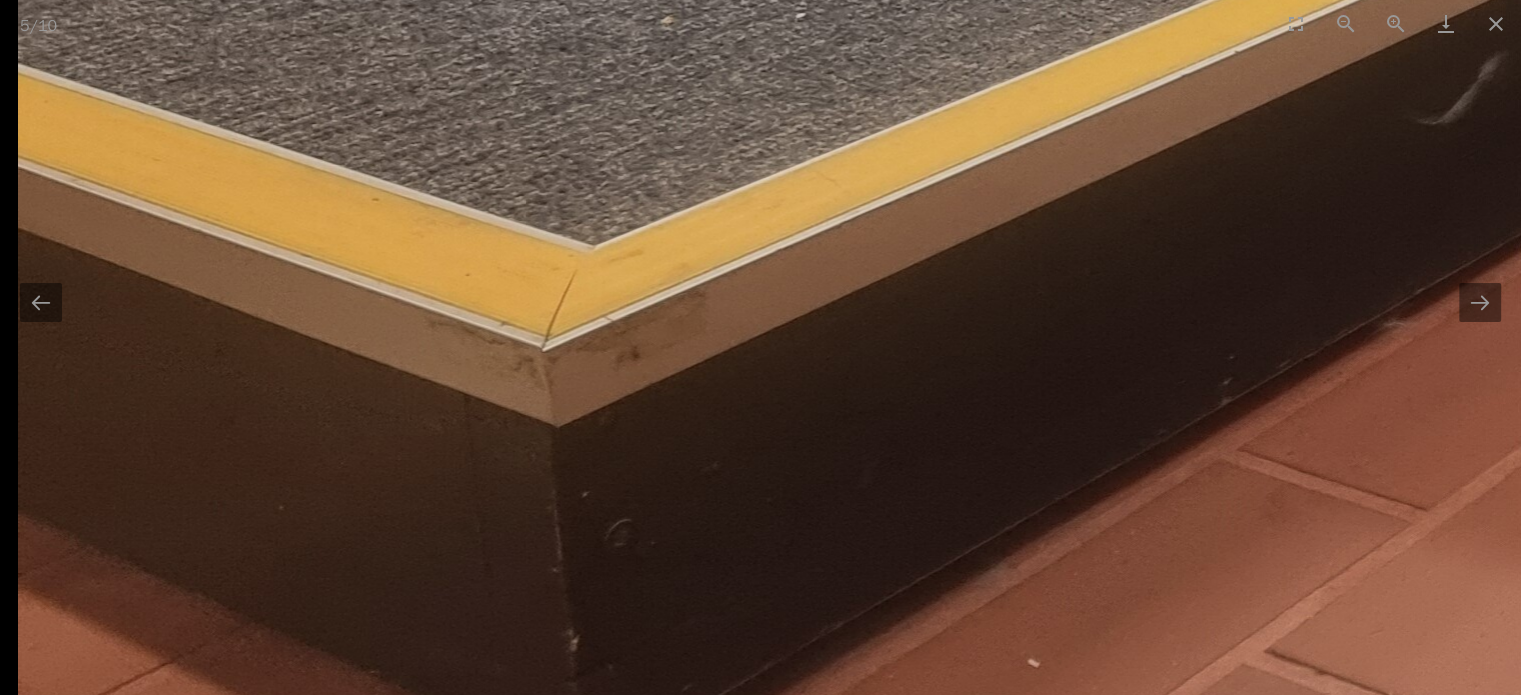 drag, startPoint x: 355, startPoint y: 483, endPoint x: 672, endPoint y: 391, distance: 330.0803 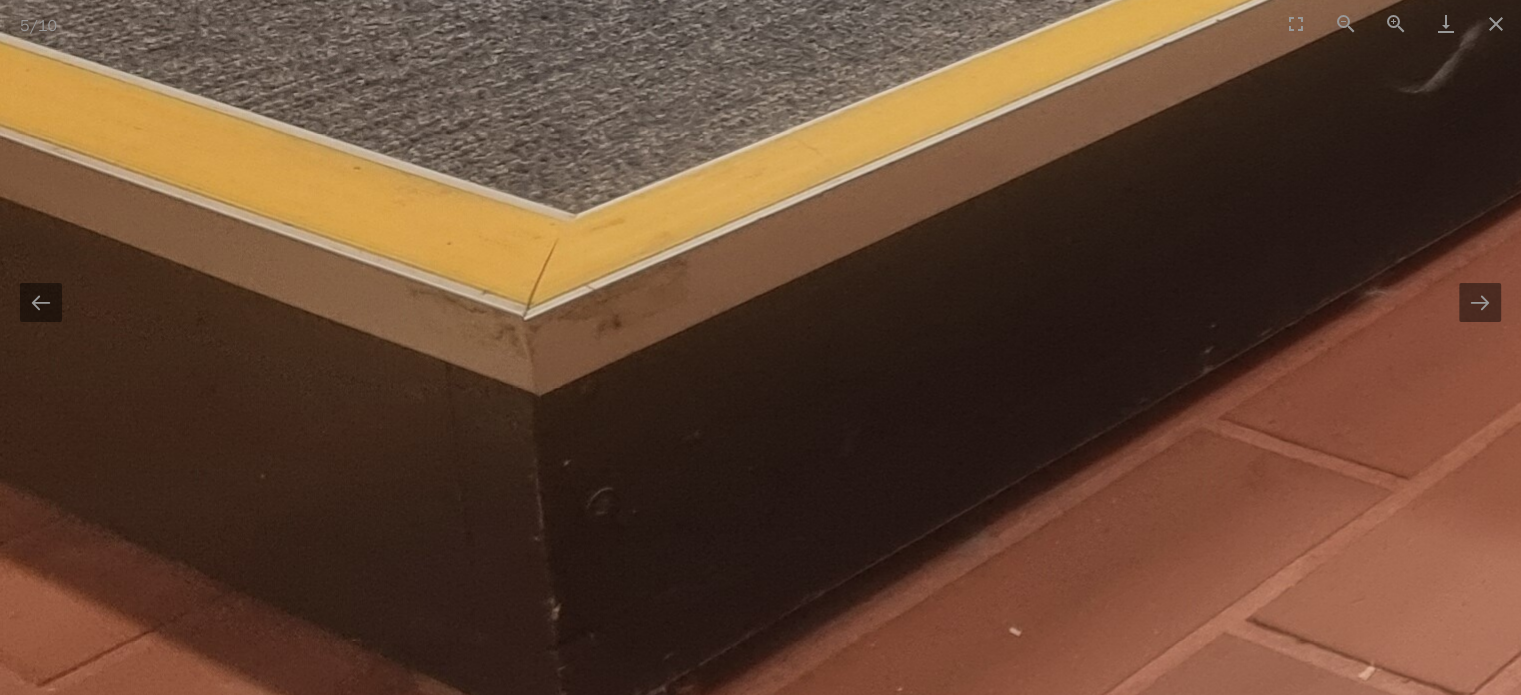 scroll, scrollTop: 0, scrollLeft: 0, axis: both 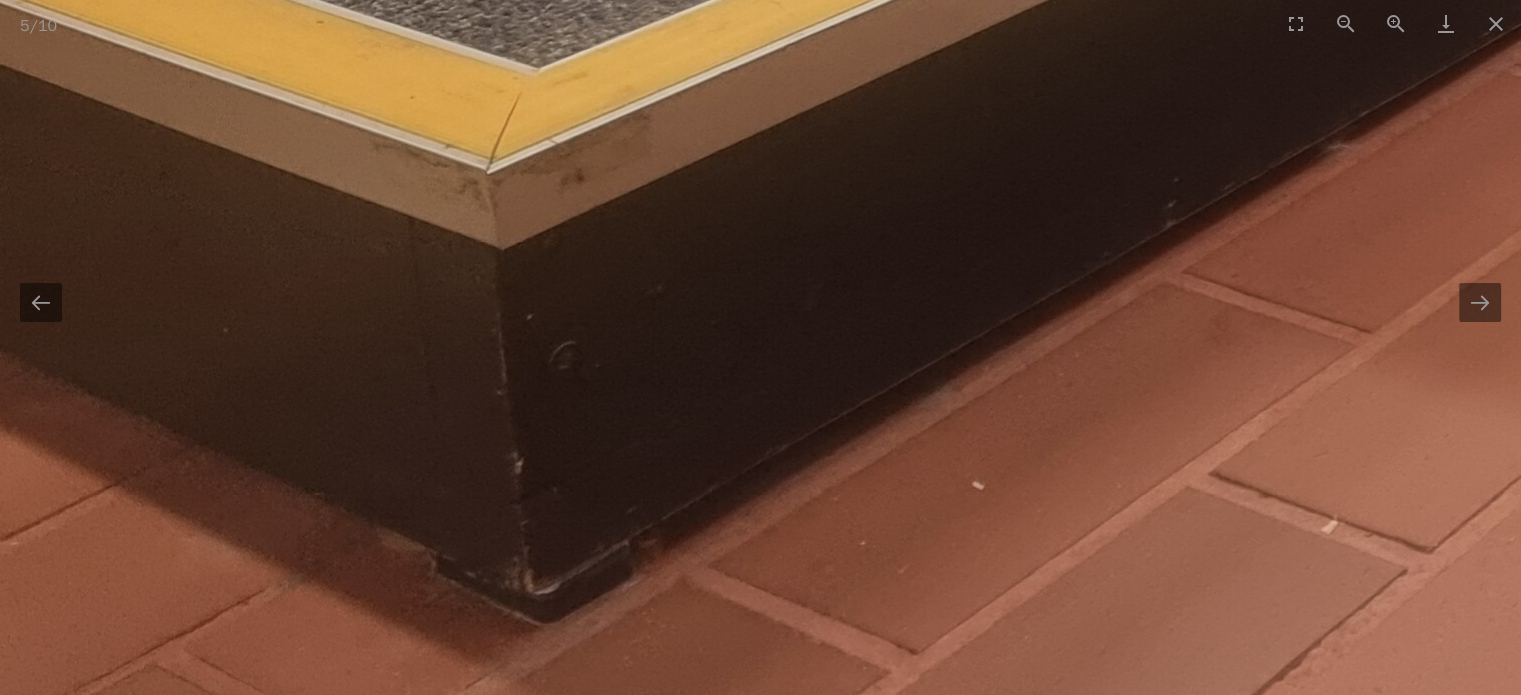 drag, startPoint x: 754, startPoint y: 559, endPoint x: 716, endPoint y: 410, distance: 153.7693 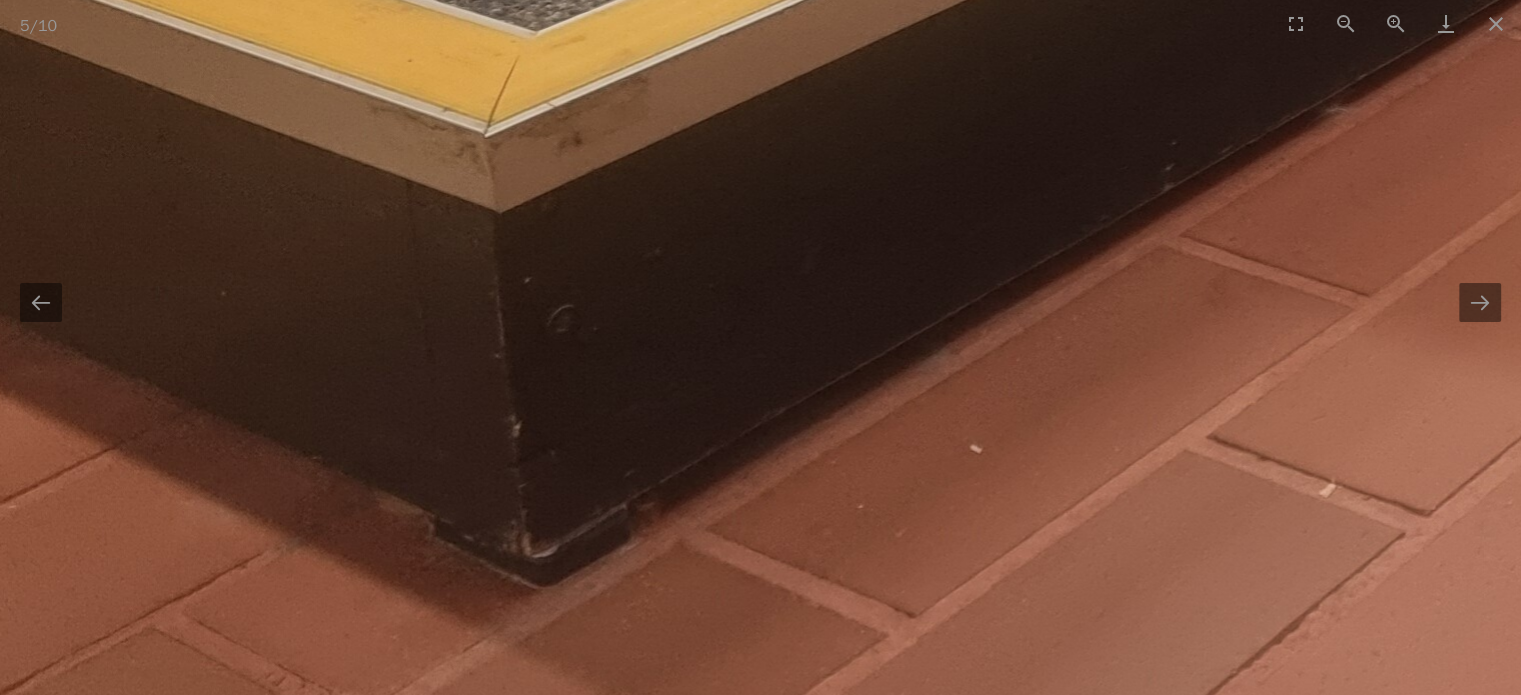 scroll, scrollTop: 0, scrollLeft: 0, axis: both 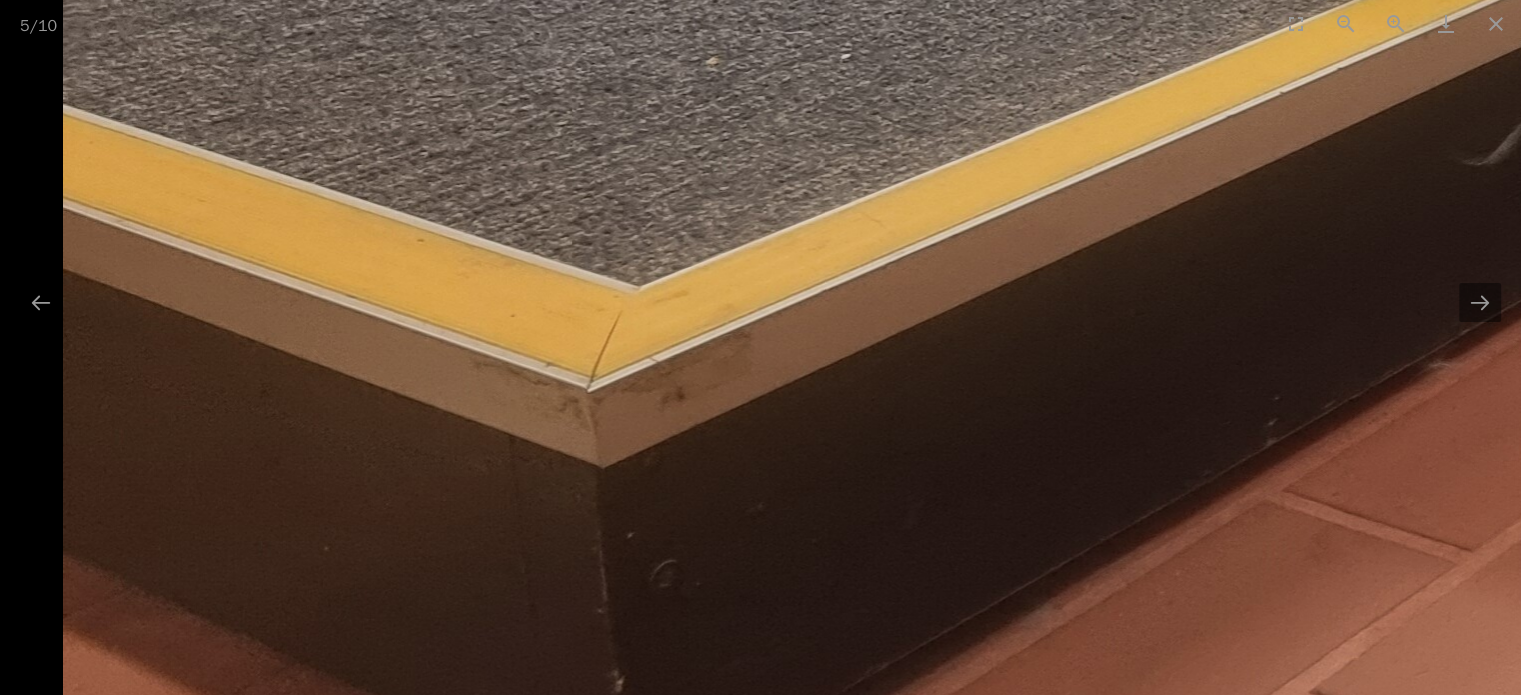 drag, startPoint x: 396, startPoint y: 307, endPoint x: 888, endPoint y: 553, distance: 550.0727 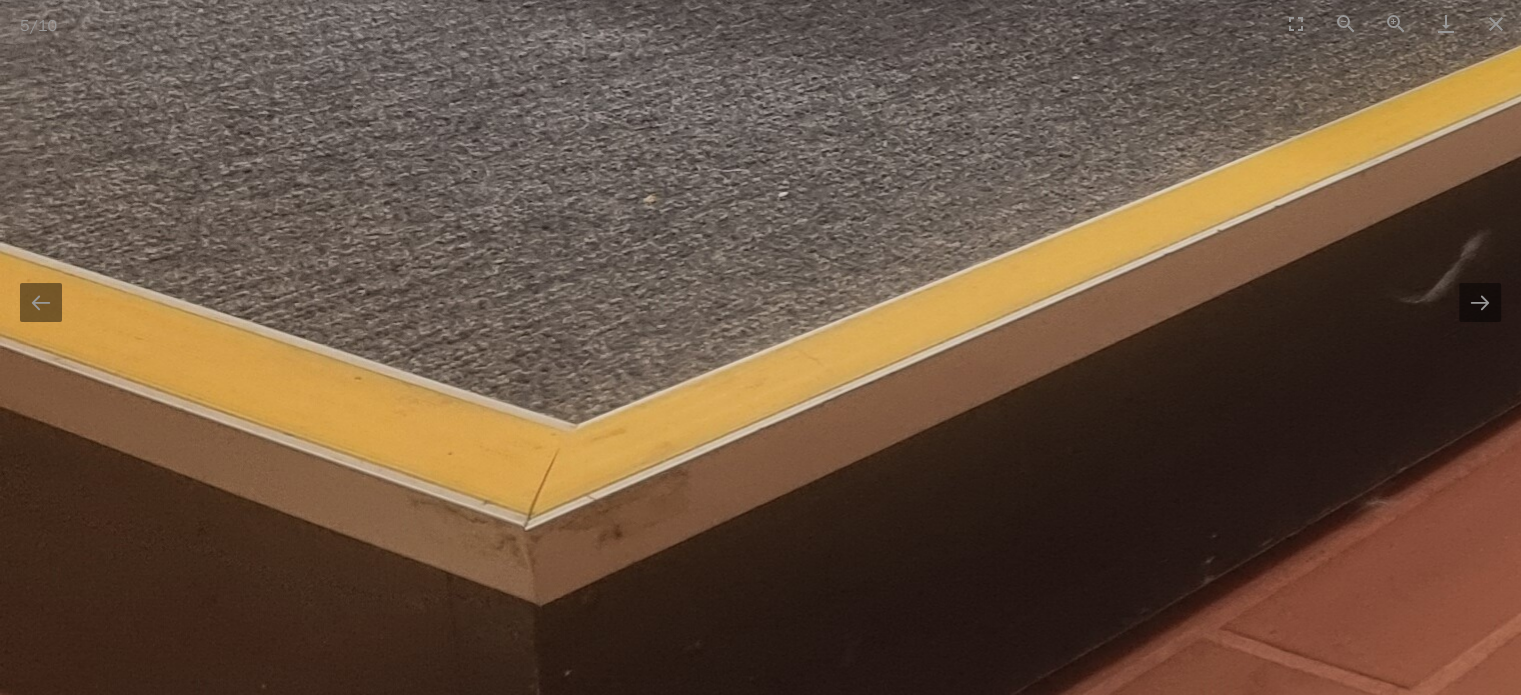 scroll, scrollTop: 0, scrollLeft: 0, axis: both 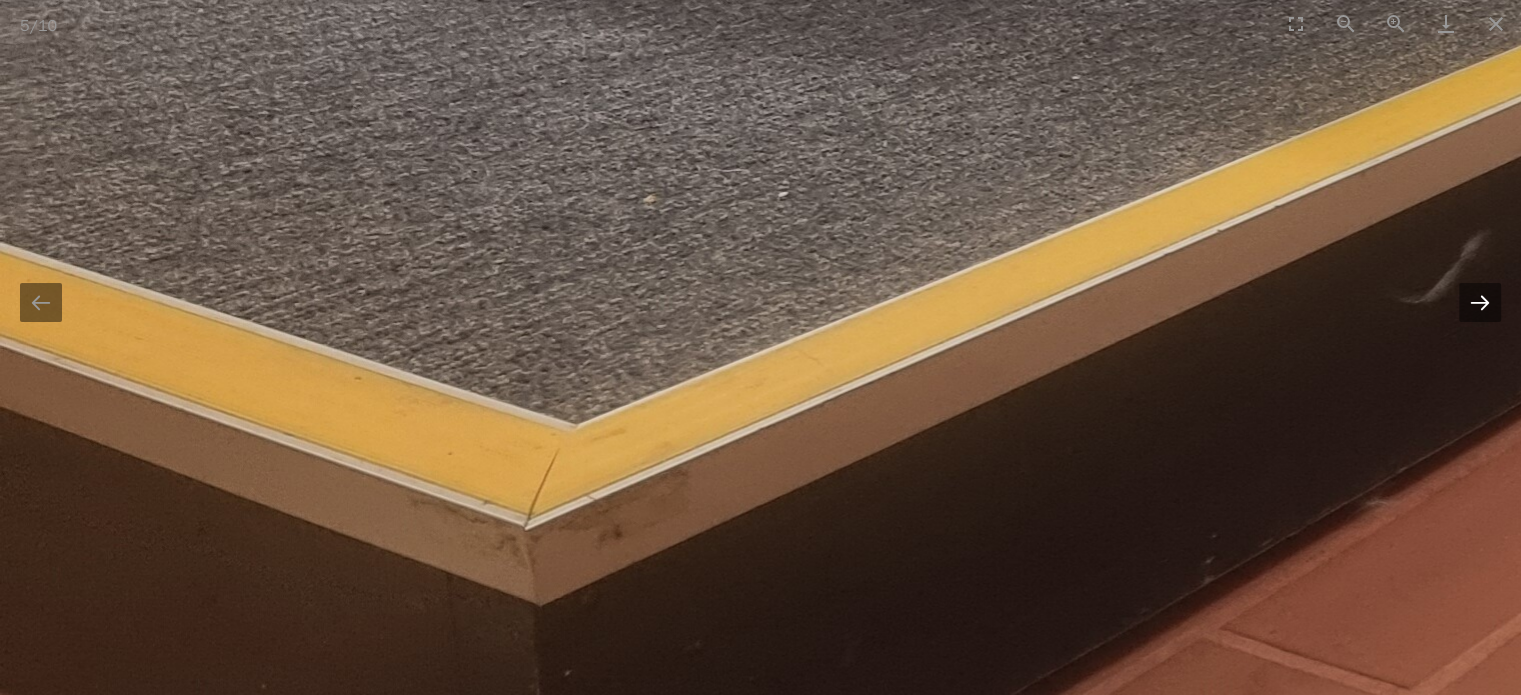 click at bounding box center (1480, 302) 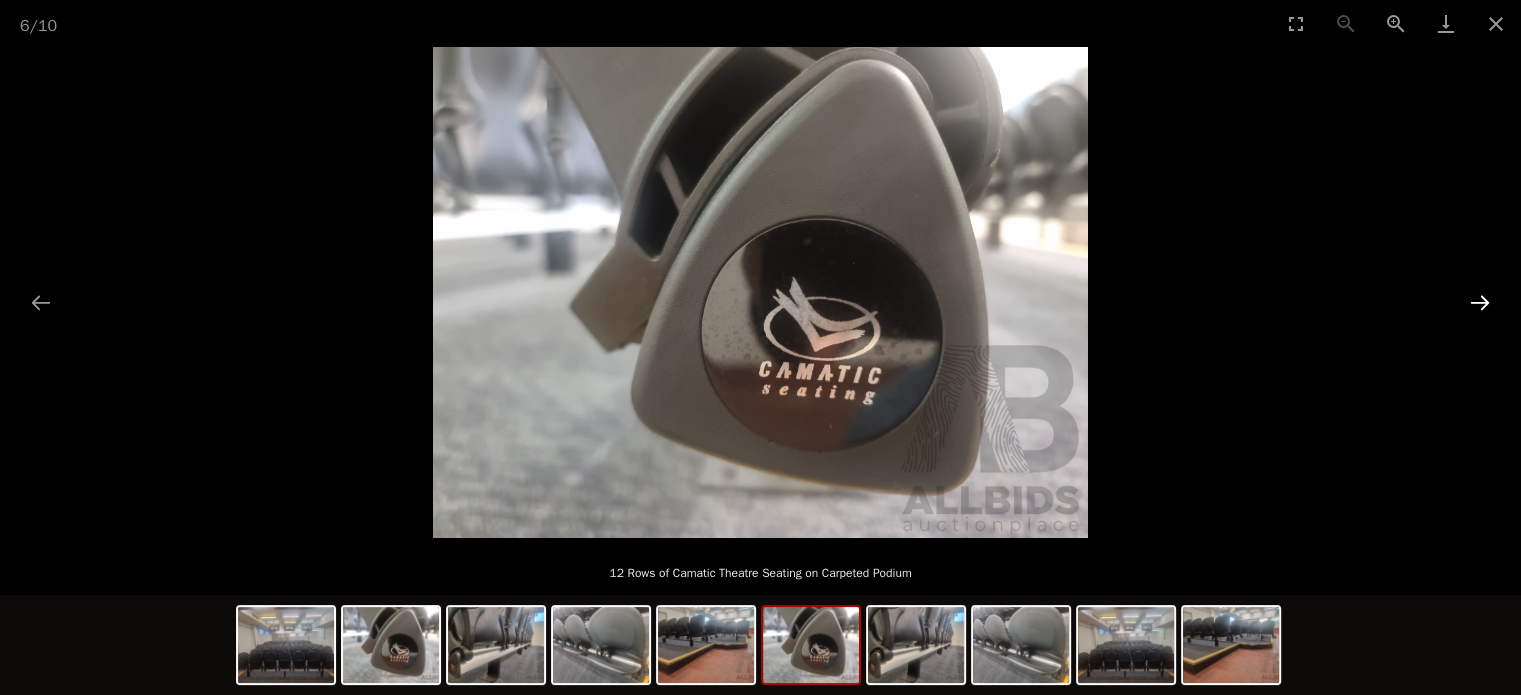 click at bounding box center [1480, 302] 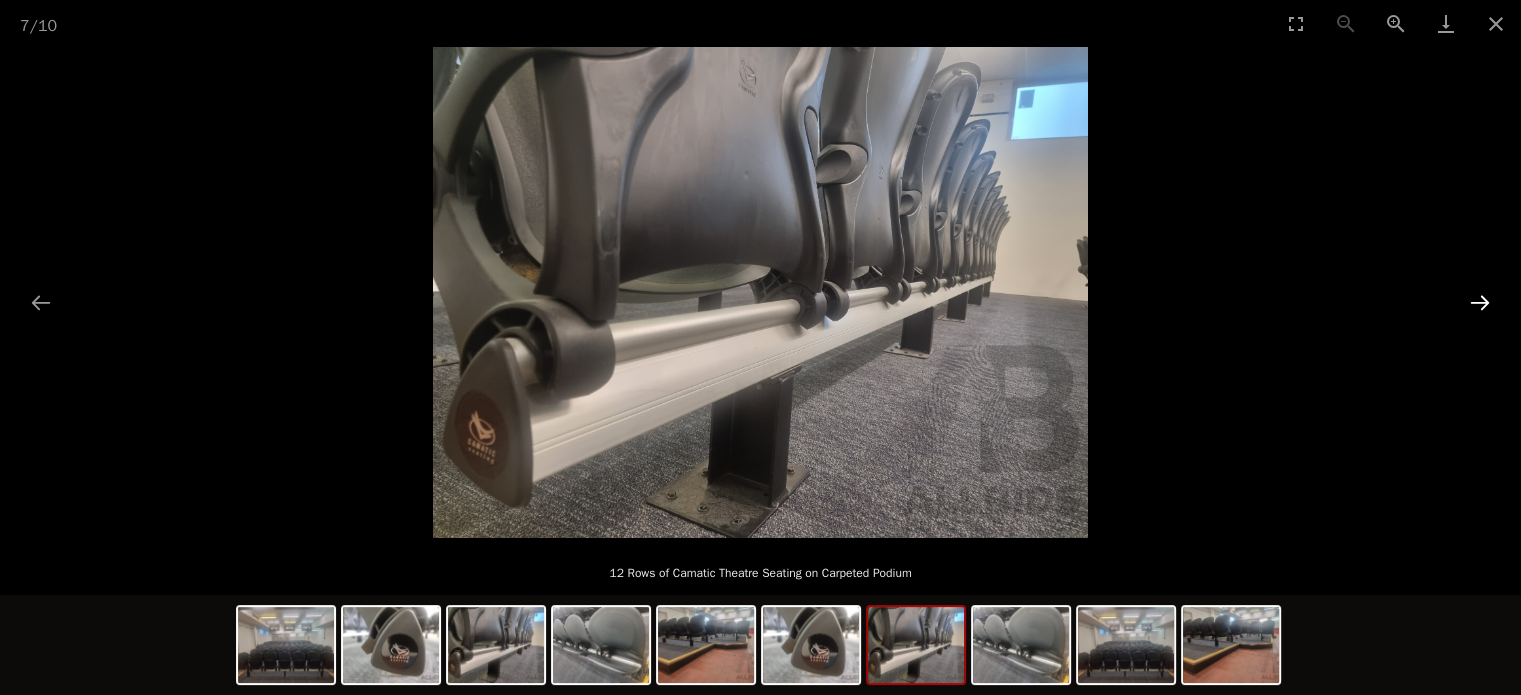click at bounding box center (1480, 302) 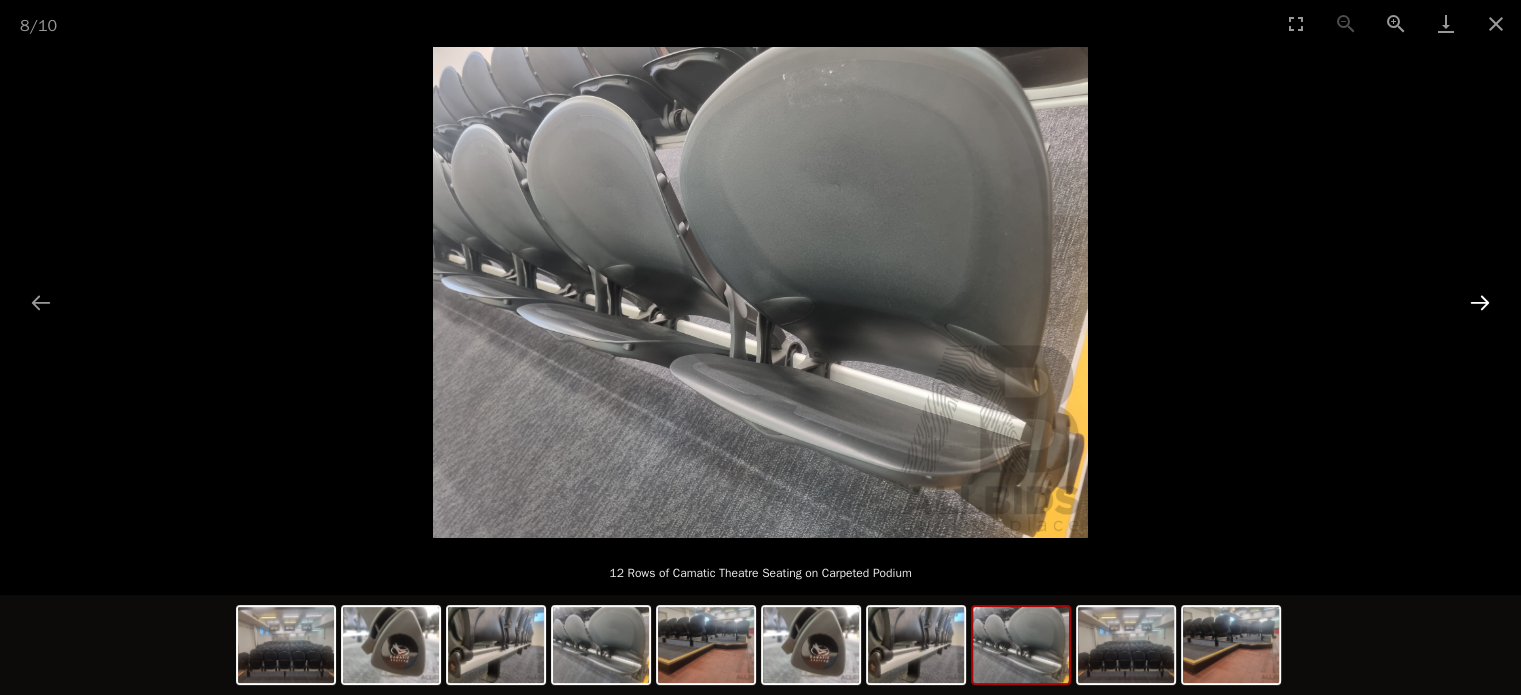 click at bounding box center (1480, 302) 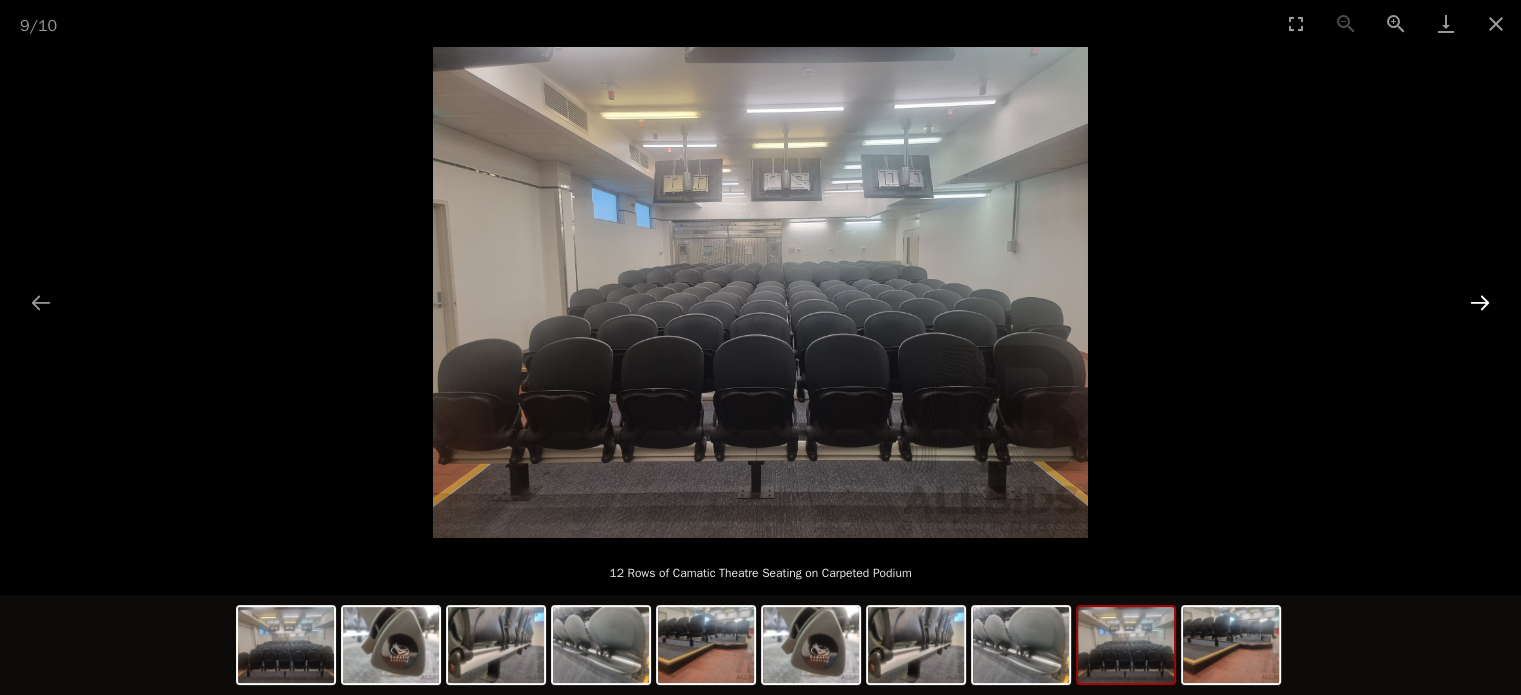 click at bounding box center (1480, 302) 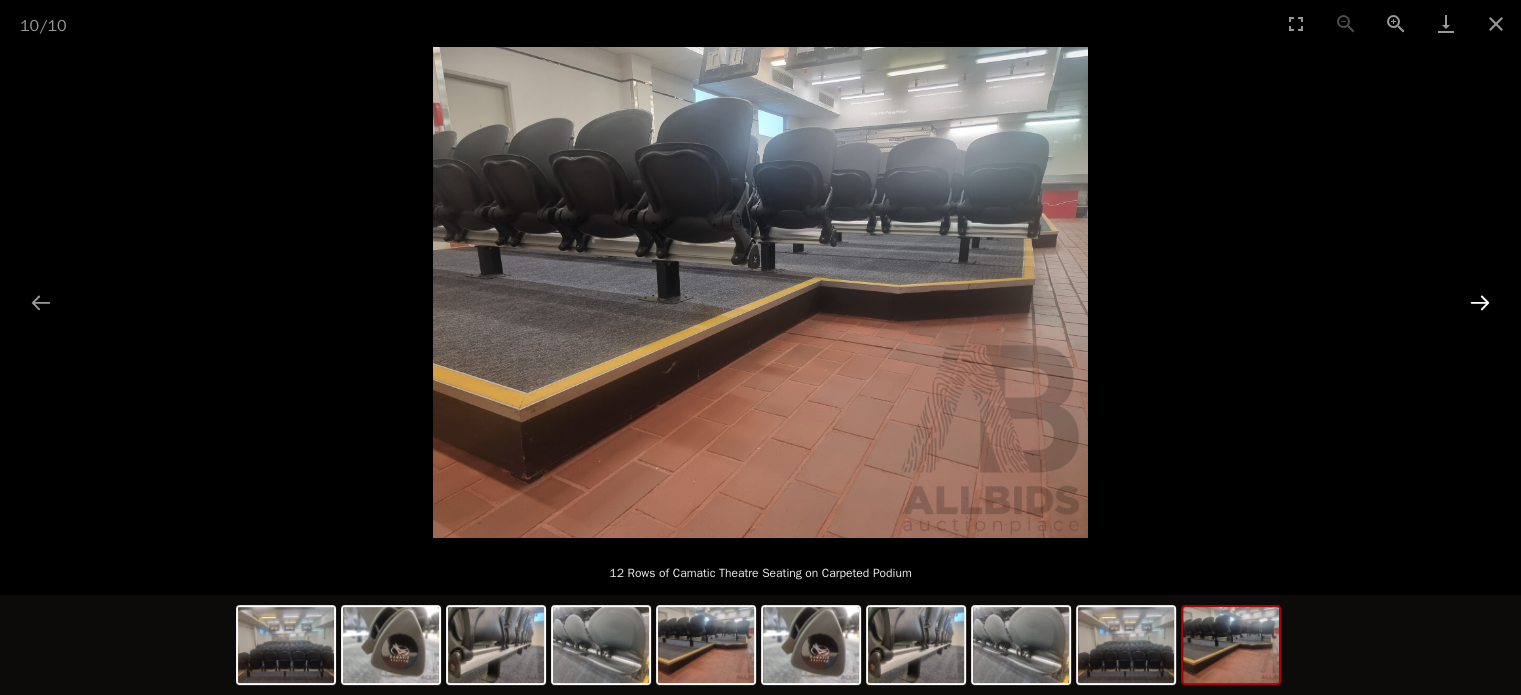 click at bounding box center (1480, 302) 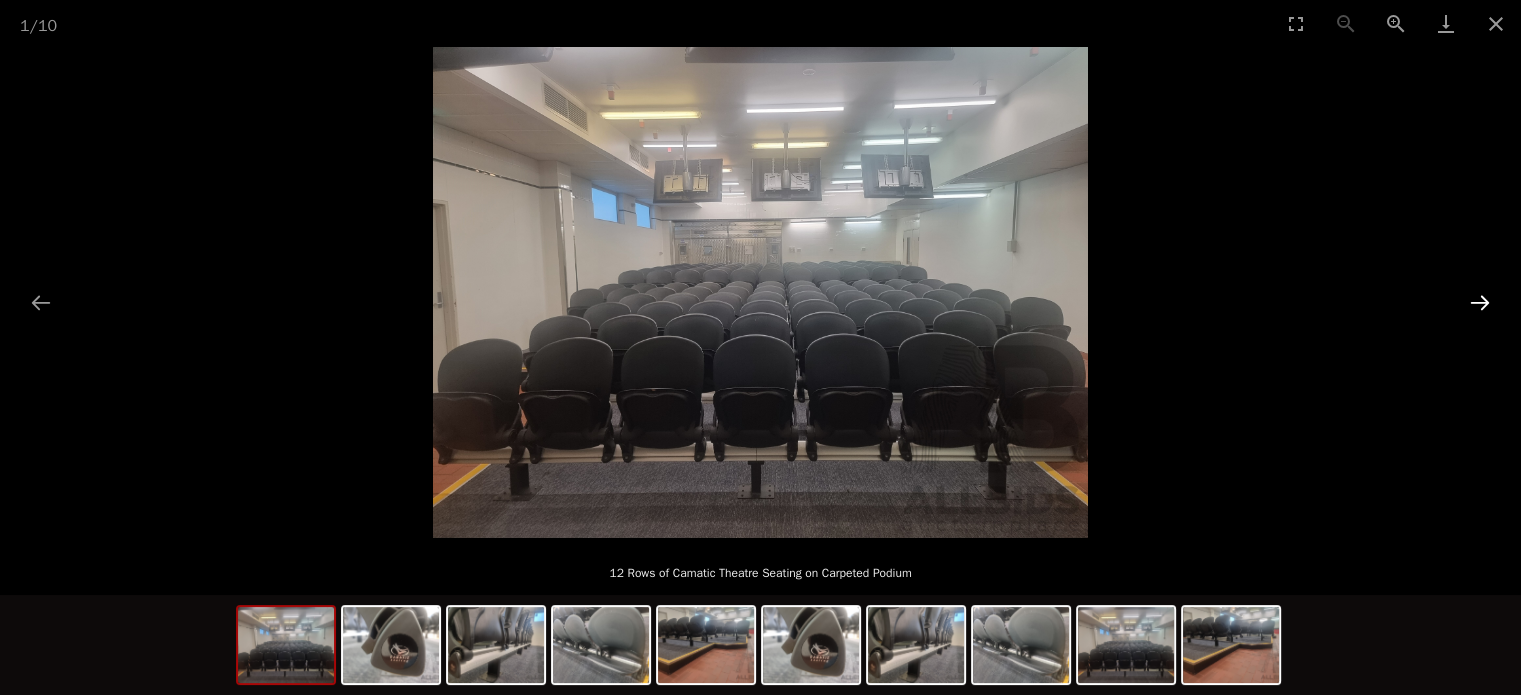 click at bounding box center (1480, 302) 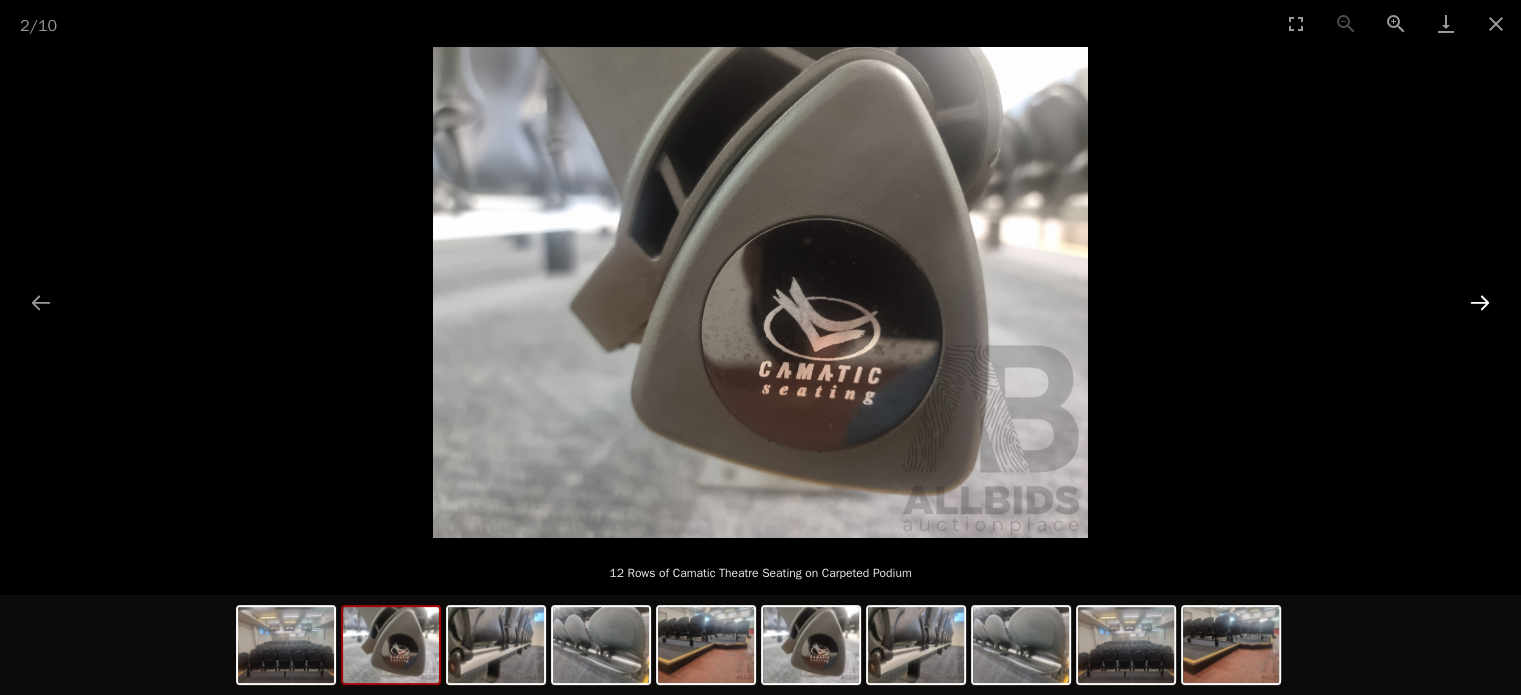 click at bounding box center [1480, 302] 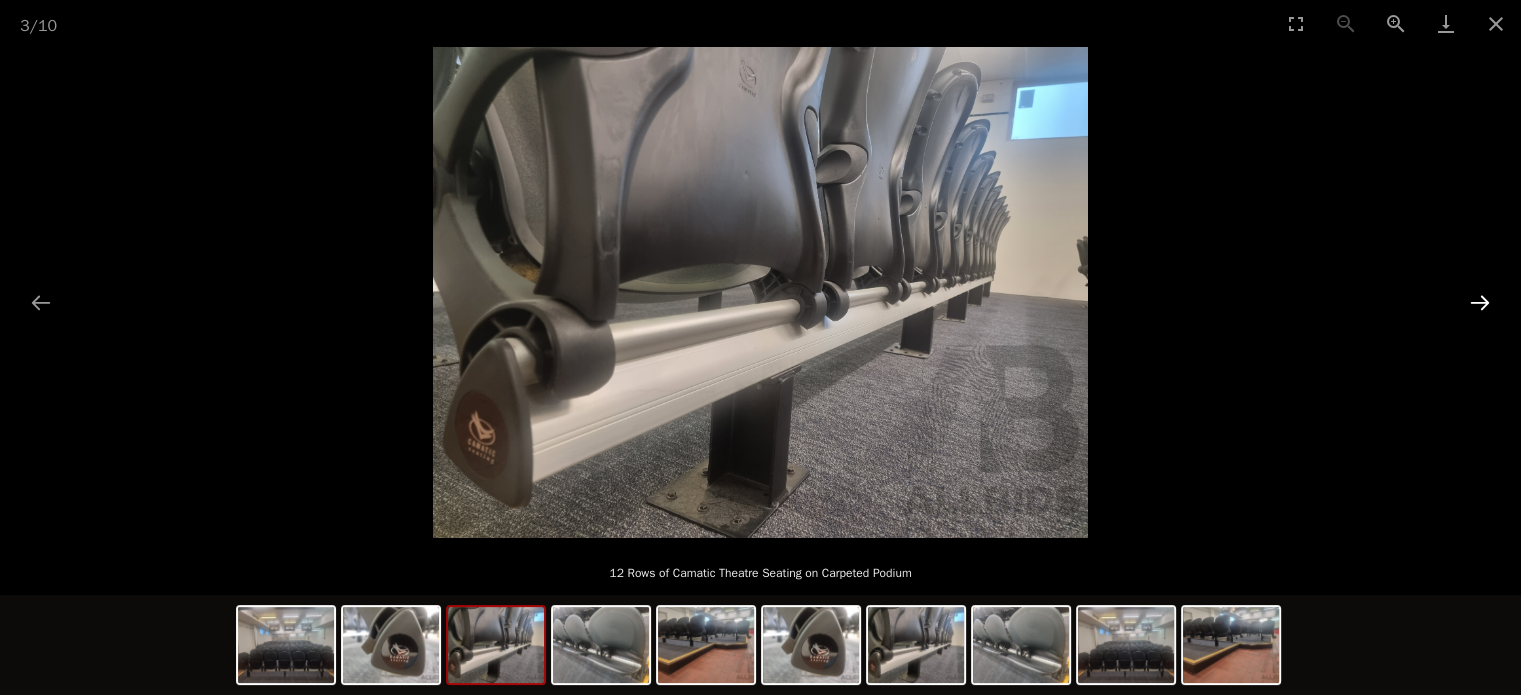 click at bounding box center (1480, 302) 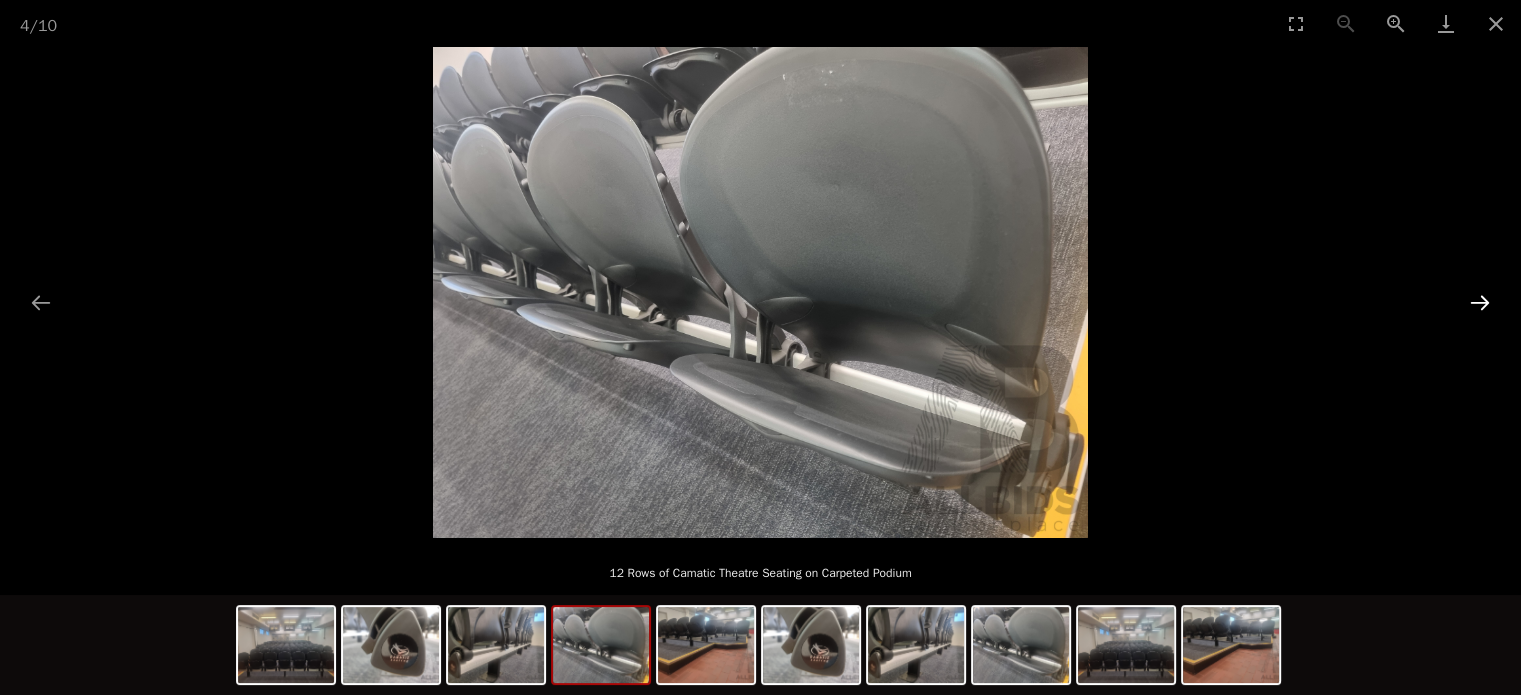 click at bounding box center [1480, 302] 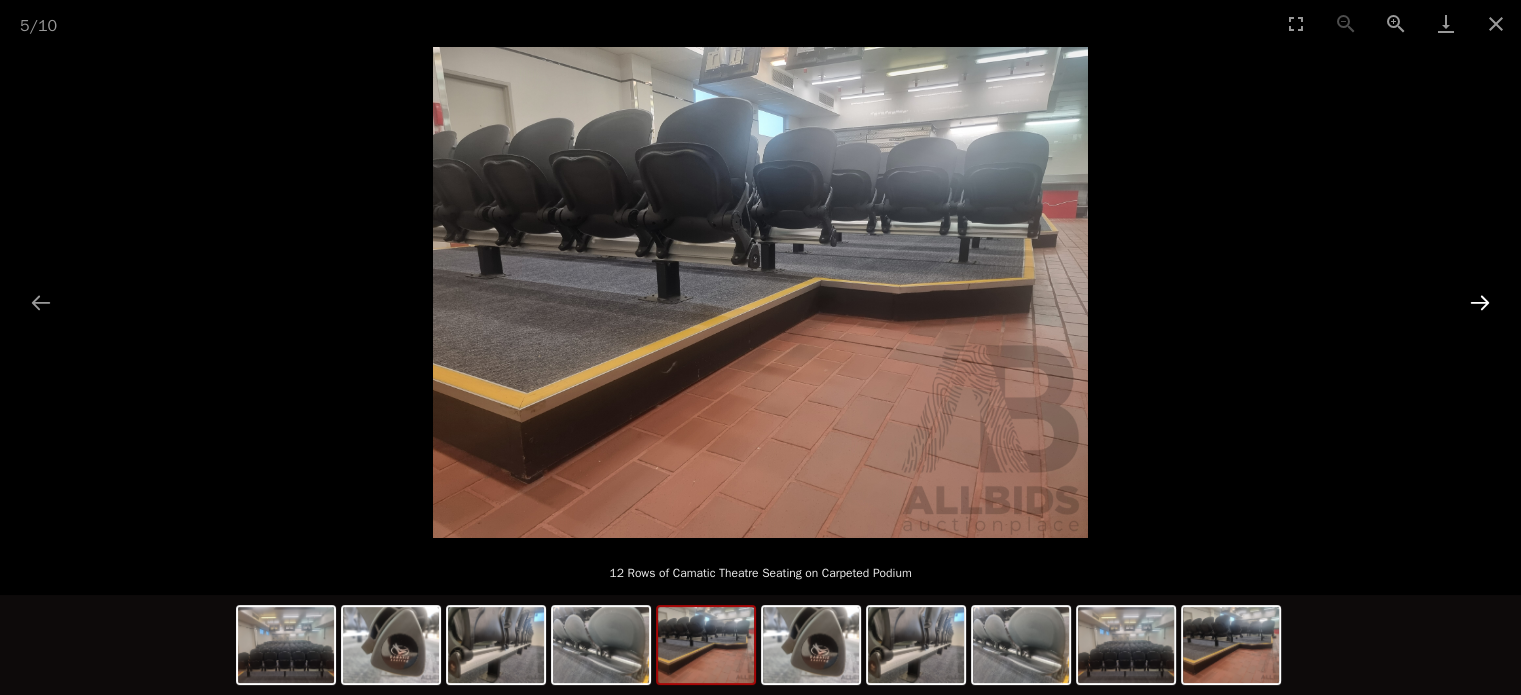 click at bounding box center [1480, 302] 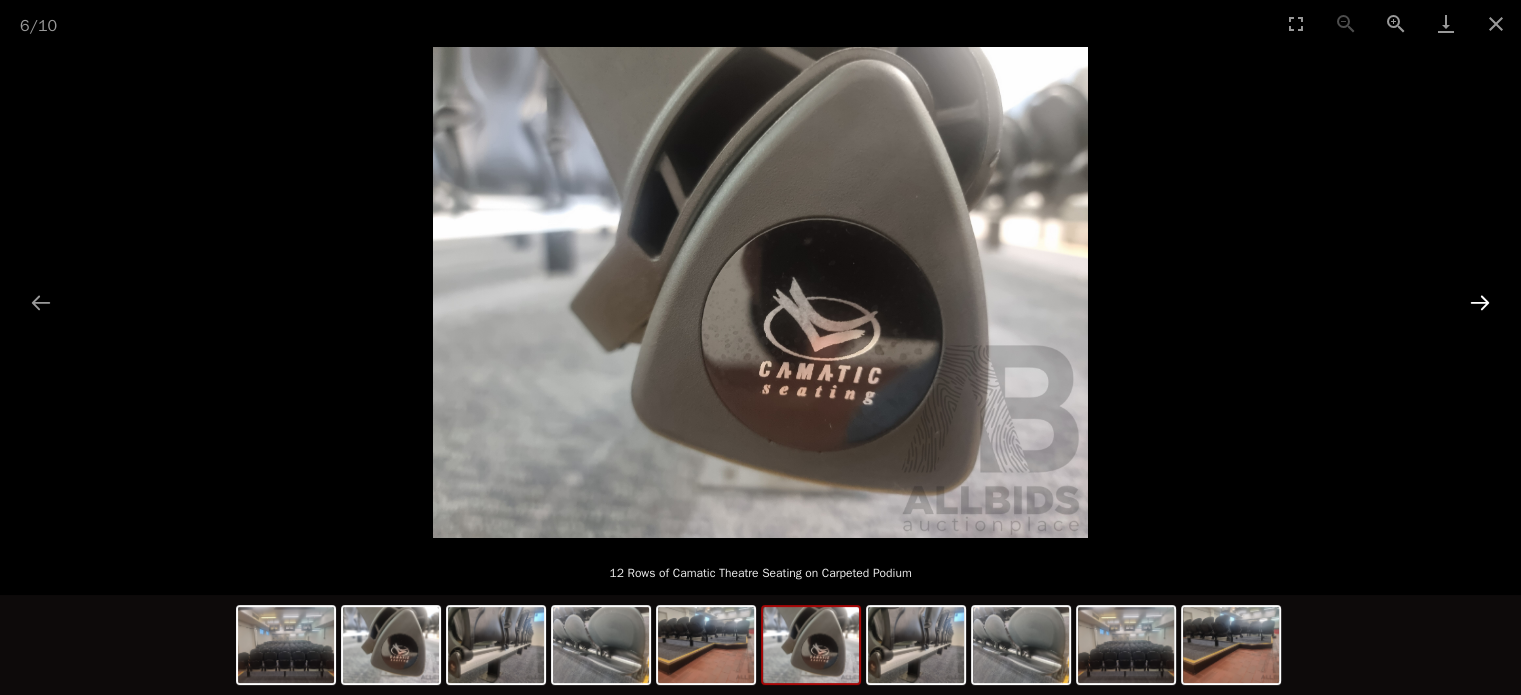 click at bounding box center (1480, 302) 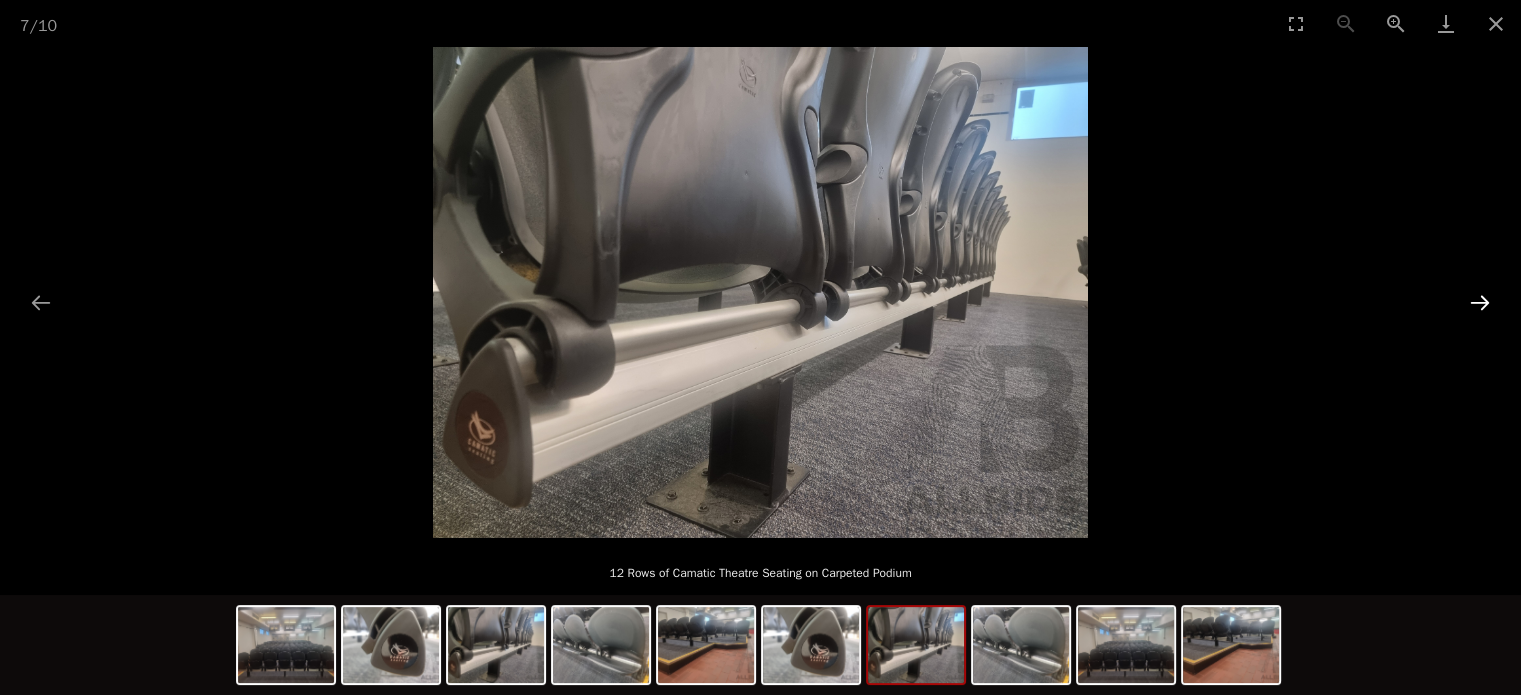 click at bounding box center [1480, 302] 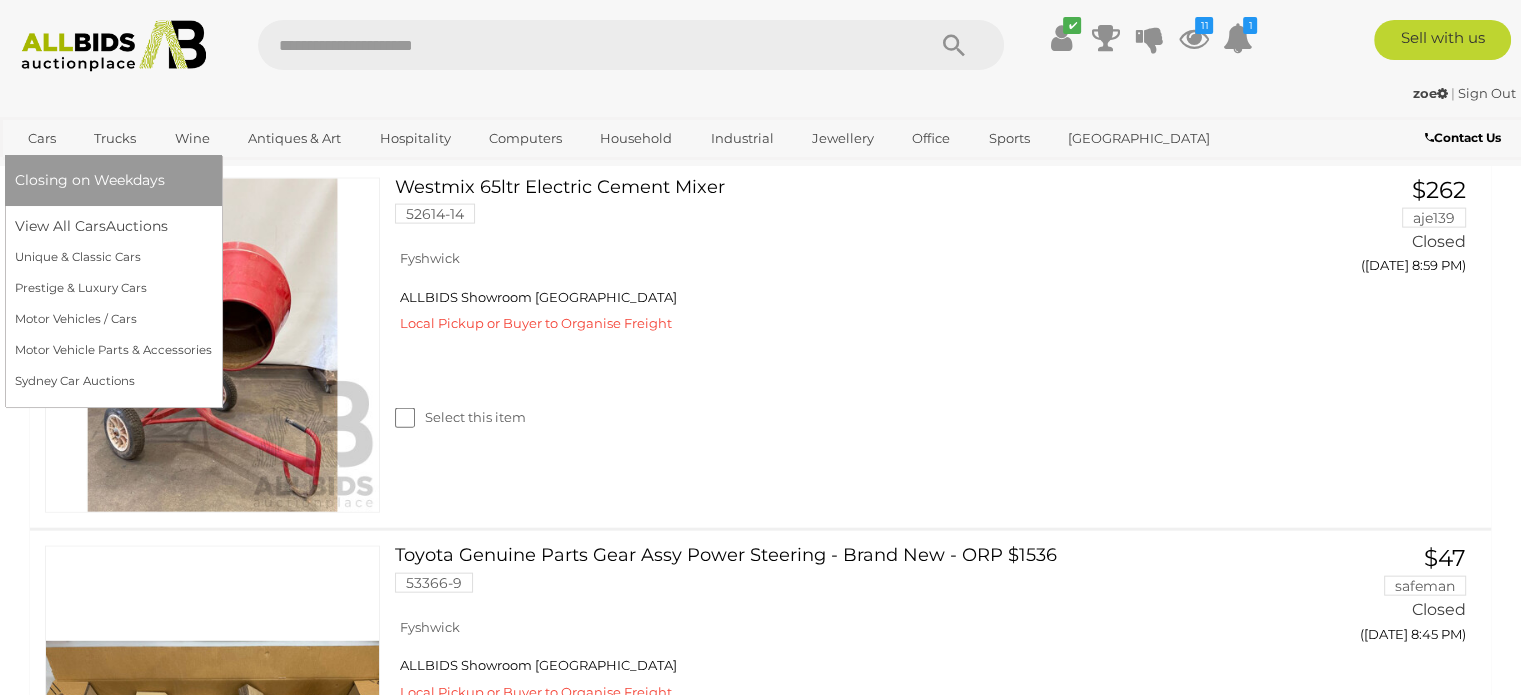 scroll, scrollTop: 4400, scrollLeft: 0, axis: vertical 